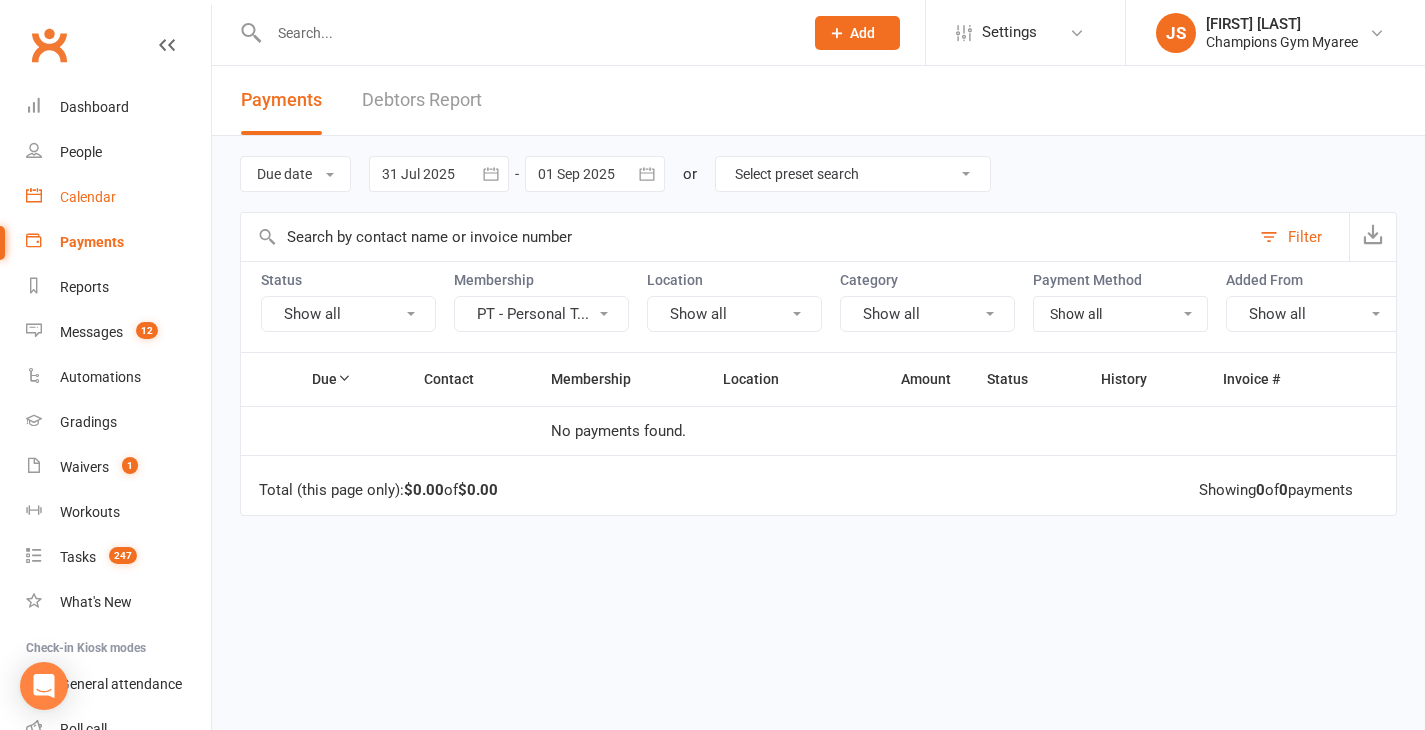 scroll, scrollTop: 0, scrollLeft: 0, axis: both 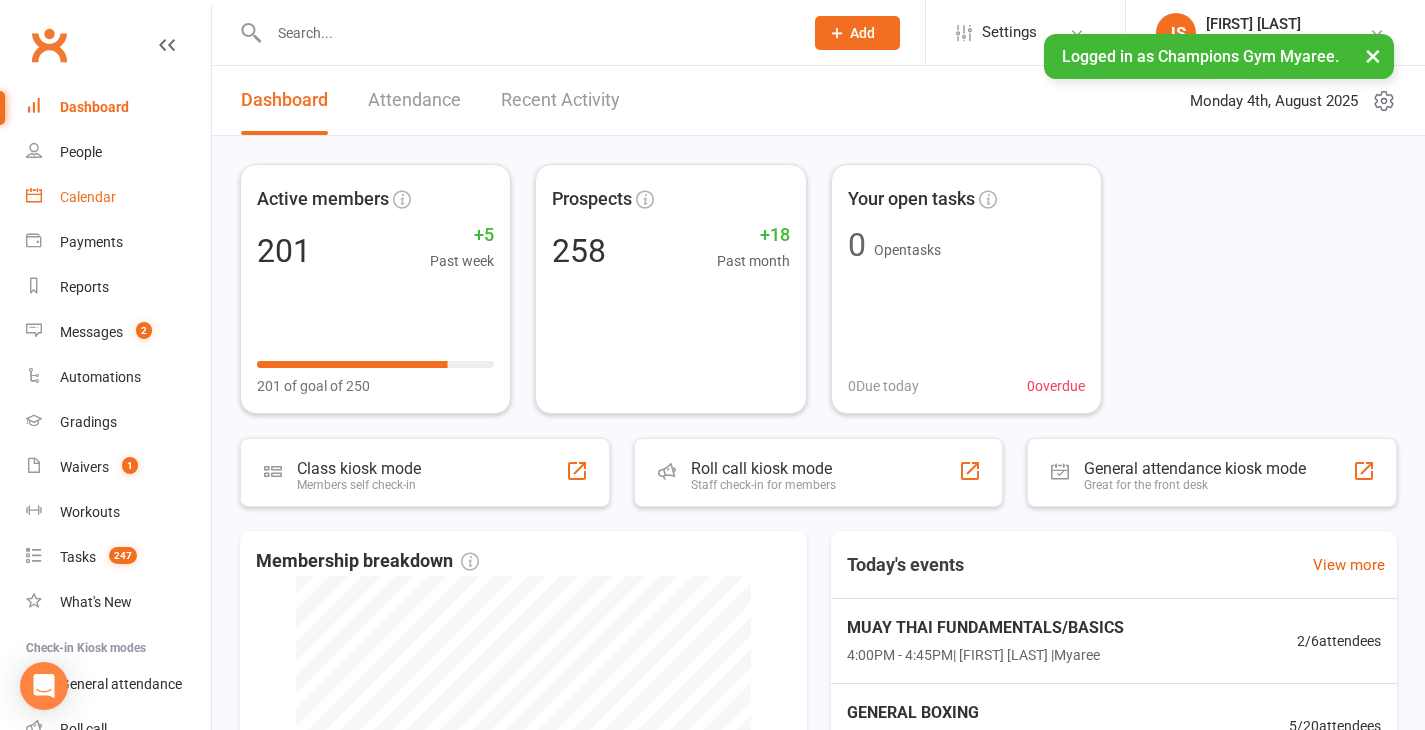 click on "Calendar" at bounding box center (88, 197) 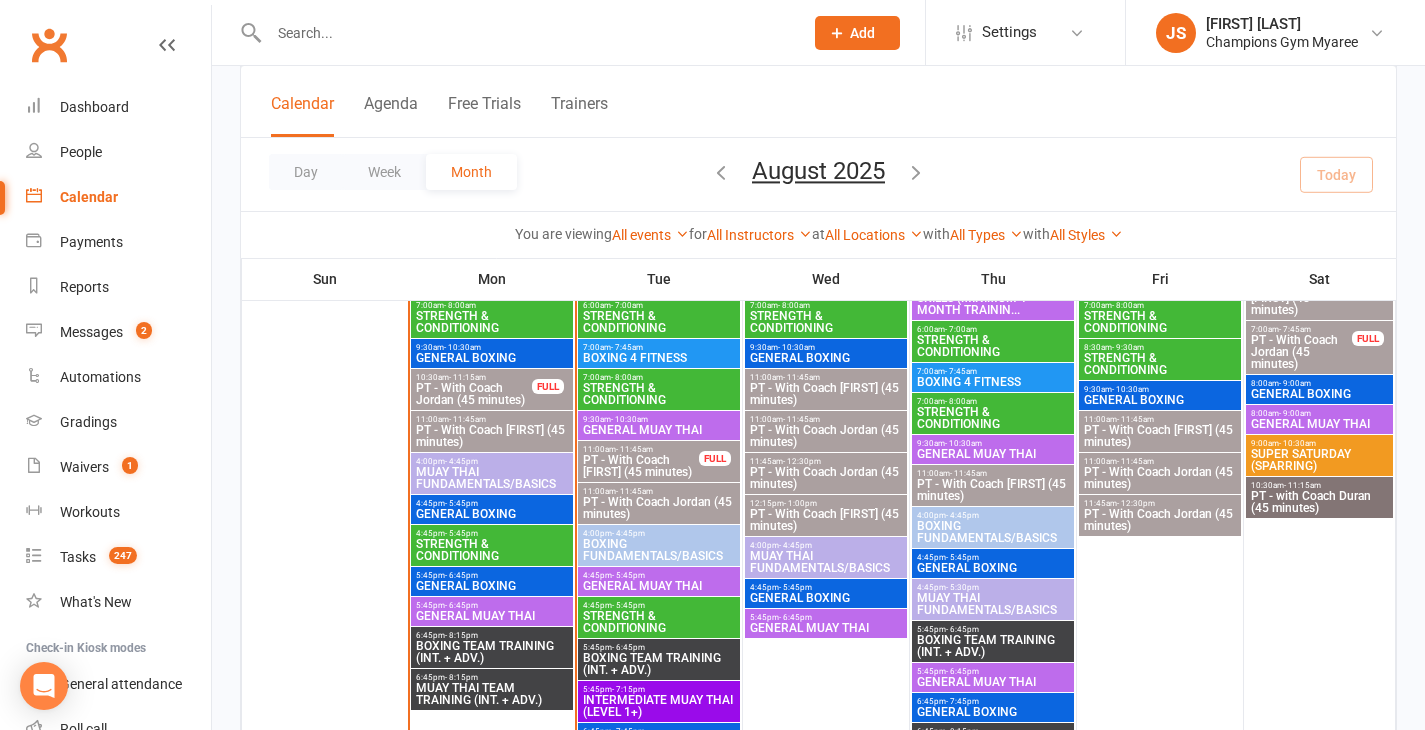 scroll, scrollTop: 710, scrollLeft: 0, axis: vertical 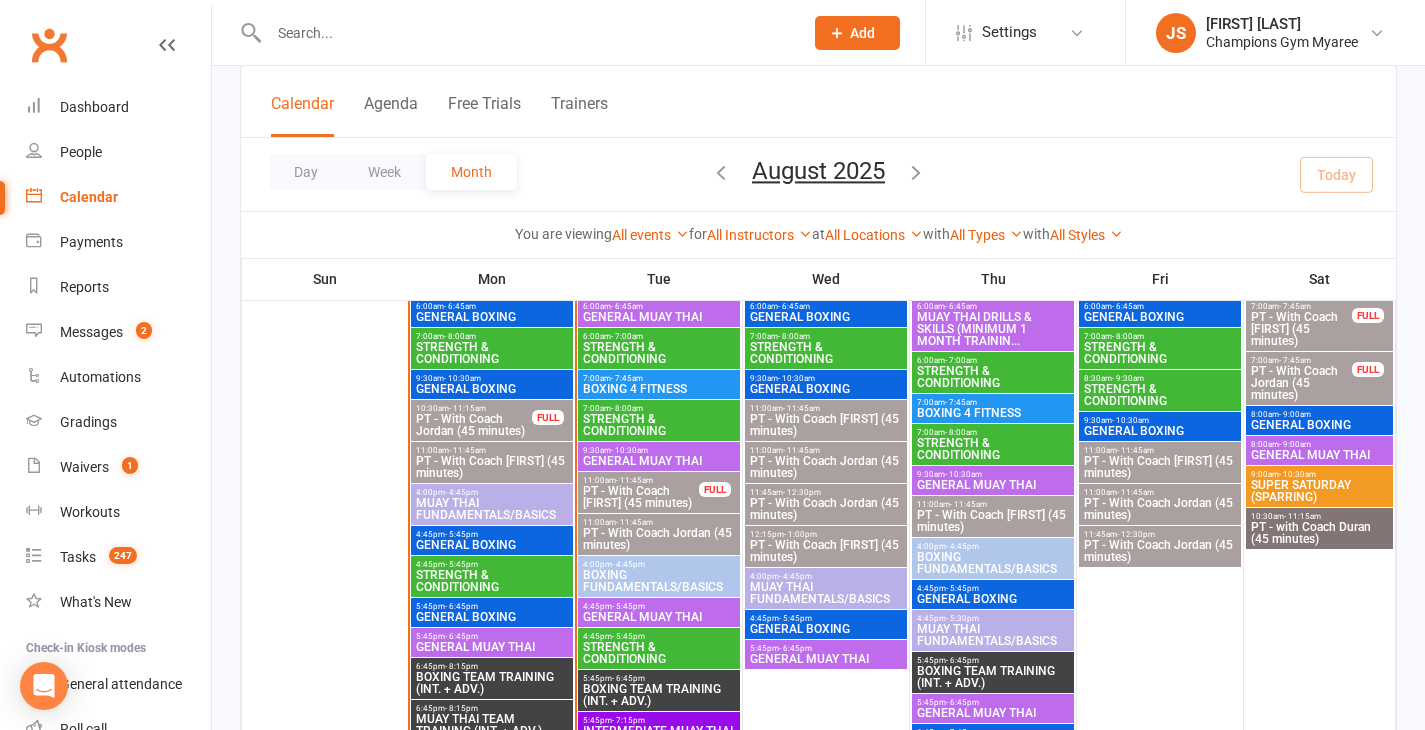 click on "PT - With Coach Jordan (45 minutes)" at bounding box center (474, 425) 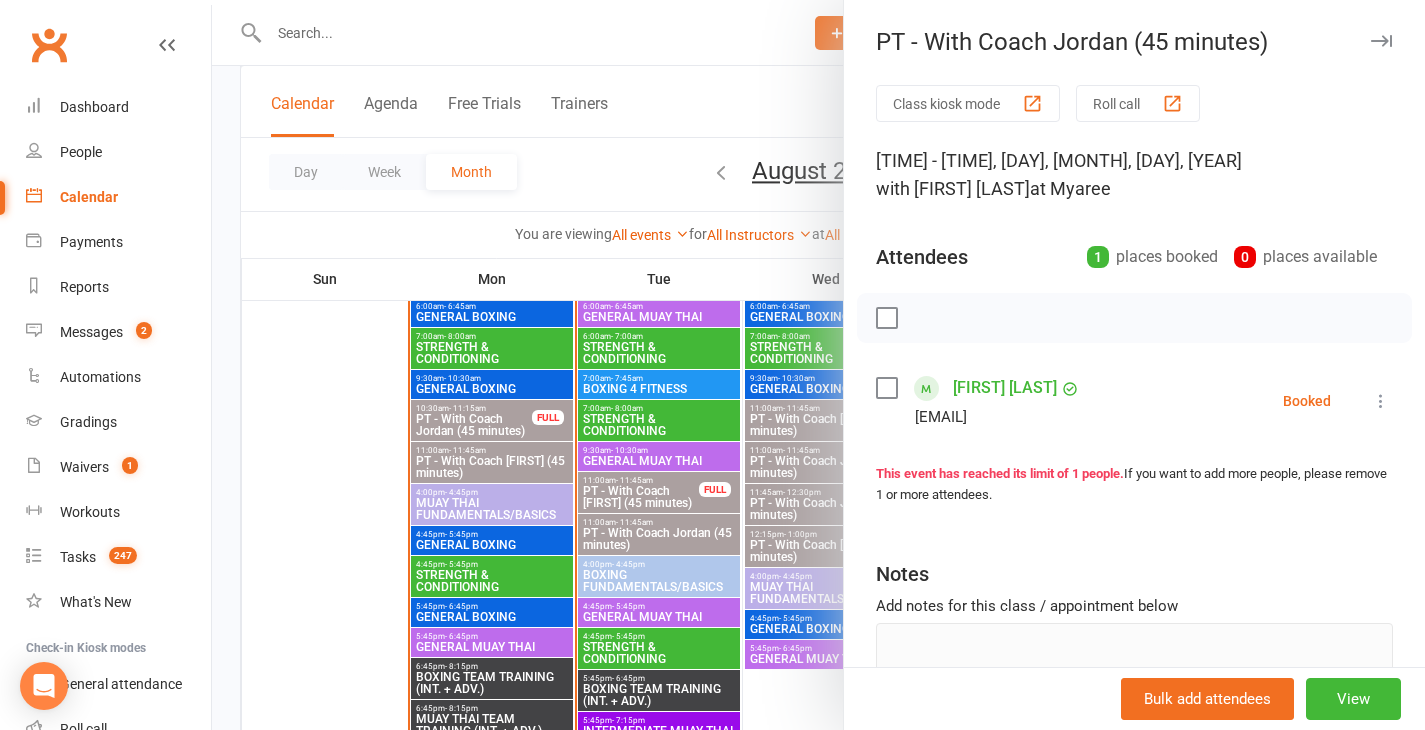 click at bounding box center (818, 365) 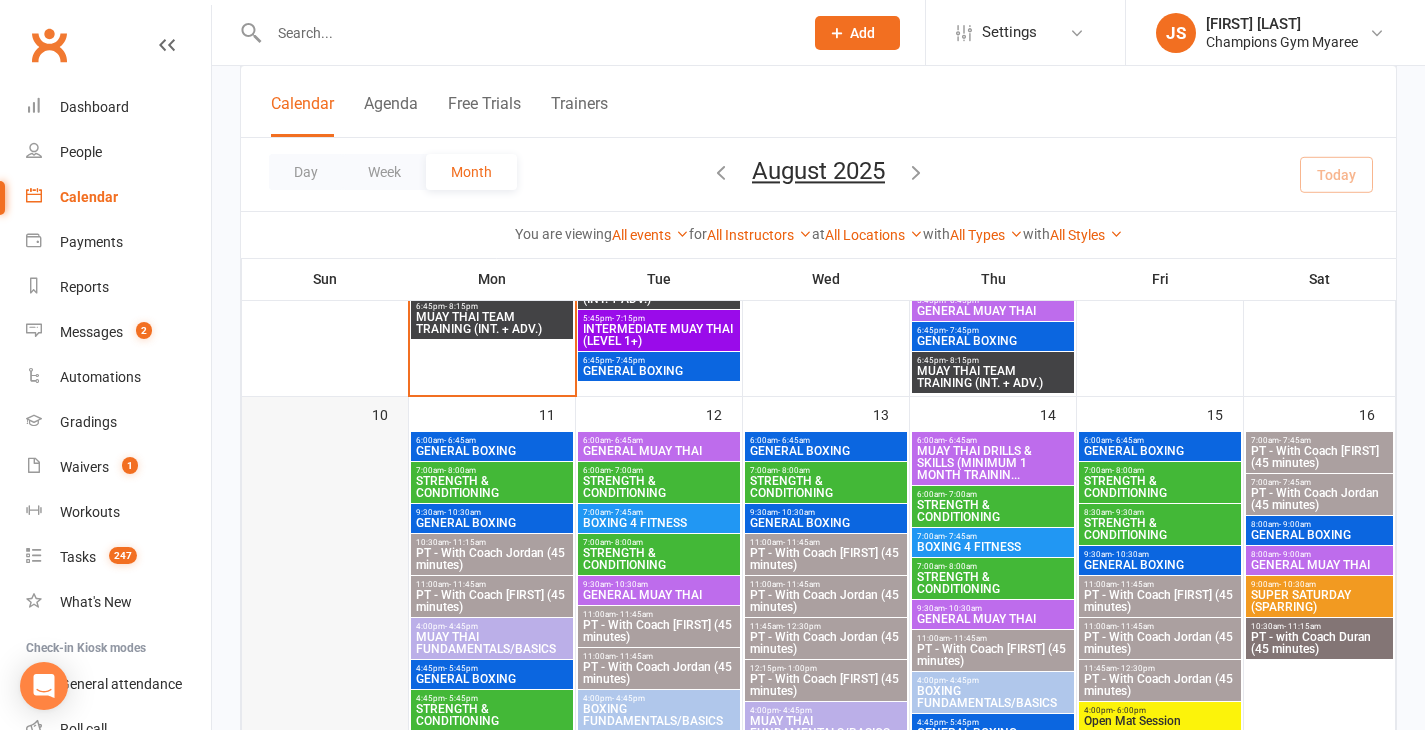scroll, scrollTop: 1096, scrollLeft: 0, axis: vertical 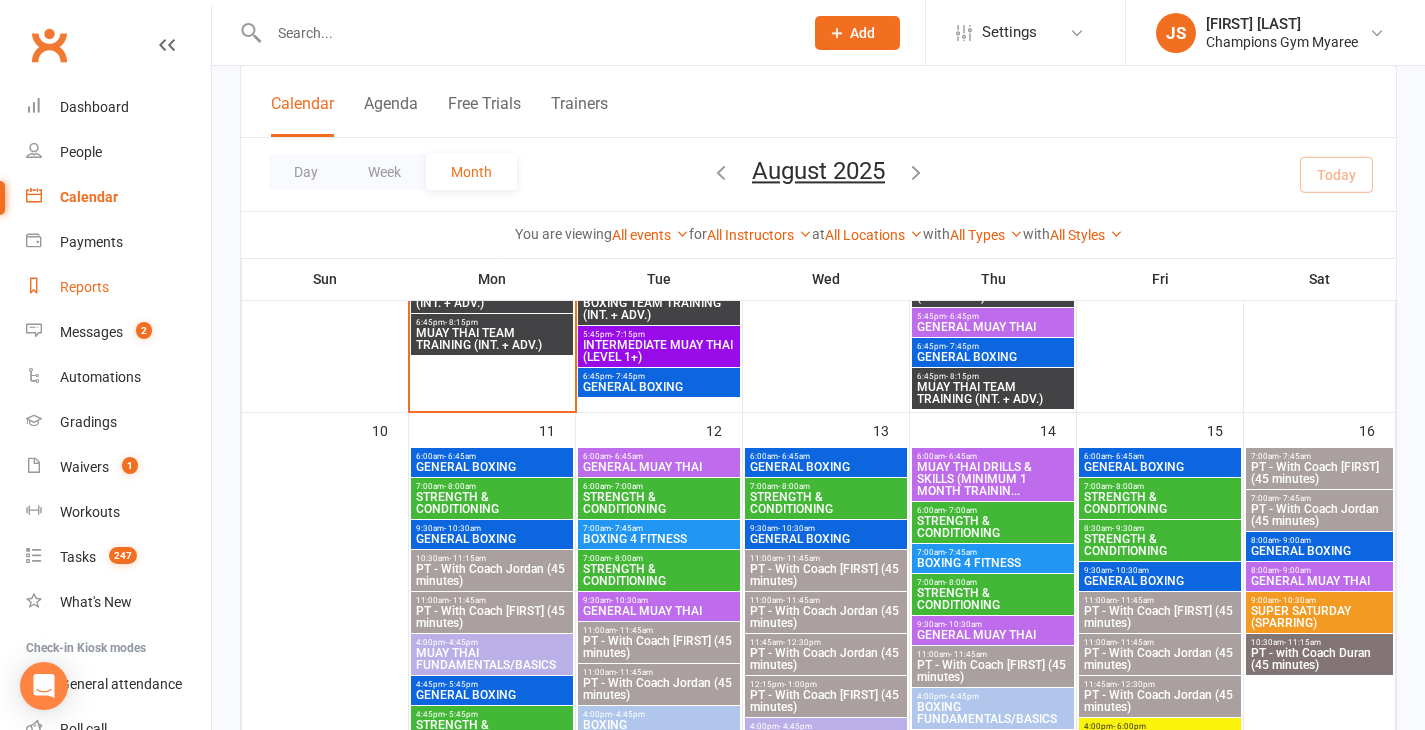 click on "Reports" at bounding box center [84, 287] 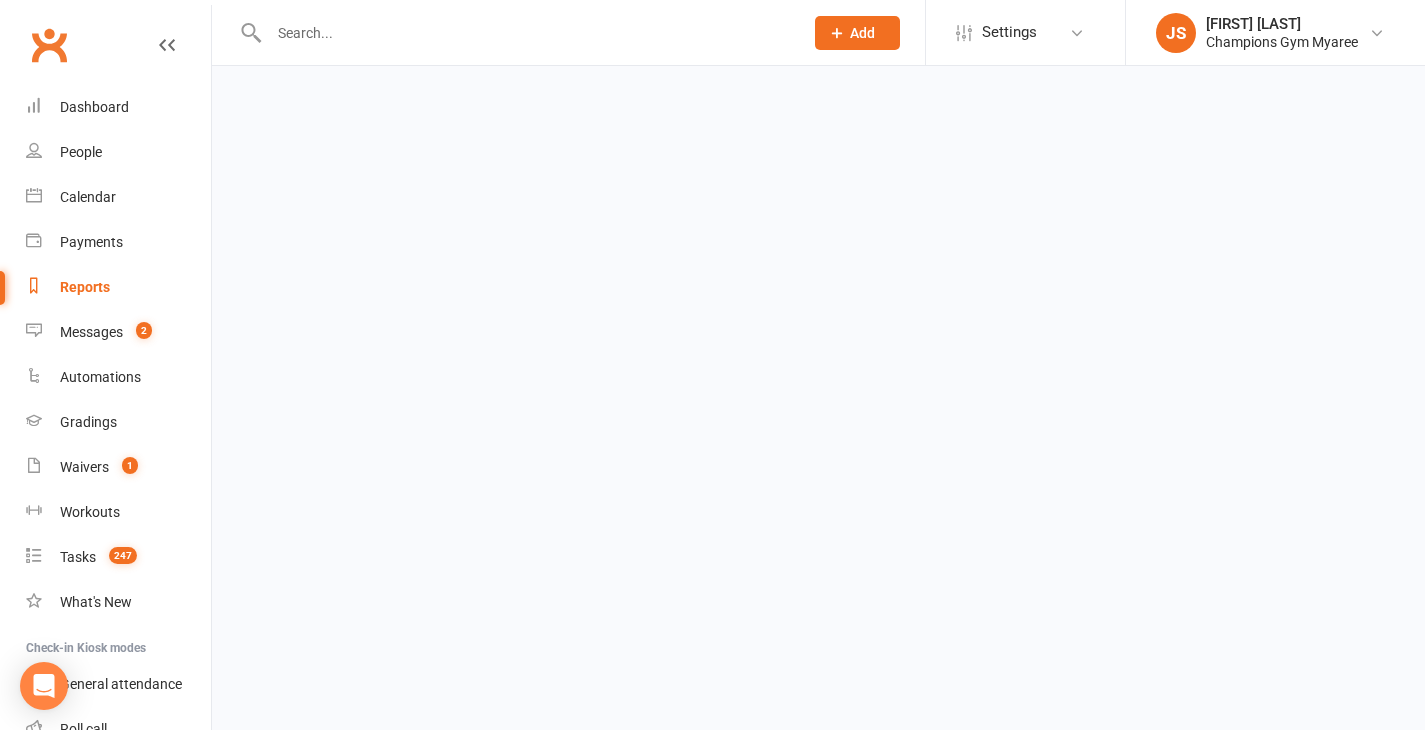 scroll, scrollTop: 0, scrollLeft: 0, axis: both 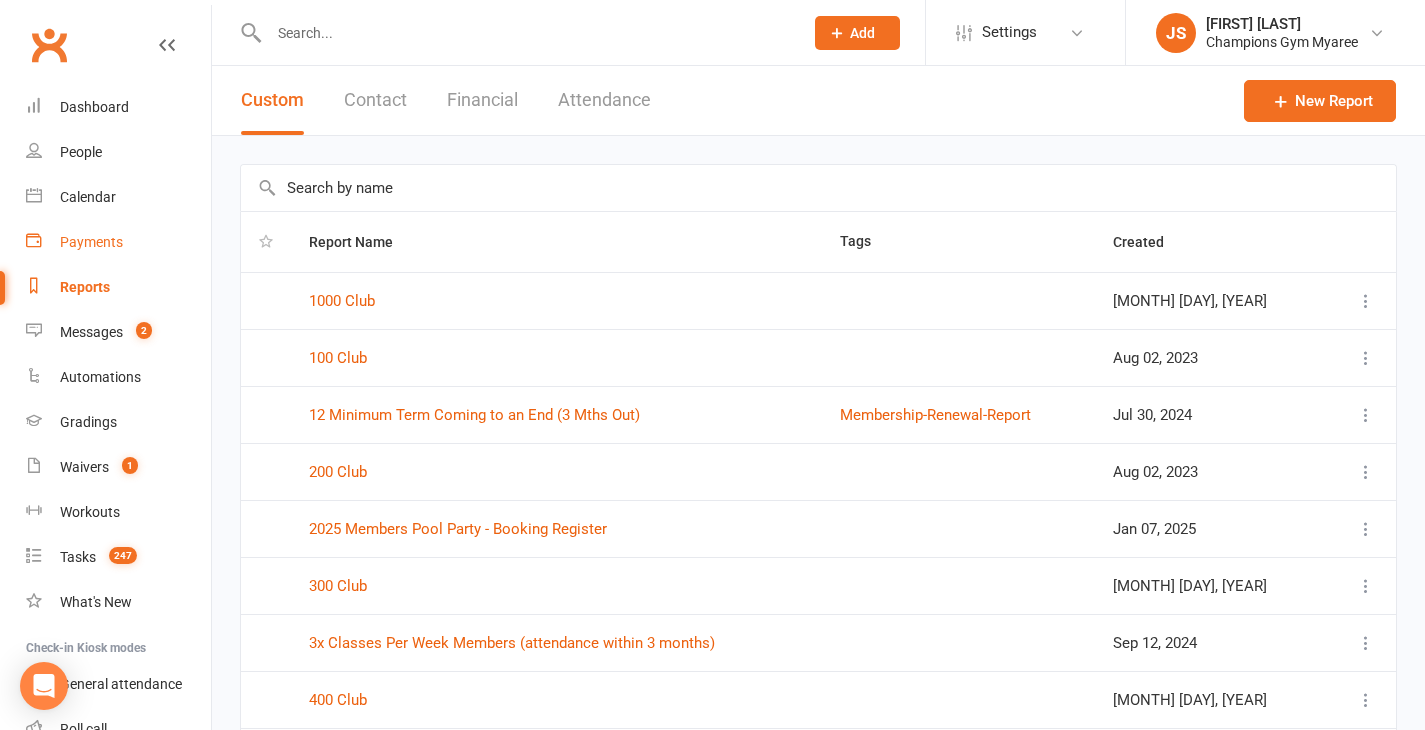 click on "Payments" at bounding box center [91, 242] 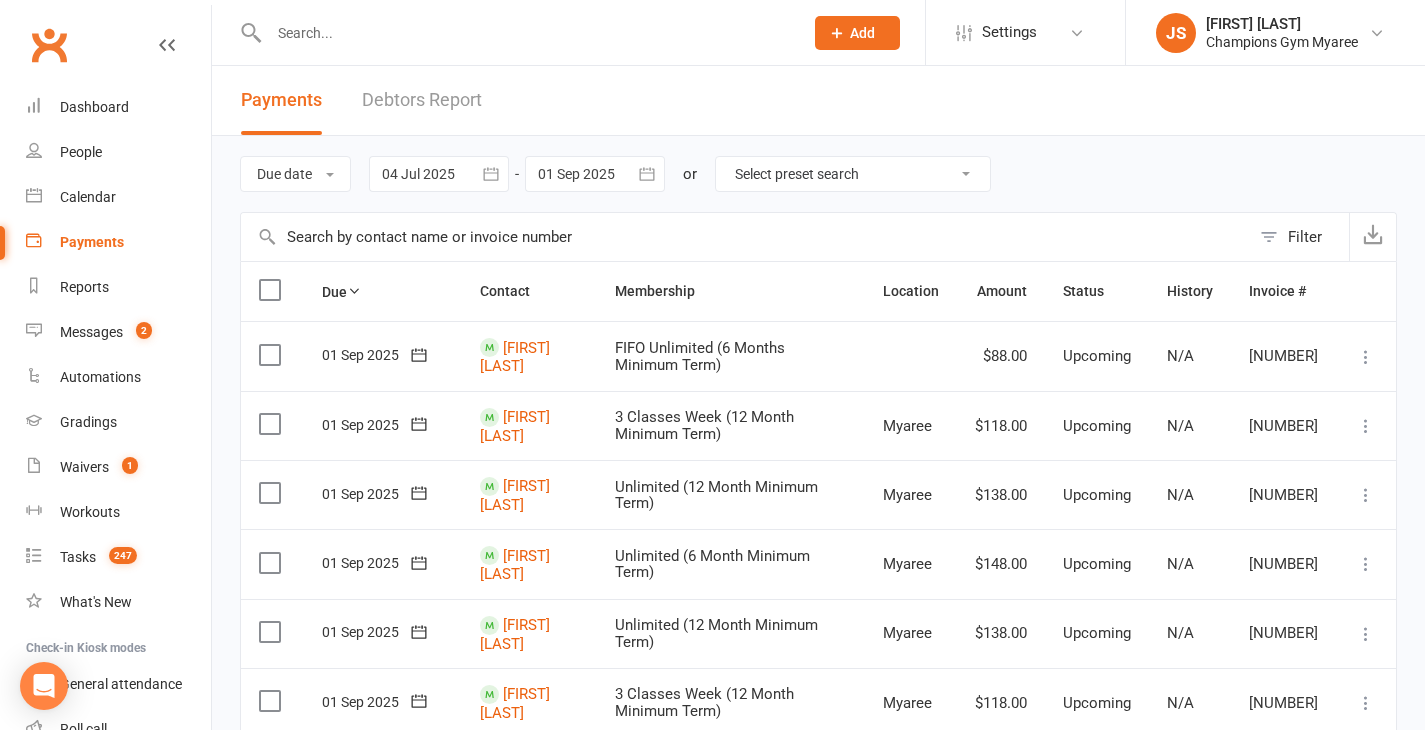 click on "Filter" at bounding box center (1299, 237) 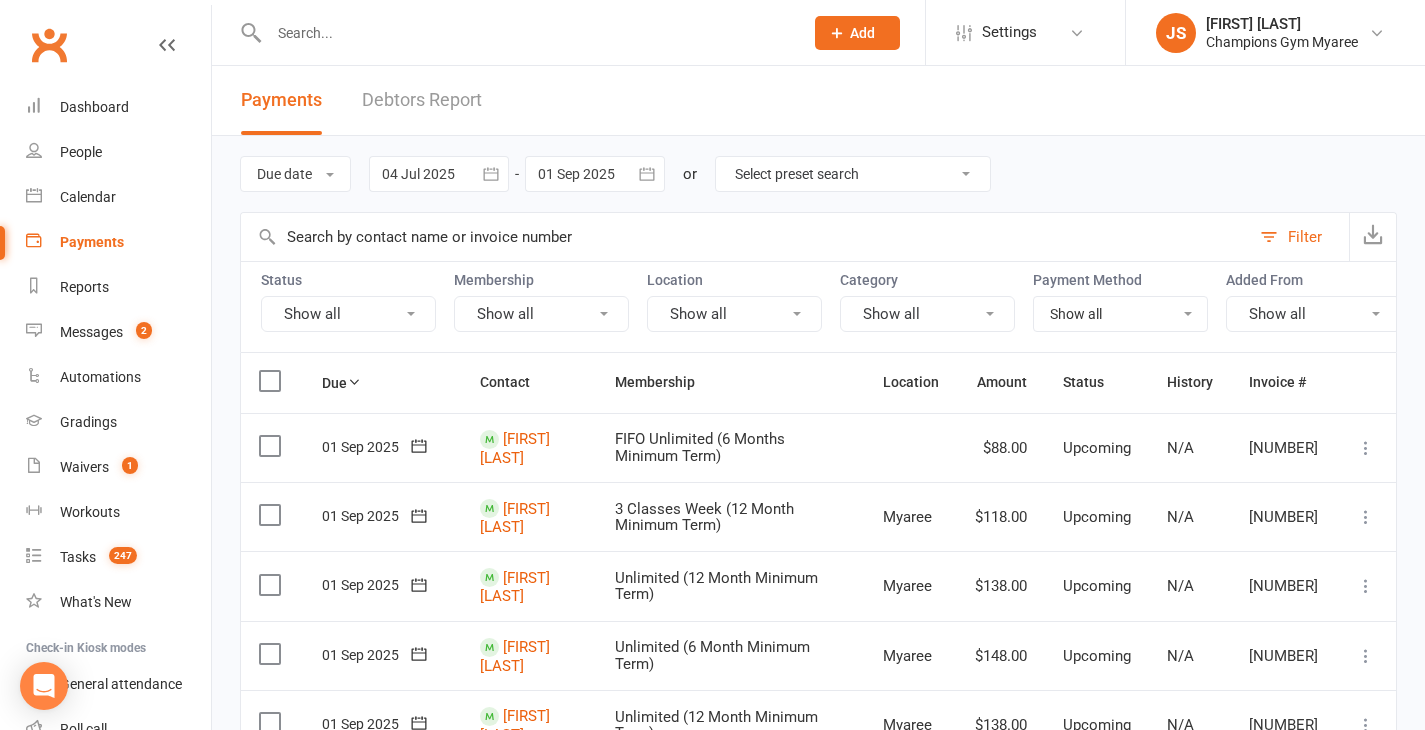 click on "Show all" at bounding box center [541, 314] 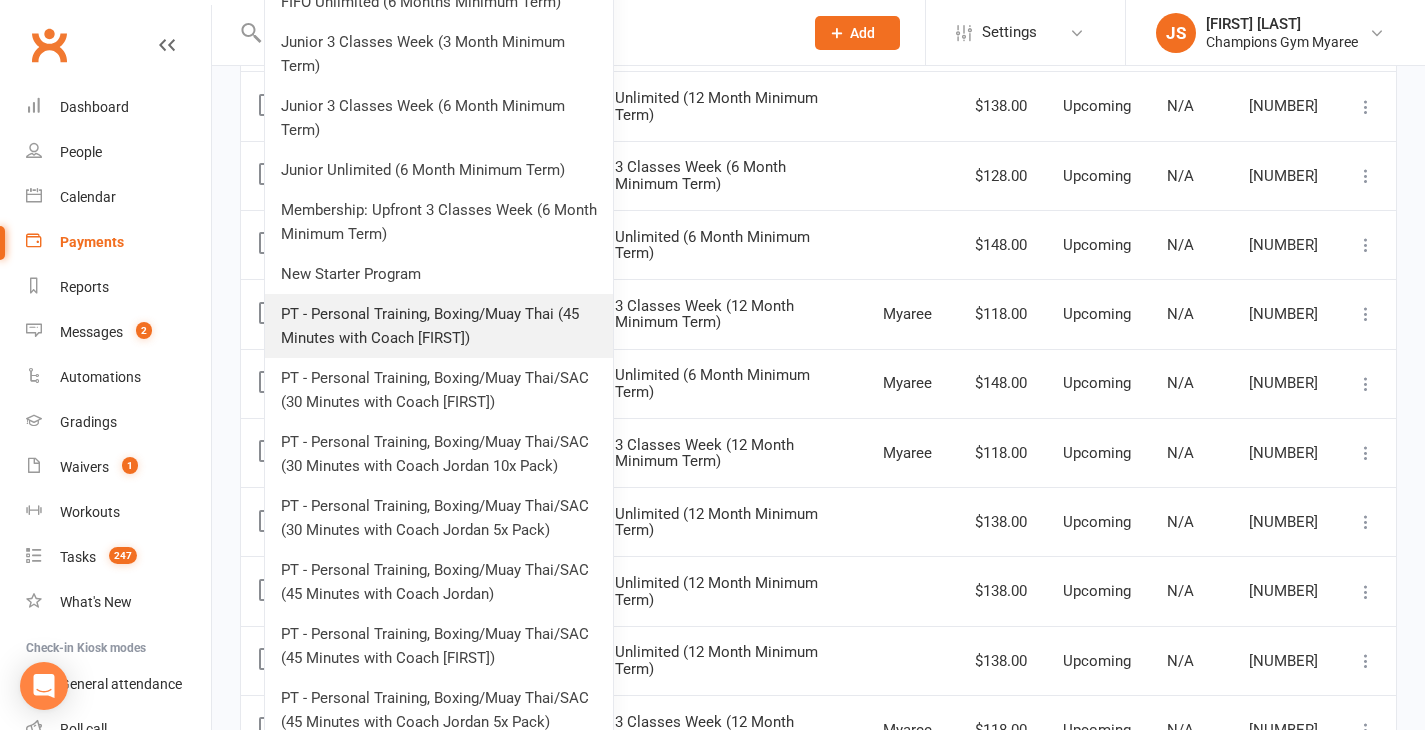 scroll, scrollTop: 762, scrollLeft: 0, axis: vertical 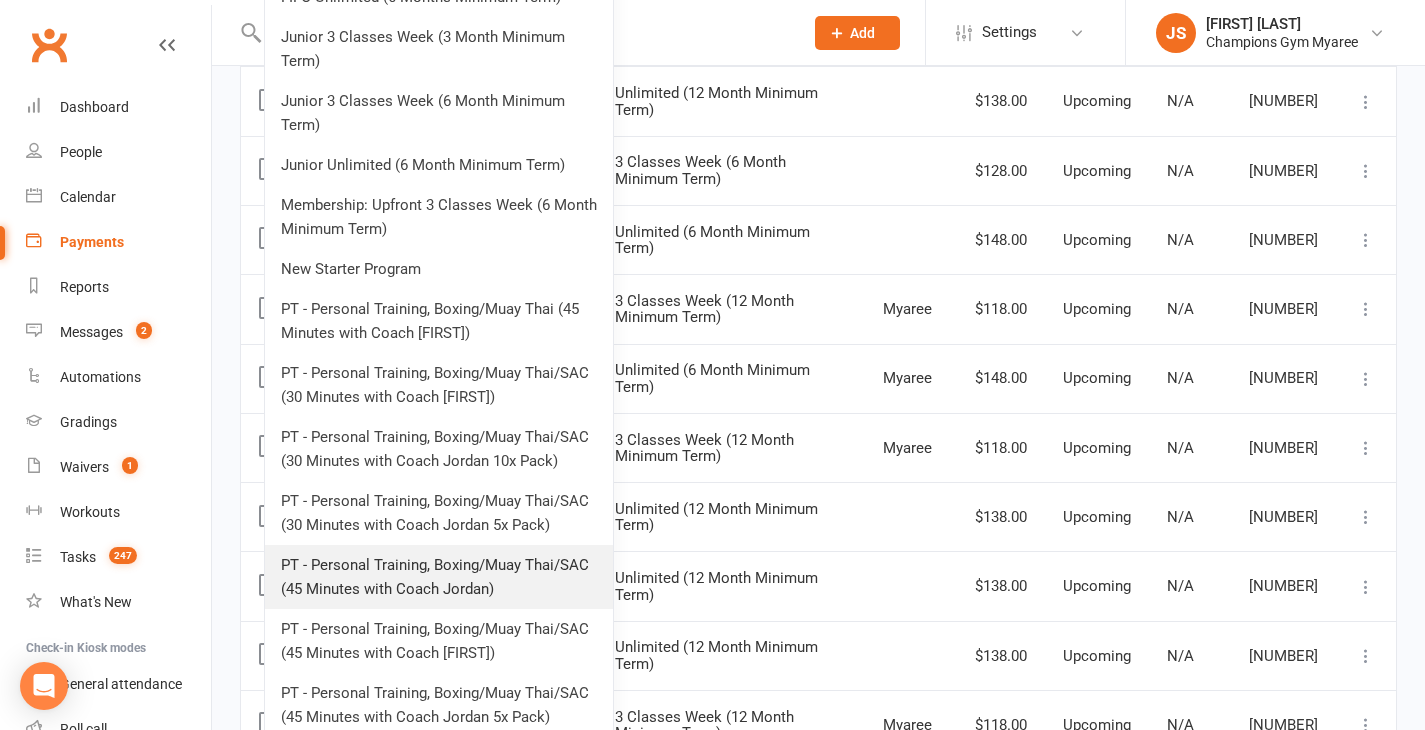 click on "PT - Personal Training, Boxing/Muay Thai/SAC (45 Minutes with Coach Jordan)" at bounding box center (439, 577) 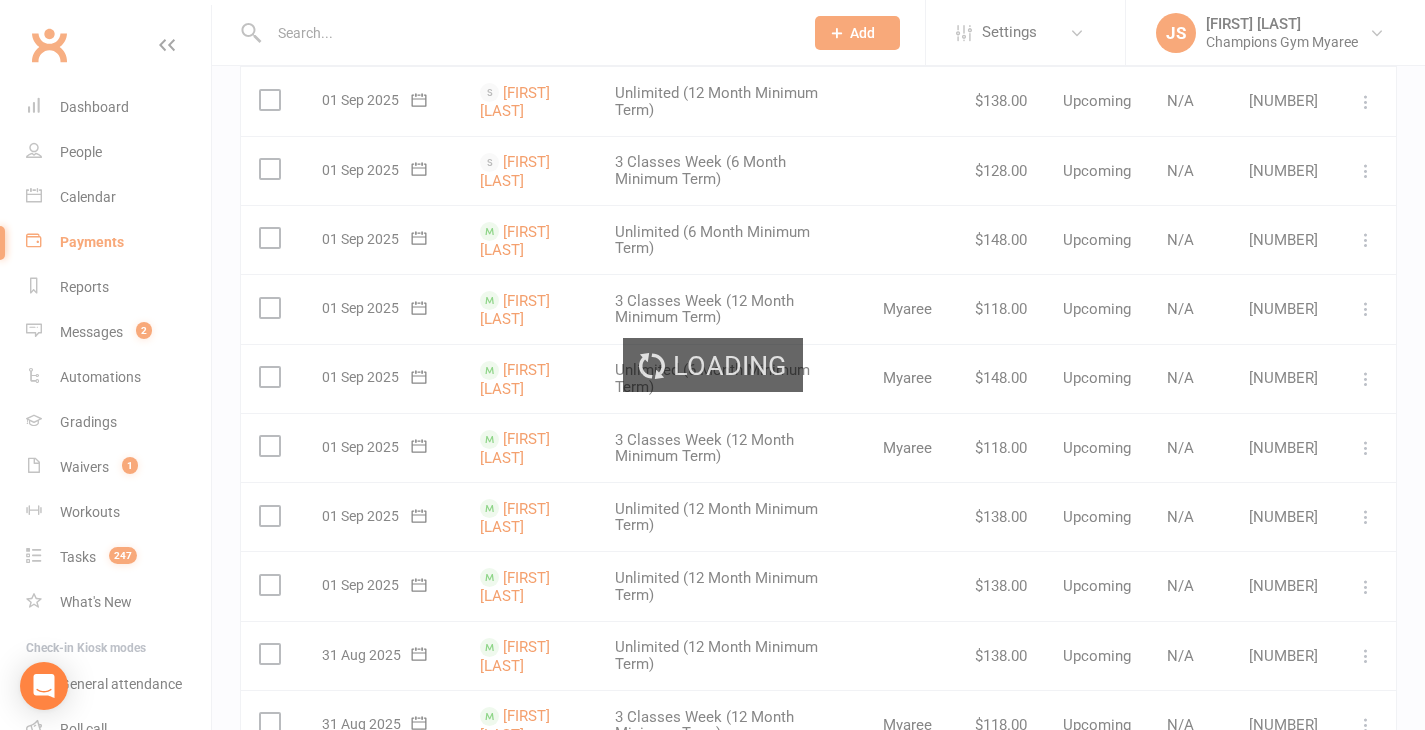 scroll, scrollTop: 0, scrollLeft: 0, axis: both 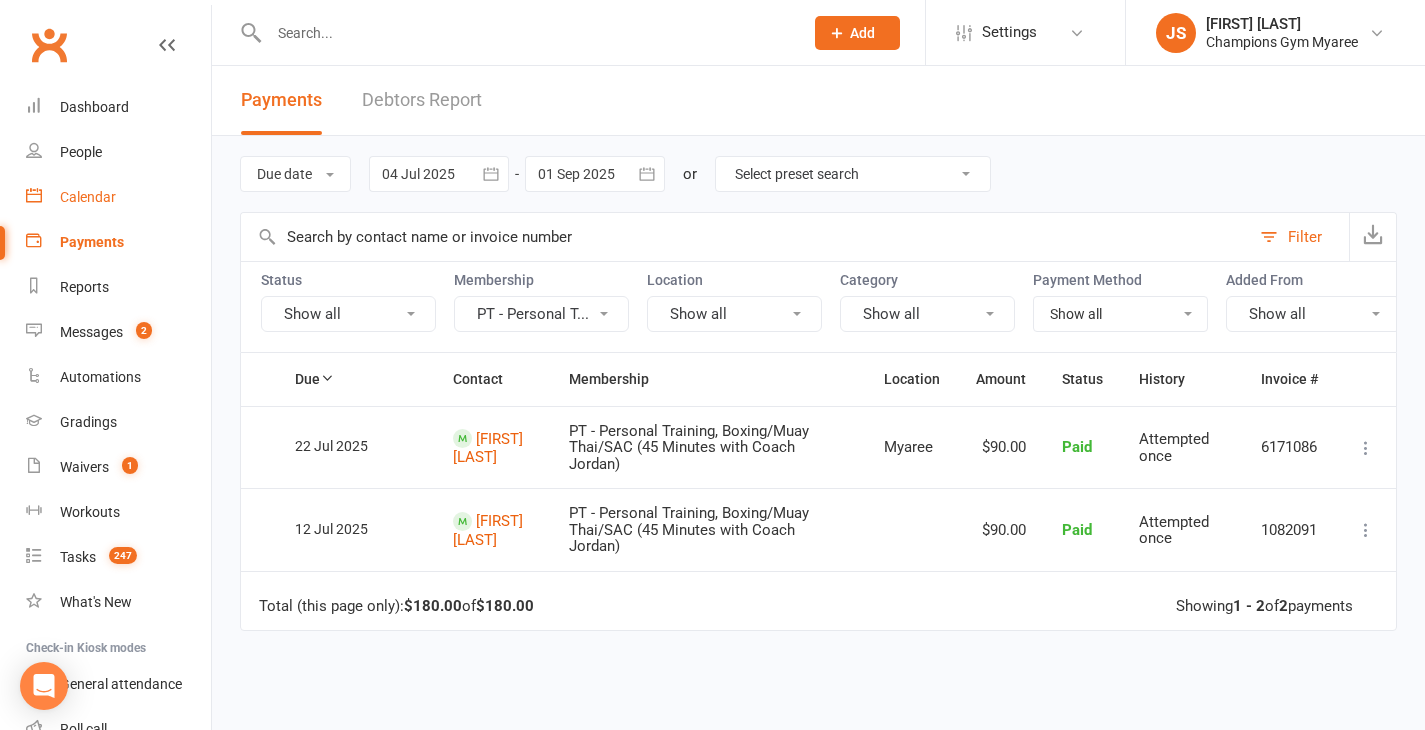 click on "Calendar" at bounding box center [88, 197] 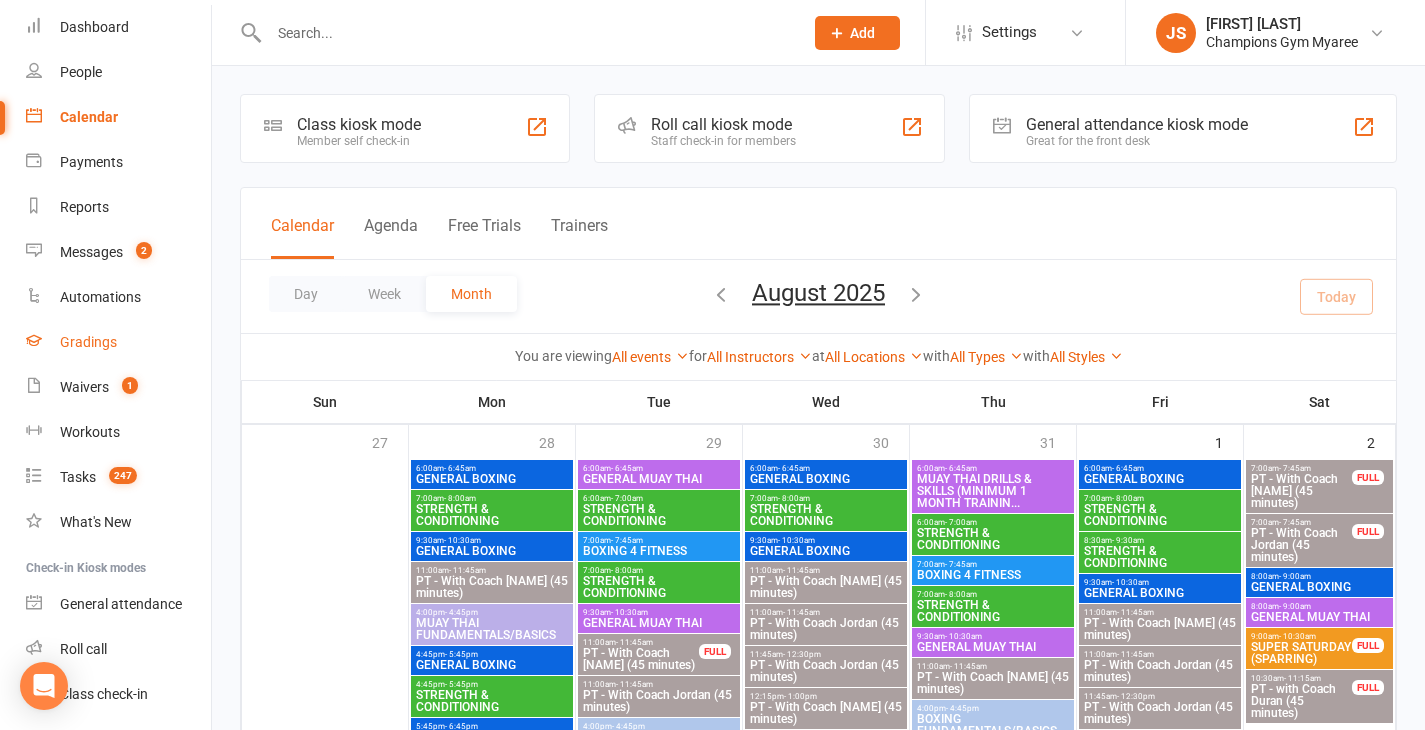 scroll, scrollTop: 94, scrollLeft: 0, axis: vertical 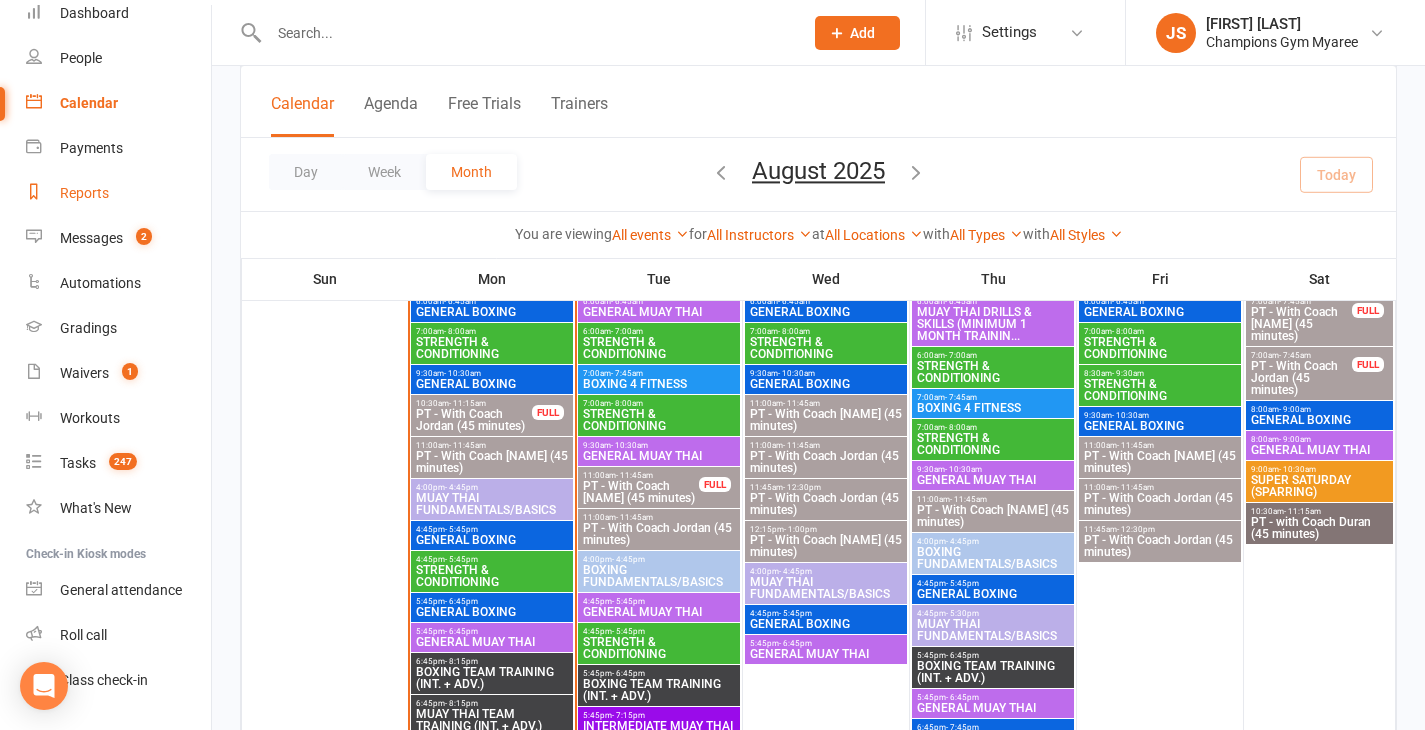 click on "Reports" at bounding box center [118, 193] 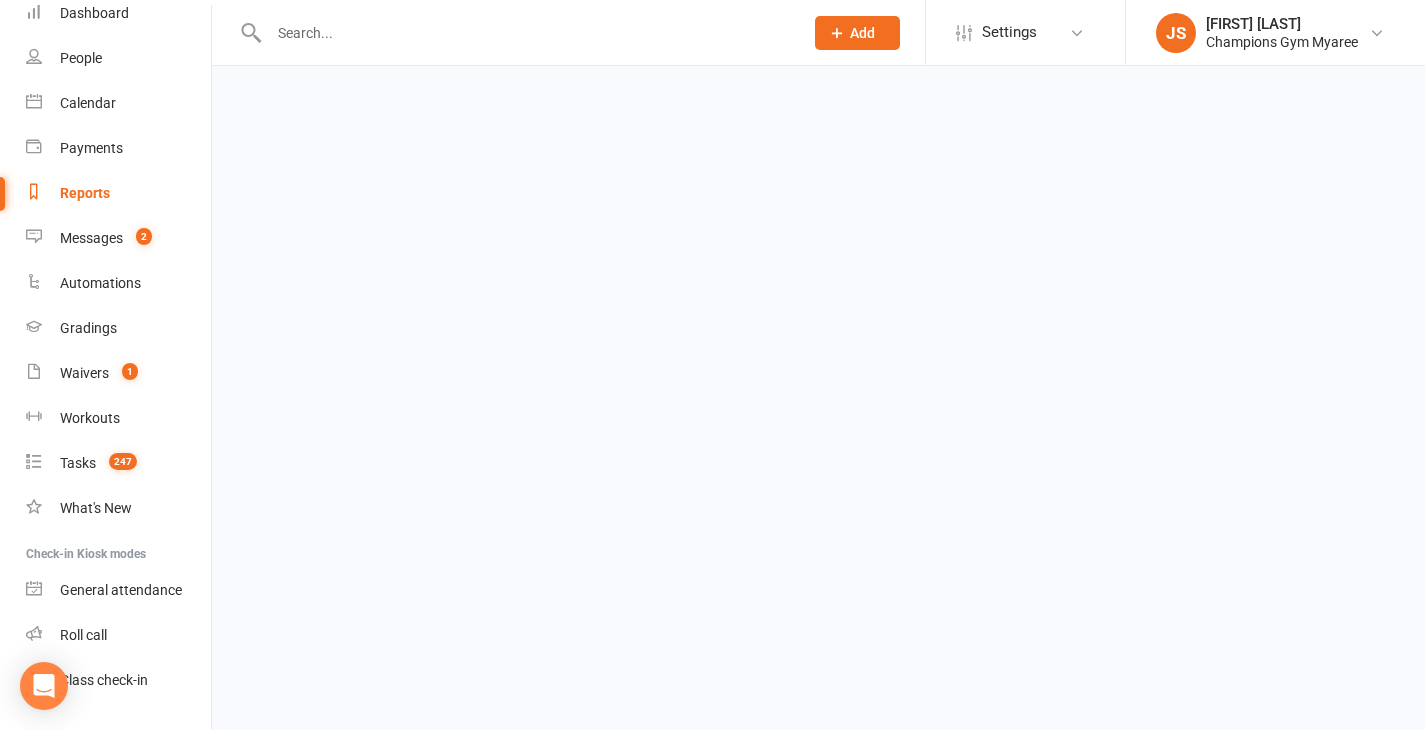 scroll, scrollTop: 0, scrollLeft: 0, axis: both 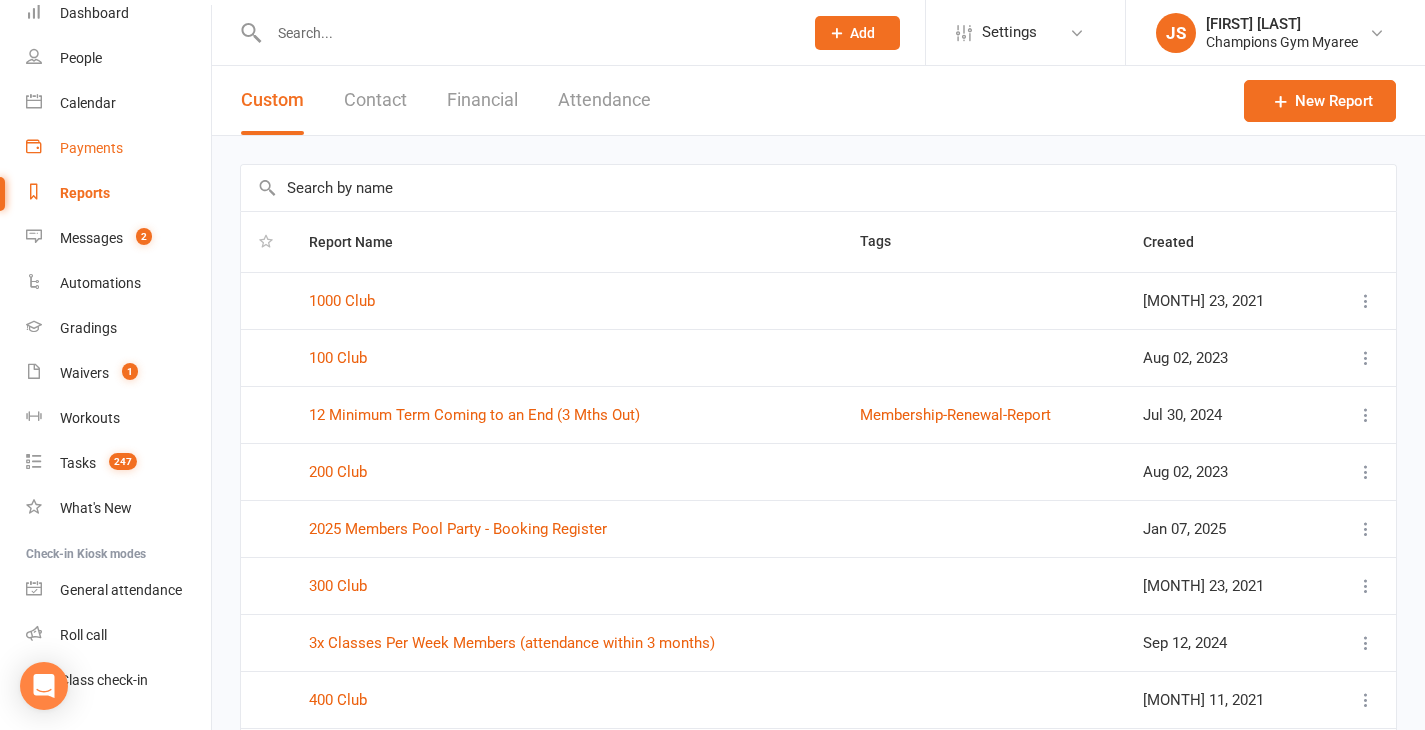 click on "Payments" at bounding box center (118, 148) 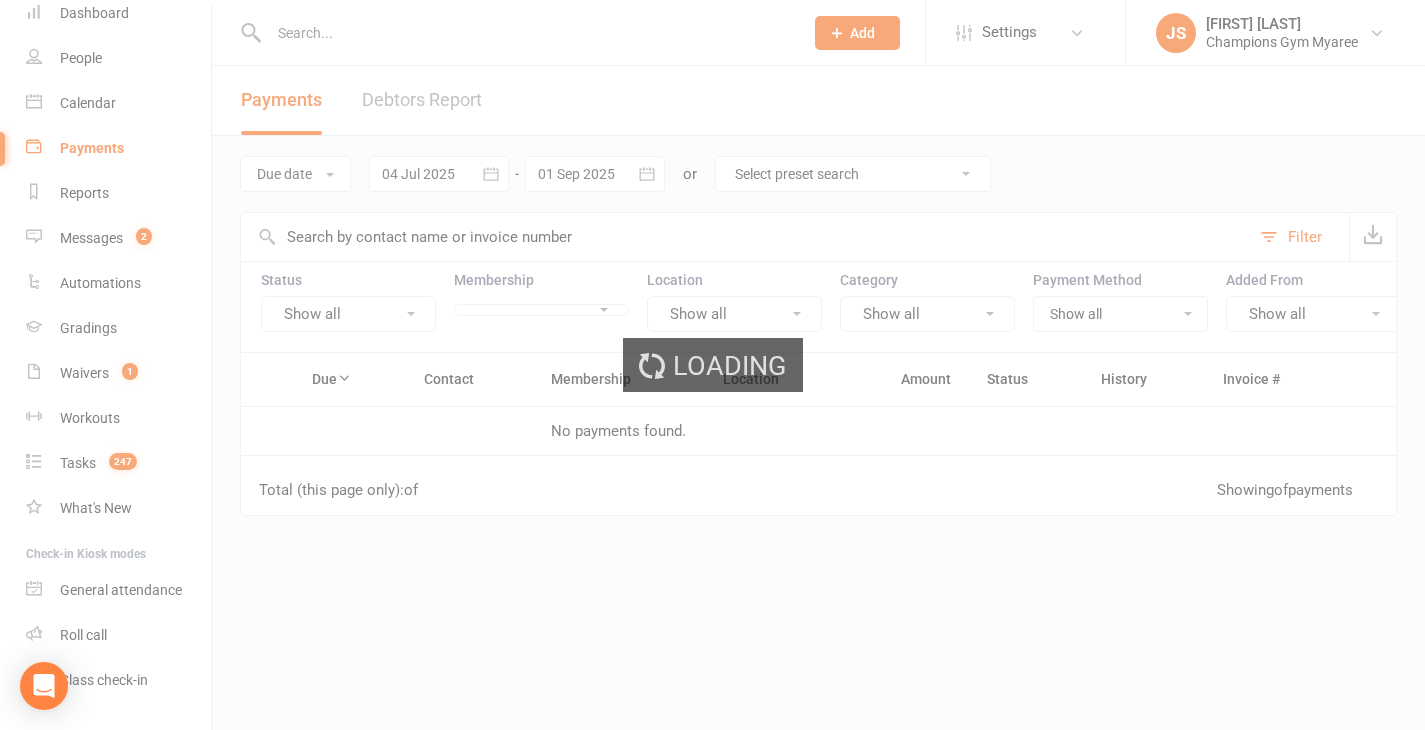 scroll, scrollTop: 94, scrollLeft: 0, axis: vertical 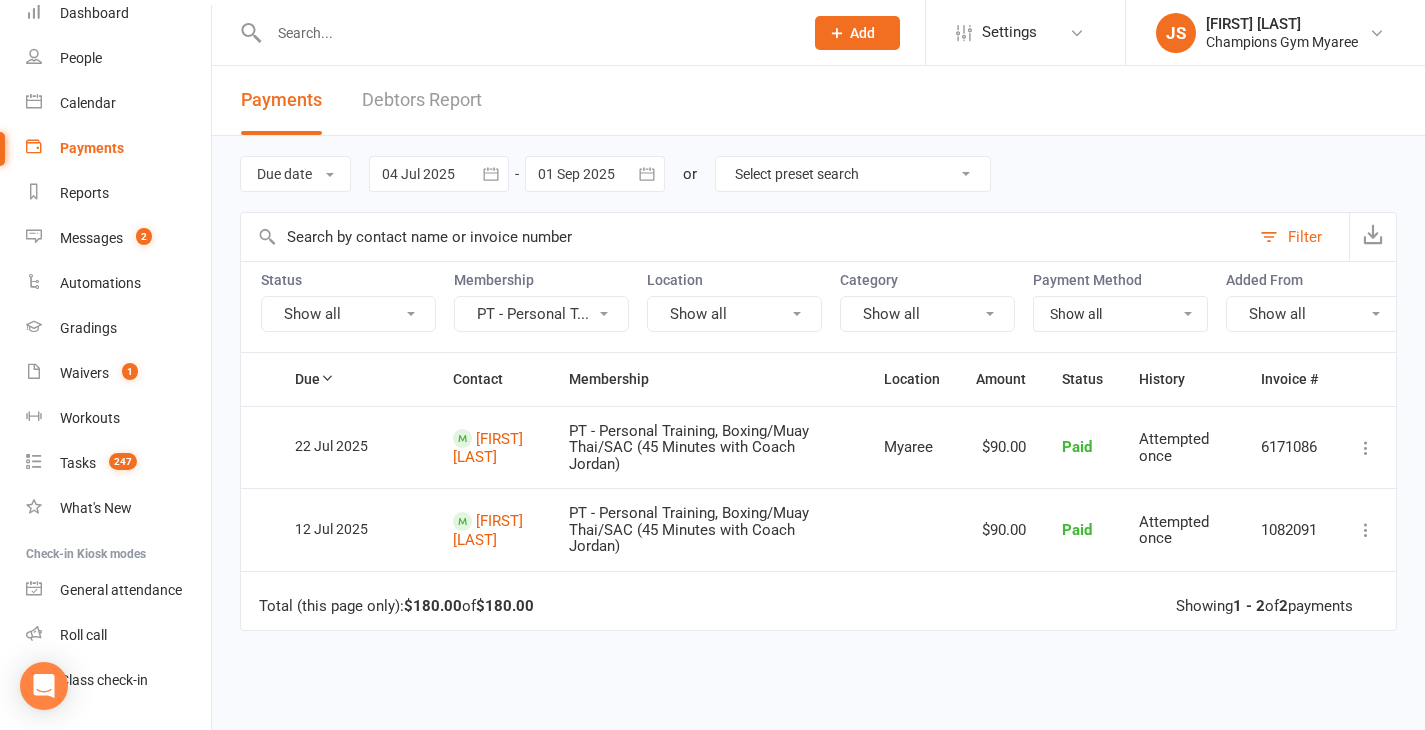 click on "PT - Personal T..." at bounding box center (541, 314) 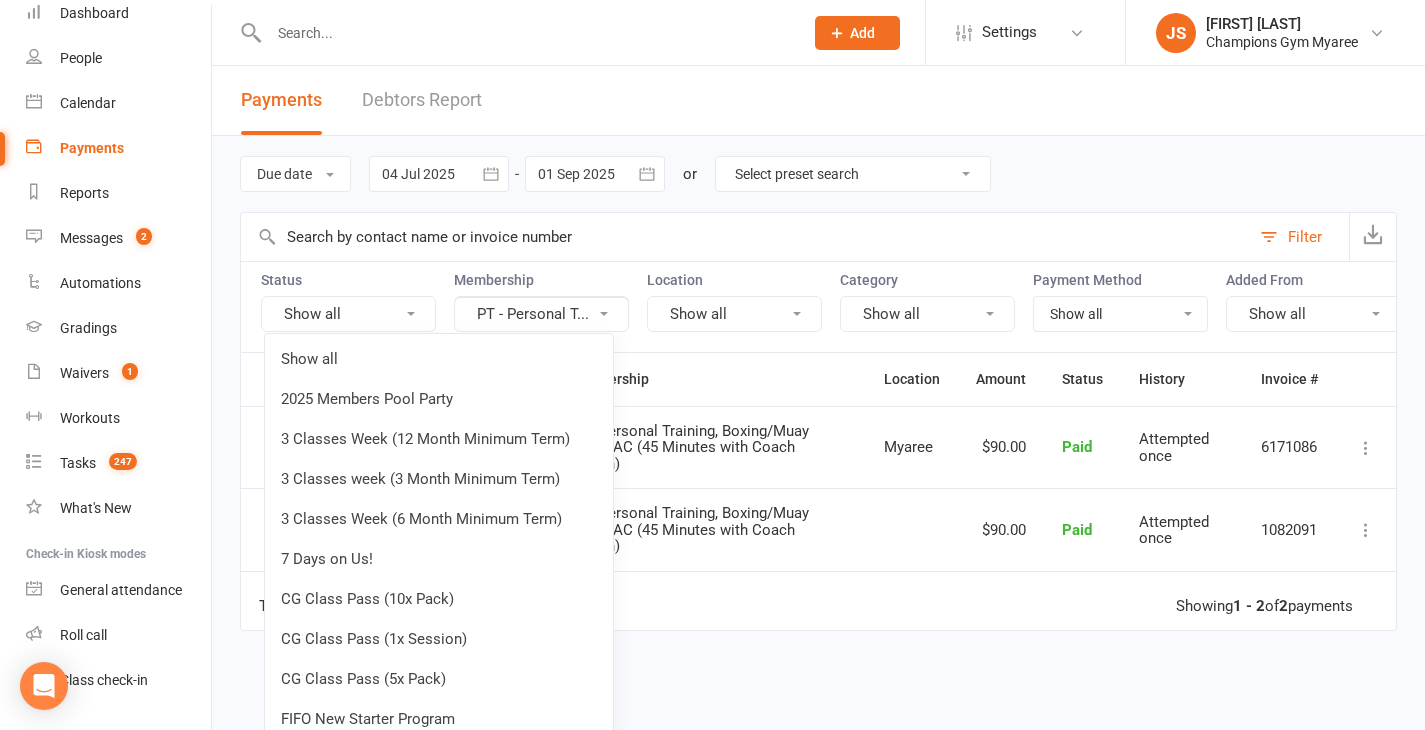 click on "PT - Personal Training, Boxing/Muay Thai/SAC (45 Minutes with Coach Jordan)" at bounding box center (708, 529) 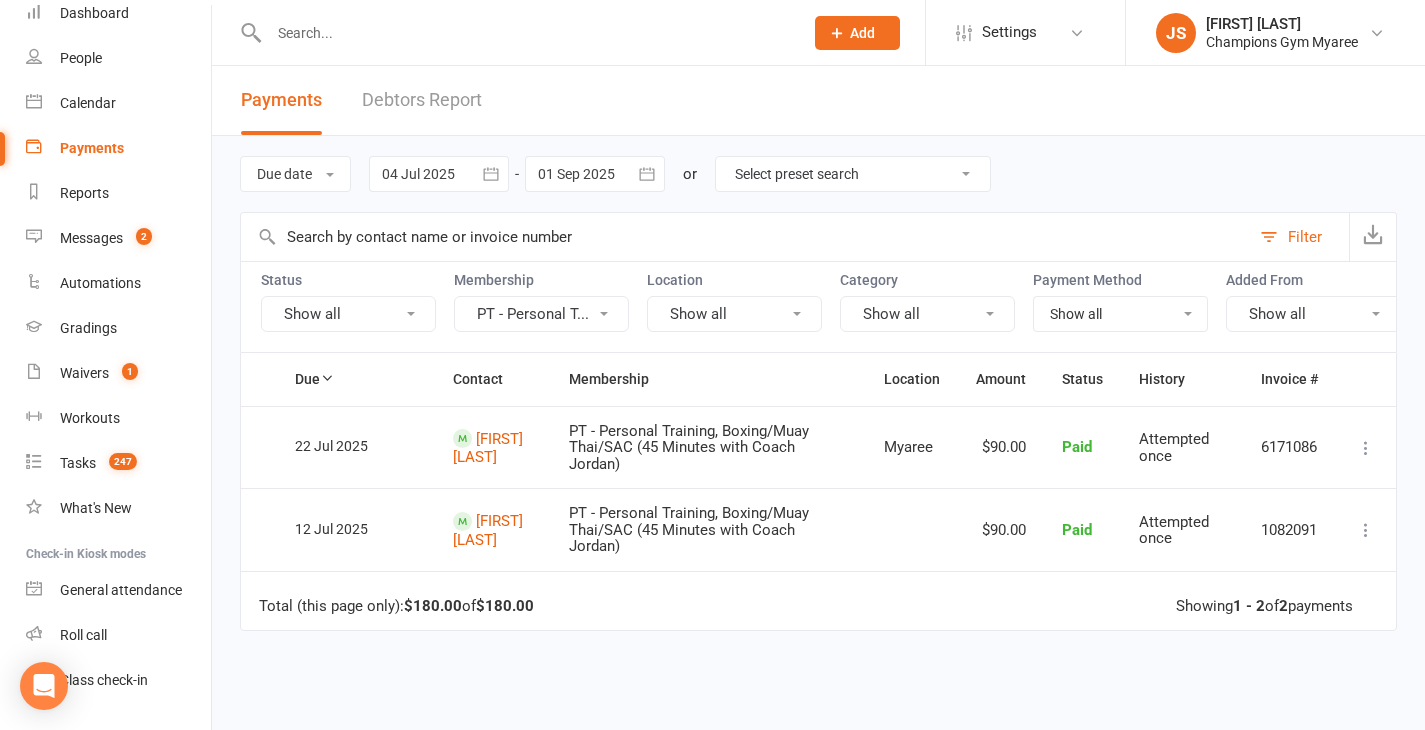 click at bounding box center (439, 174) 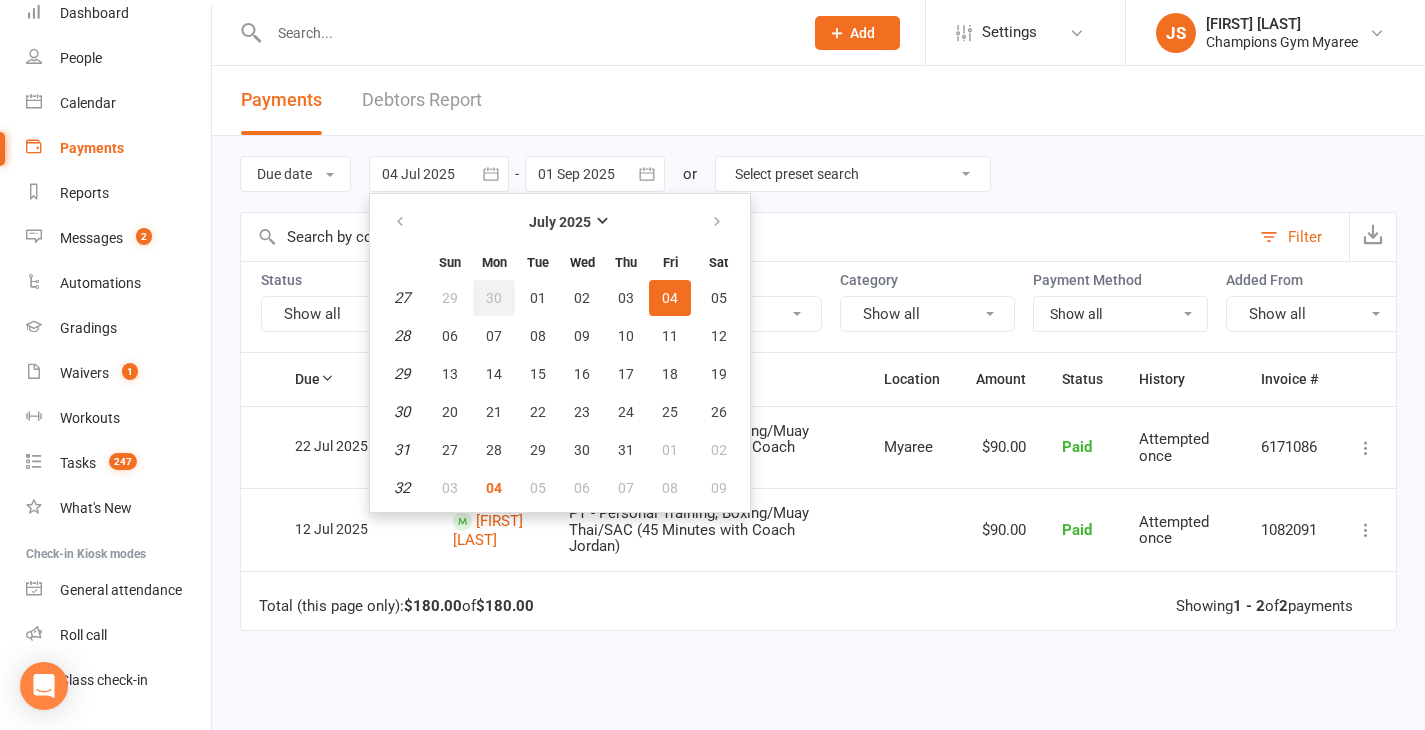 click on "30" at bounding box center (494, 298) 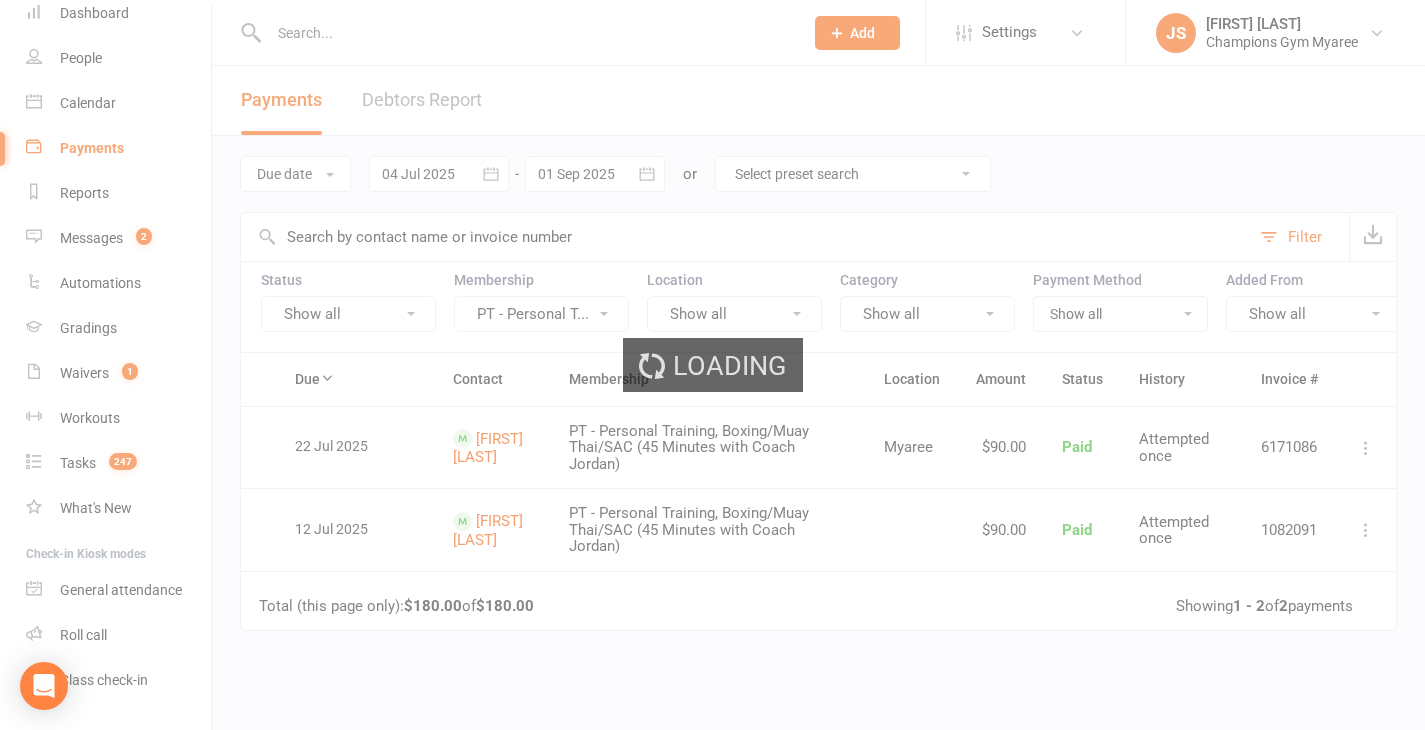 type on "30 Jun 2025" 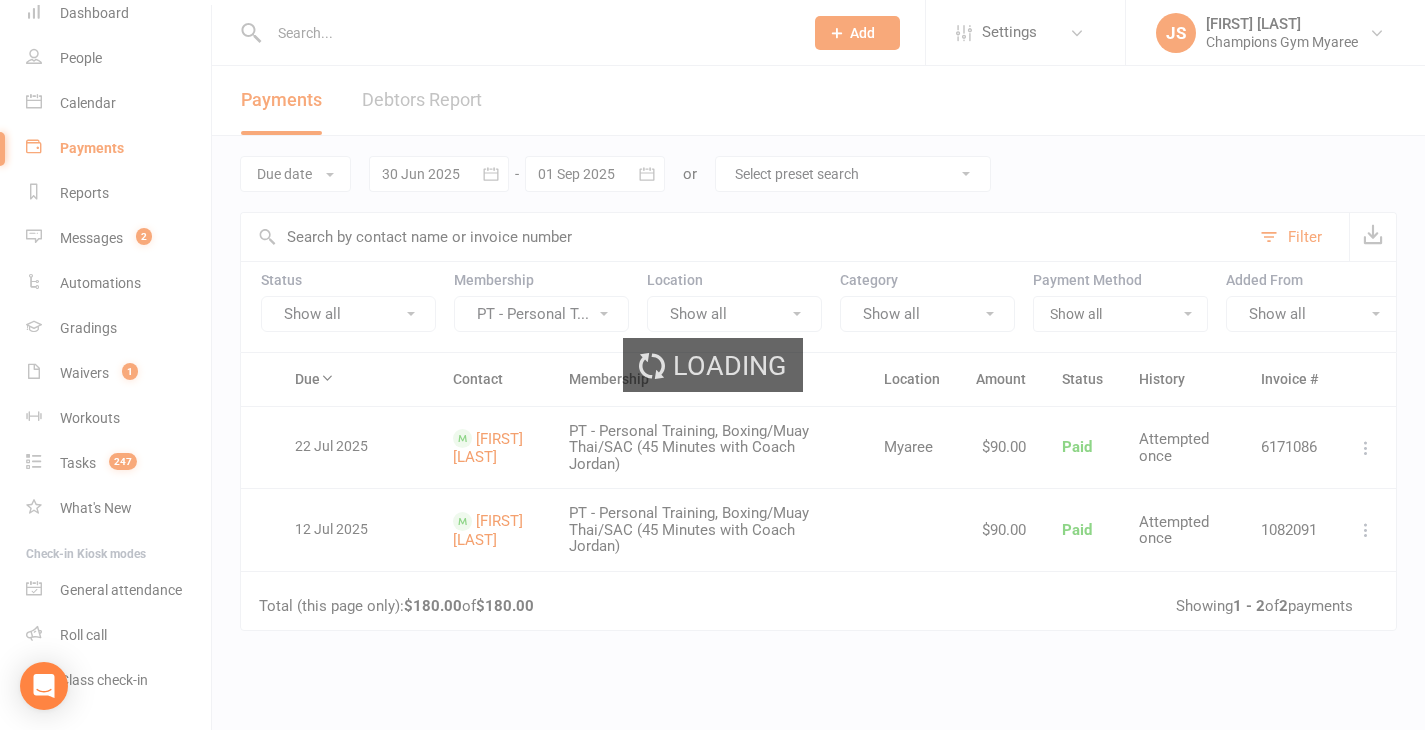 scroll, scrollTop: 94, scrollLeft: 0, axis: vertical 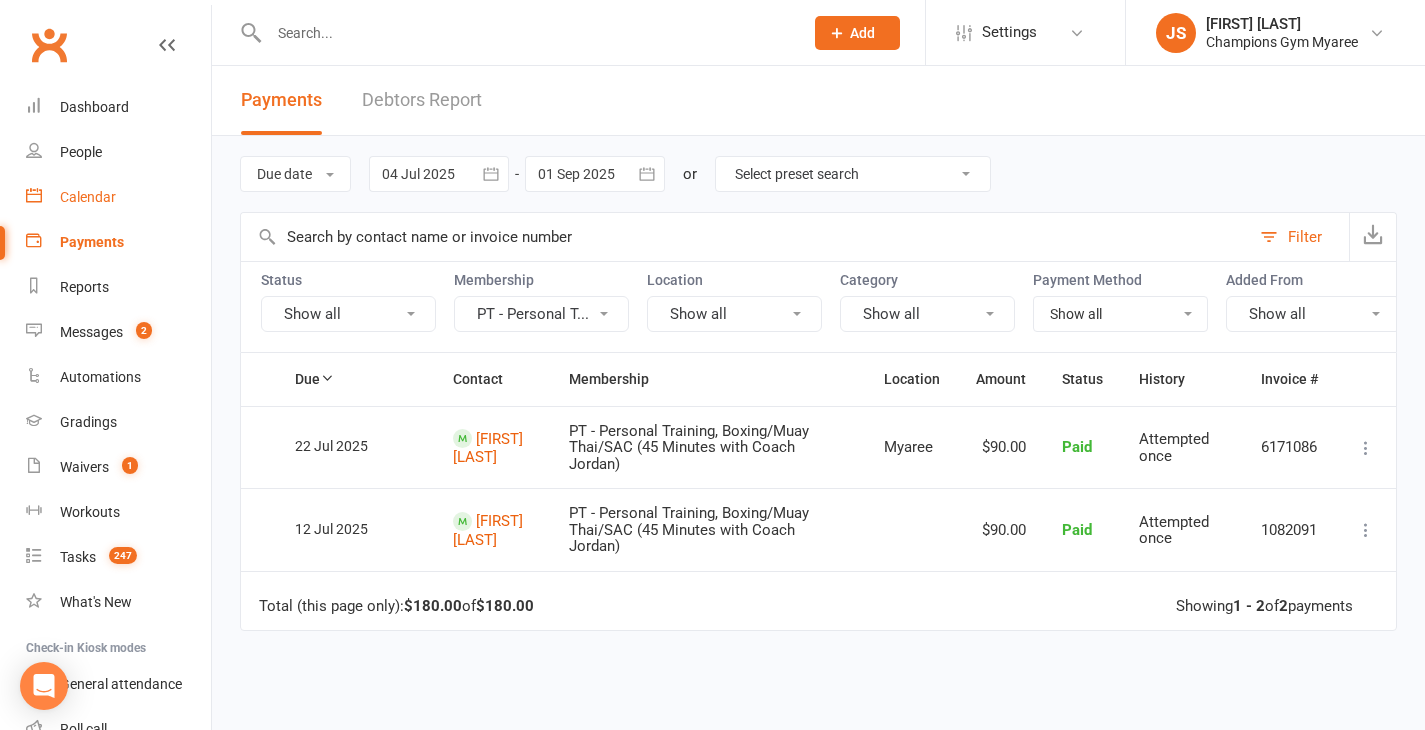 click on "Calendar" at bounding box center (118, 197) 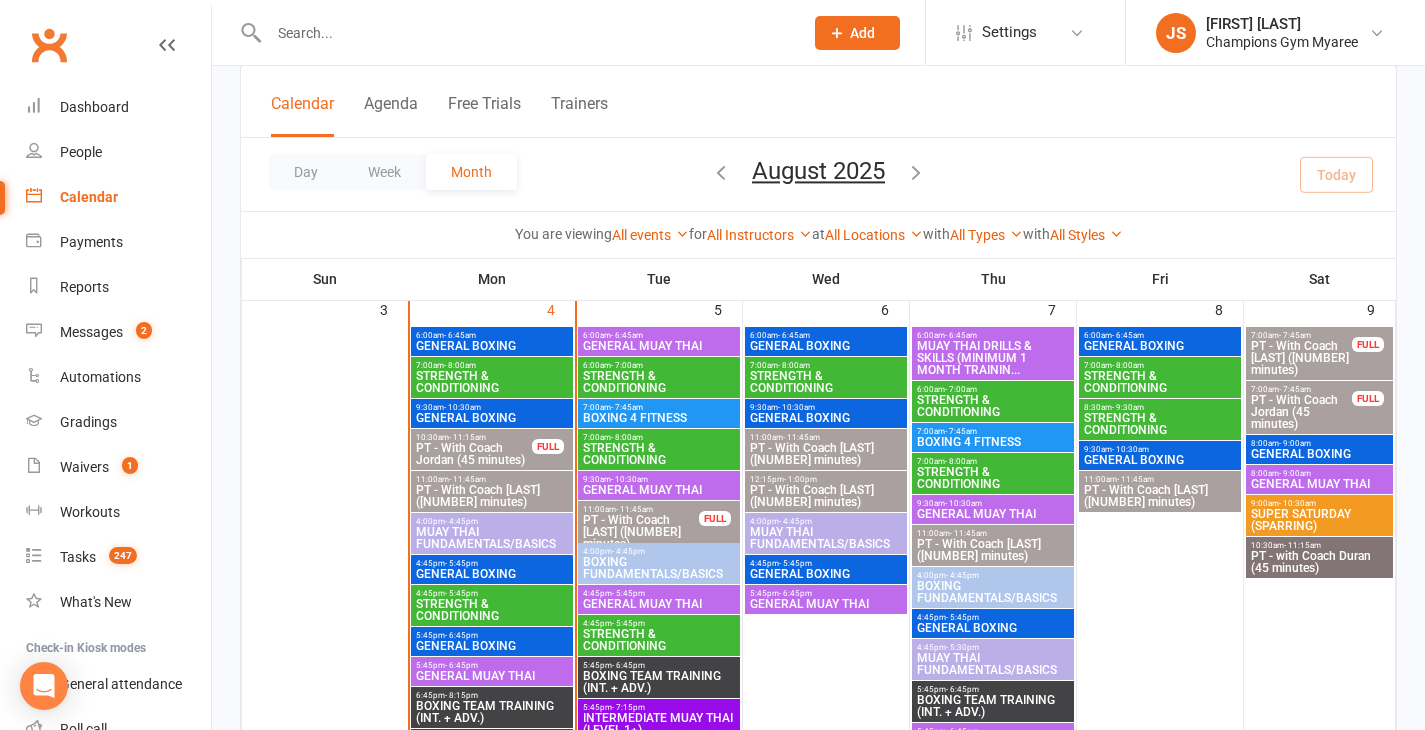 scroll, scrollTop: 671, scrollLeft: 0, axis: vertical 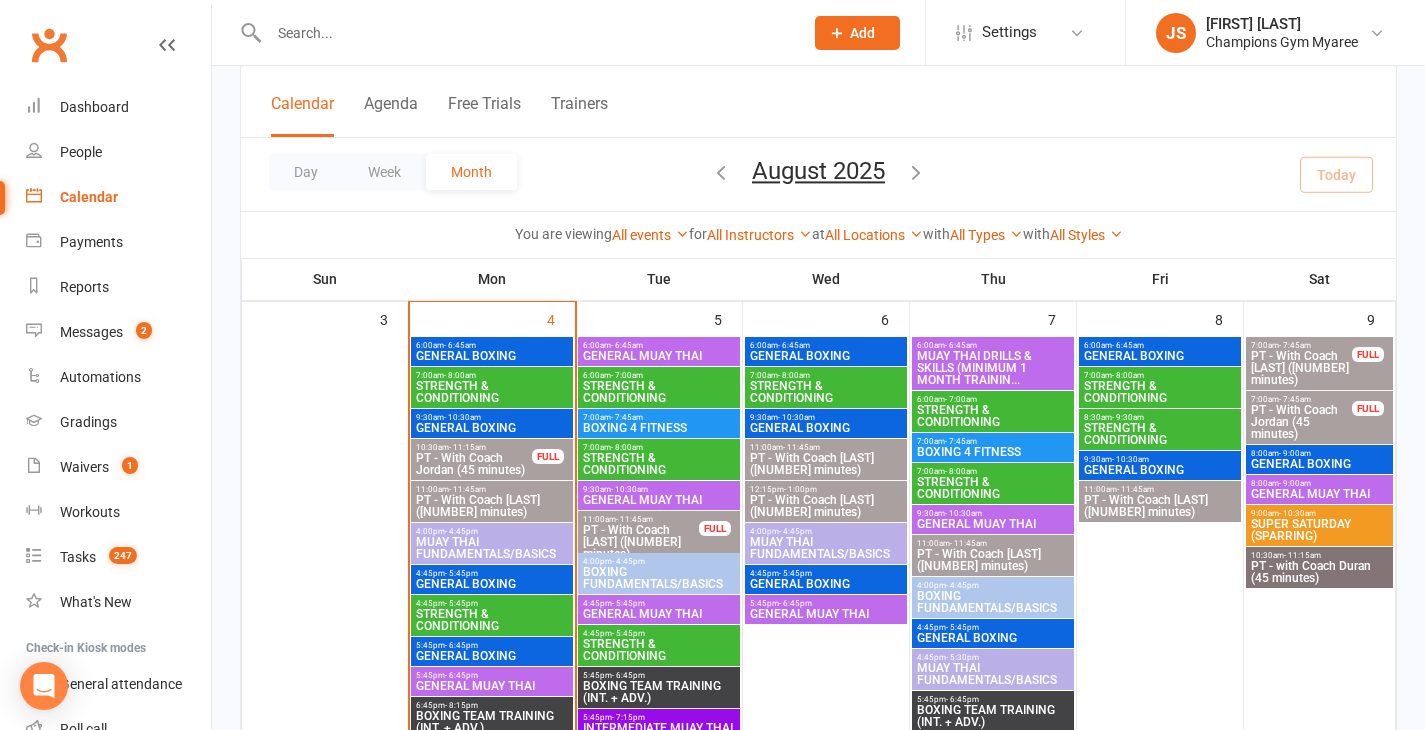 click on "PT - With Coach [FIRST] (45 minutes)" at bounding box center [1160, 506] 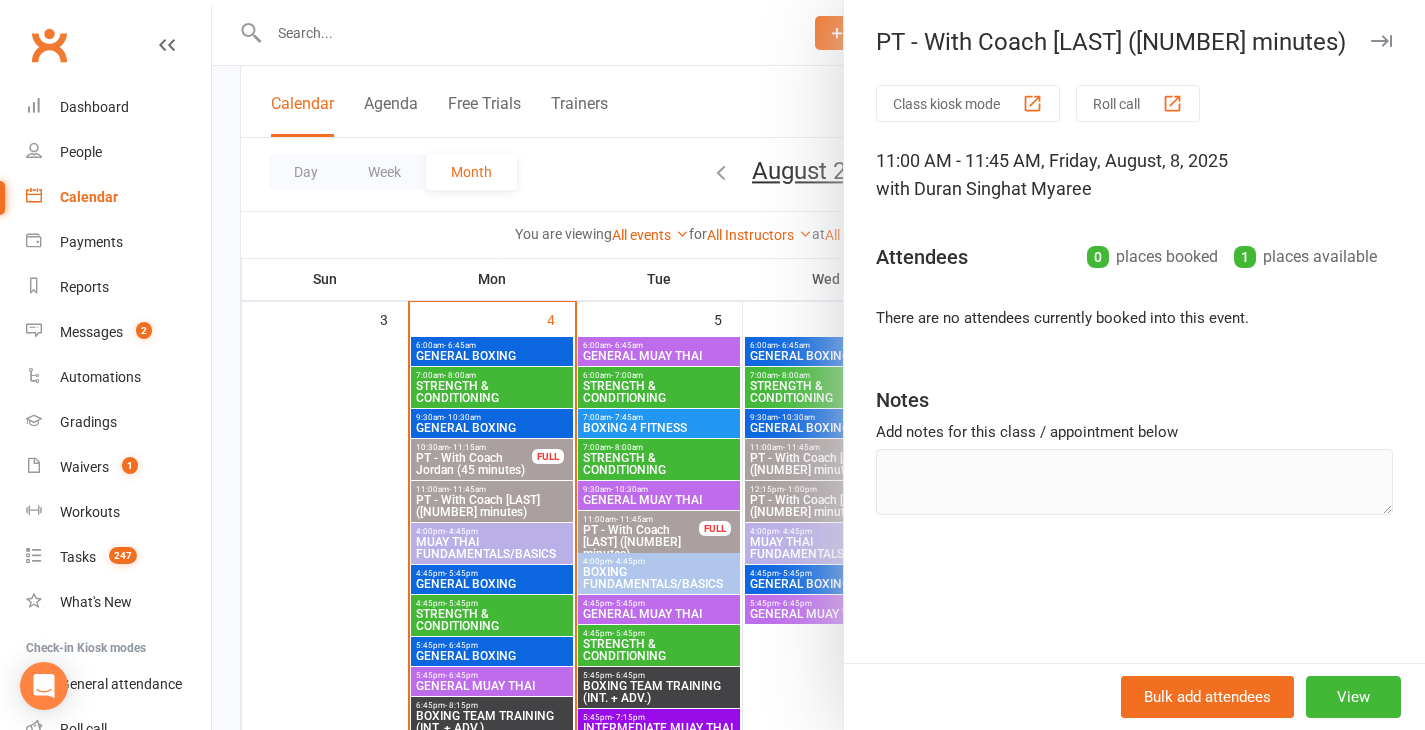 click at bounding box center (818, 365) 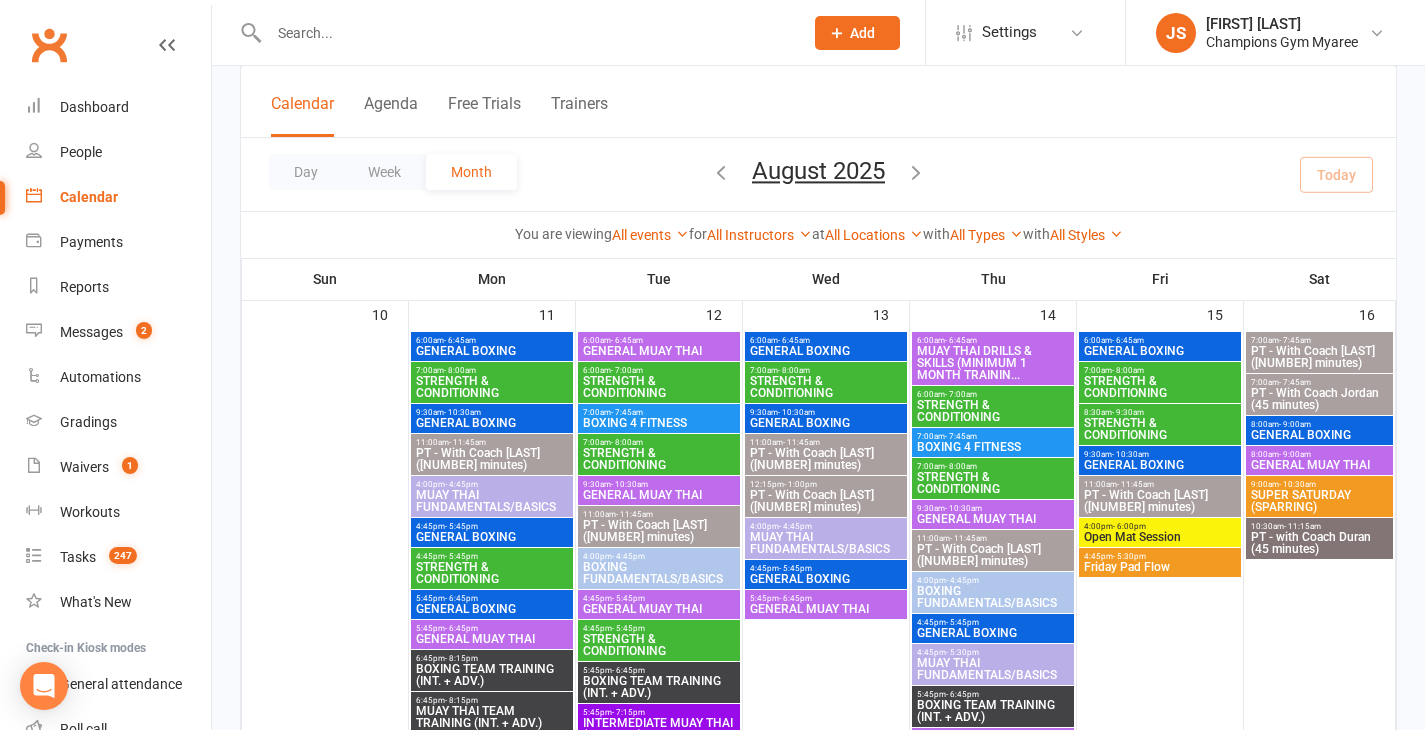 scroll, scrollTop: 1194, scrollLeft: 0, axis: vertical 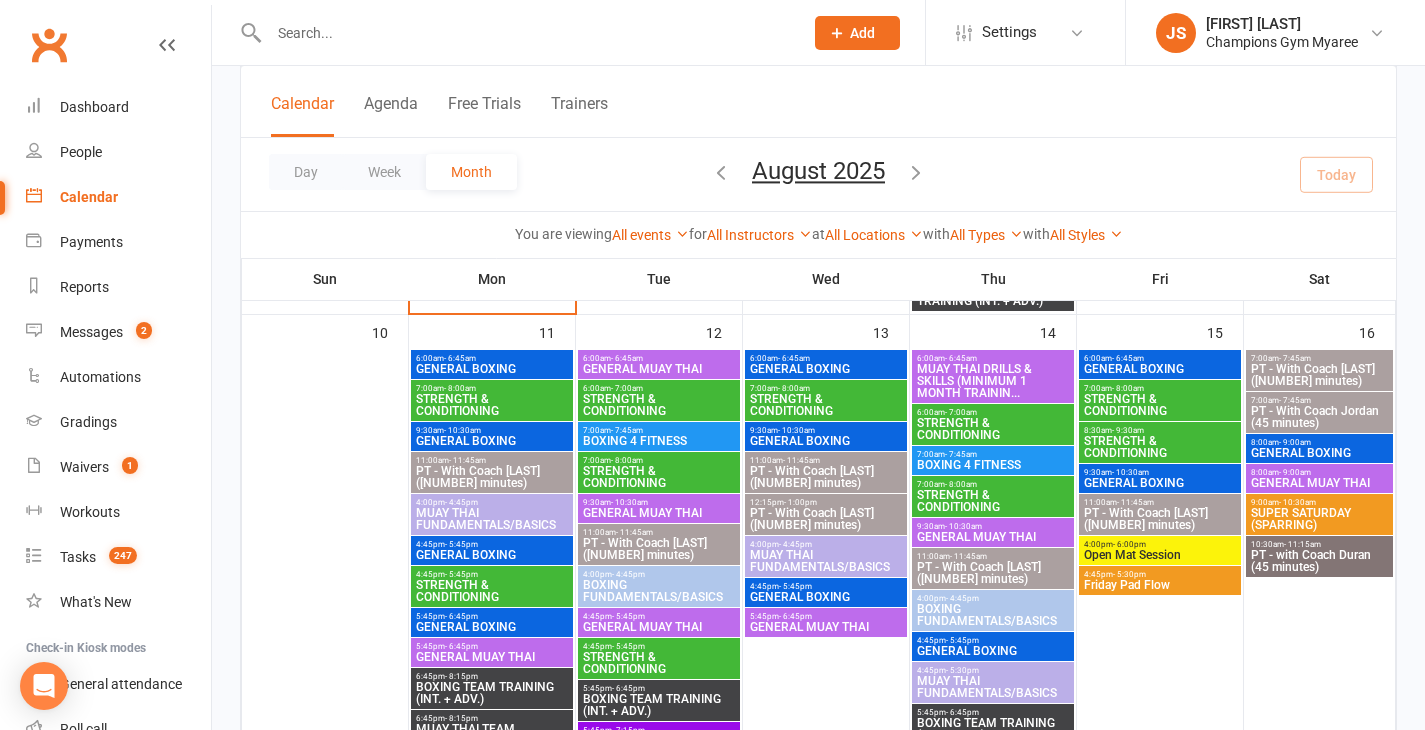 click on "PT - With Coach Duran ([DURATION])" at bounding box center (492, 477) 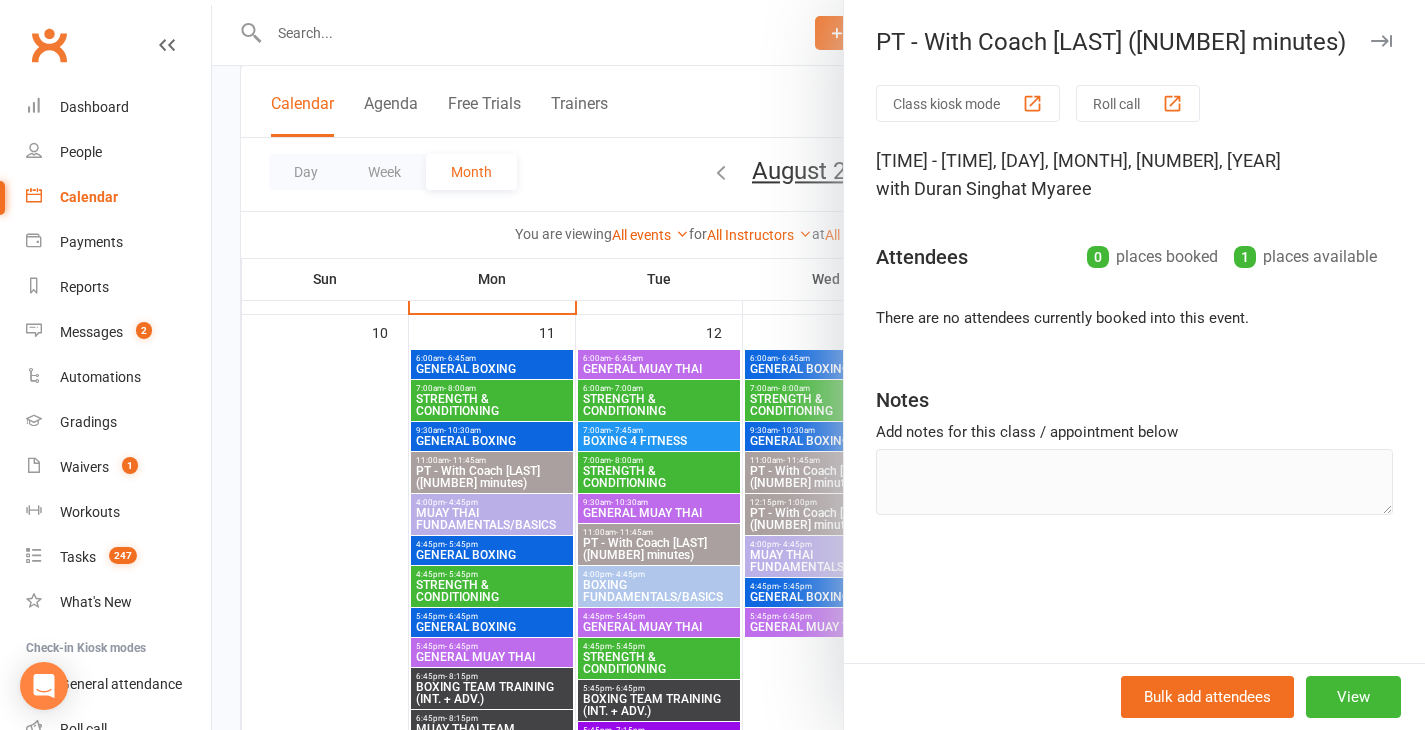 click at bounding box center [818, 365] 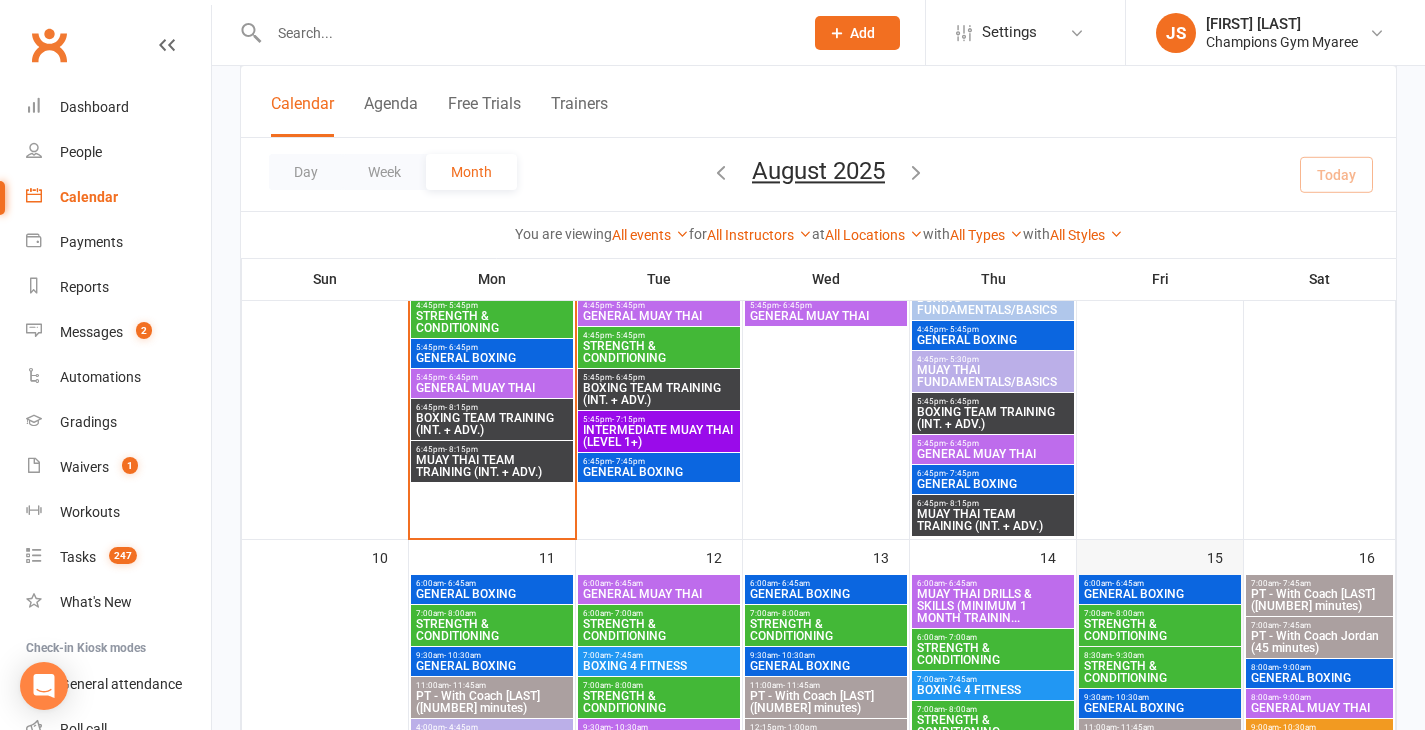 scroll, scrollTop: 955, scrollLeft: 0, axis: vertical 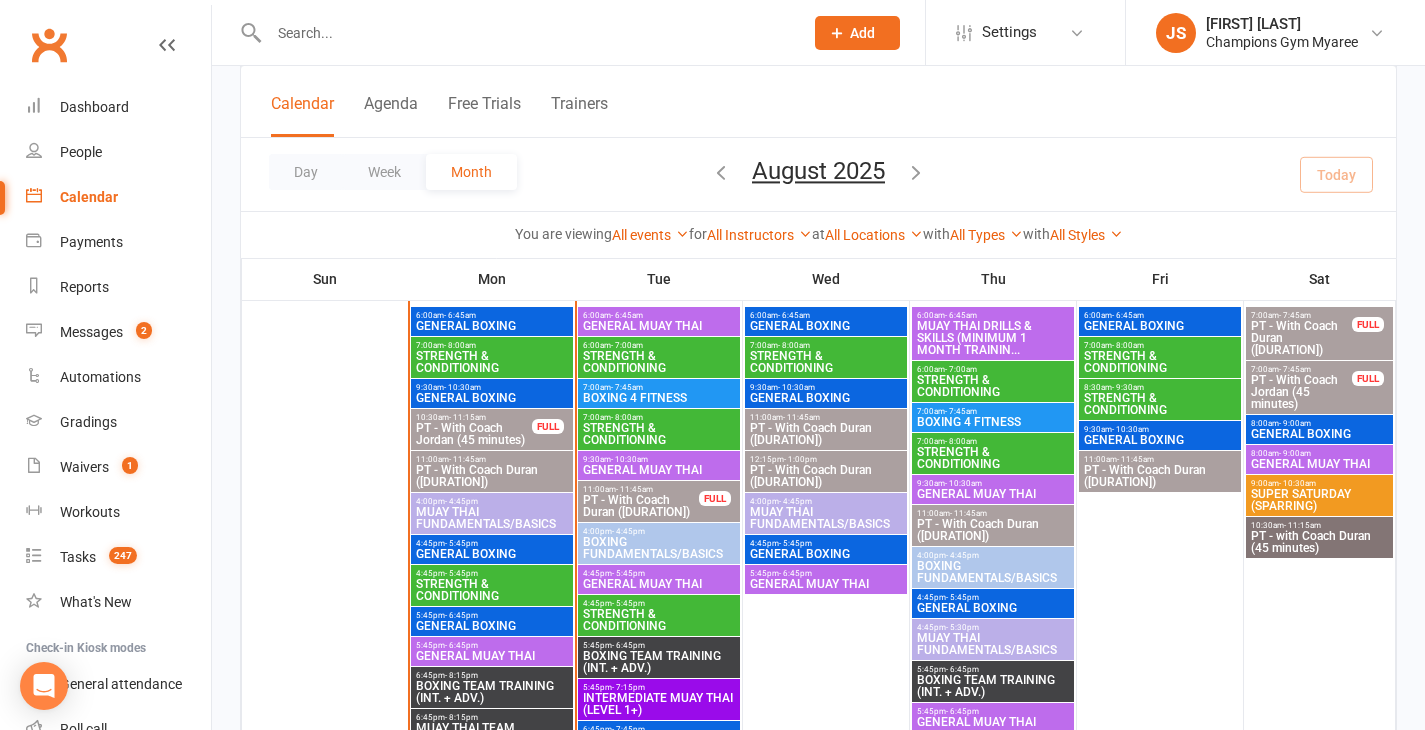 click on "PT - With Coach Jordan (45 minutes)" at bounding box center (474, 434) 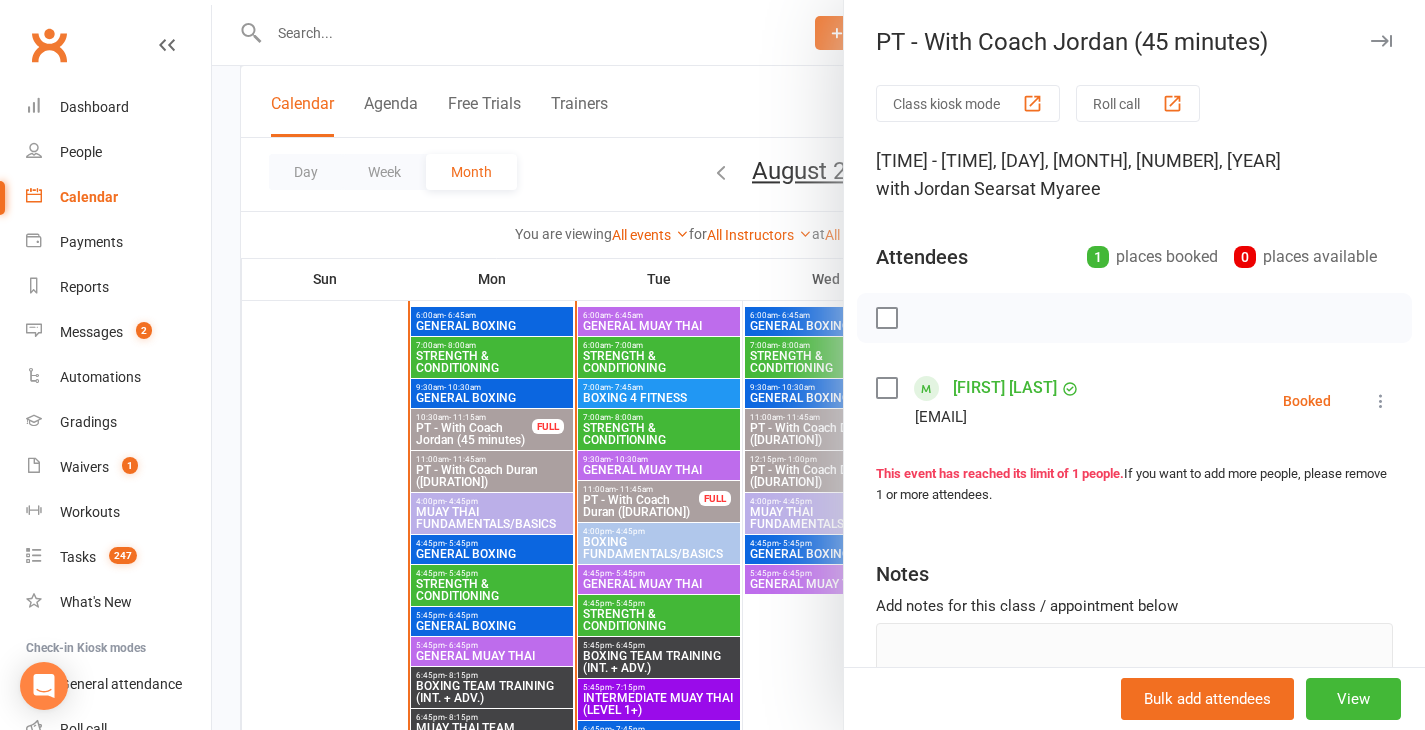 click at bounding box center (818, 365) 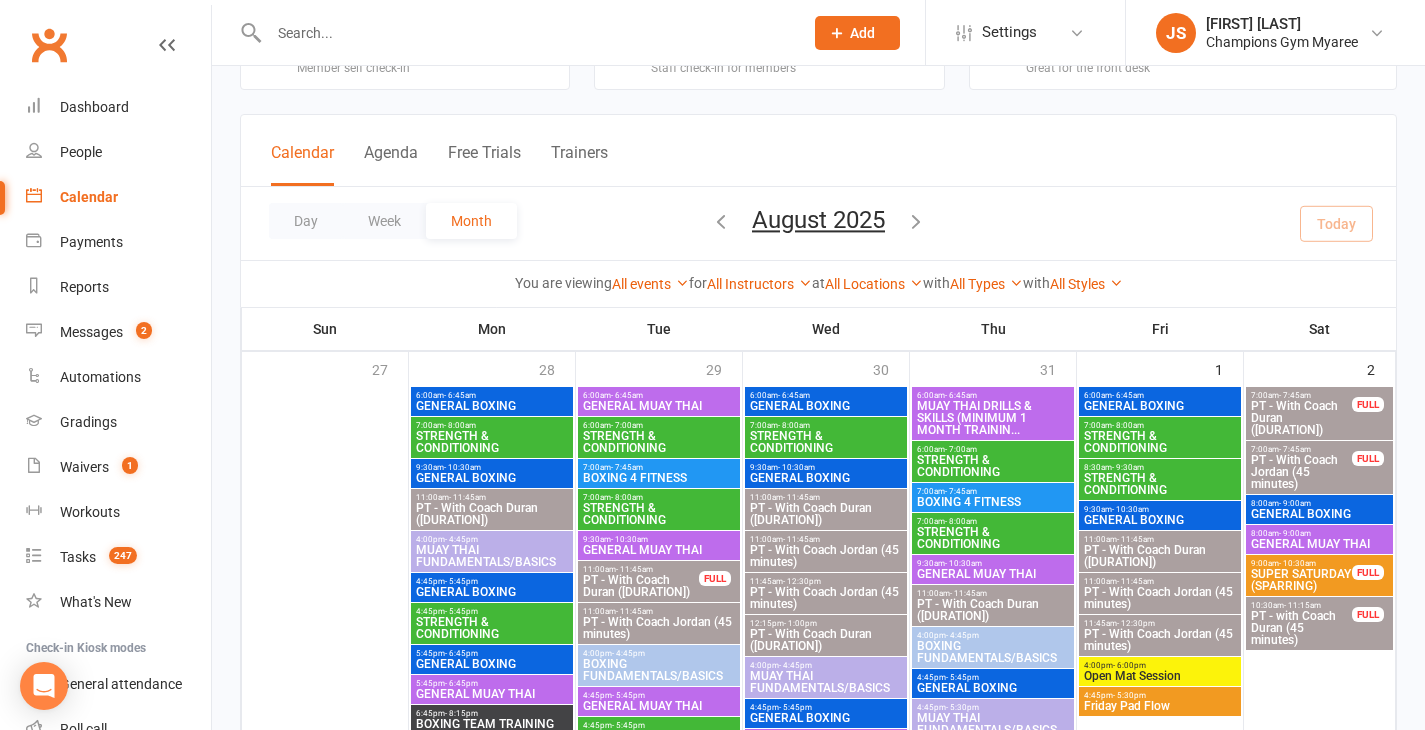 scroll, scrollTop: 83, scrollLeft: 0, axis: vertical 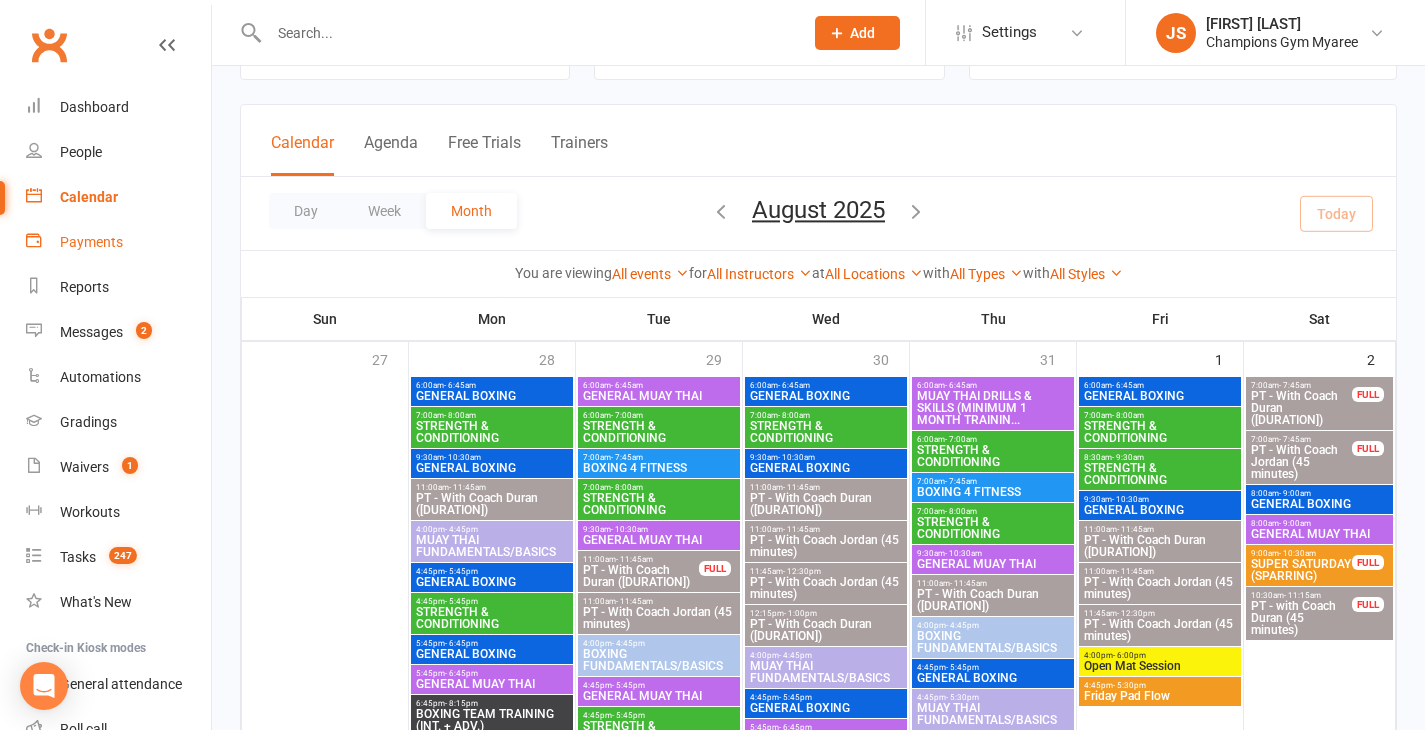 click on "Payments" at bounding box center [91, 242] 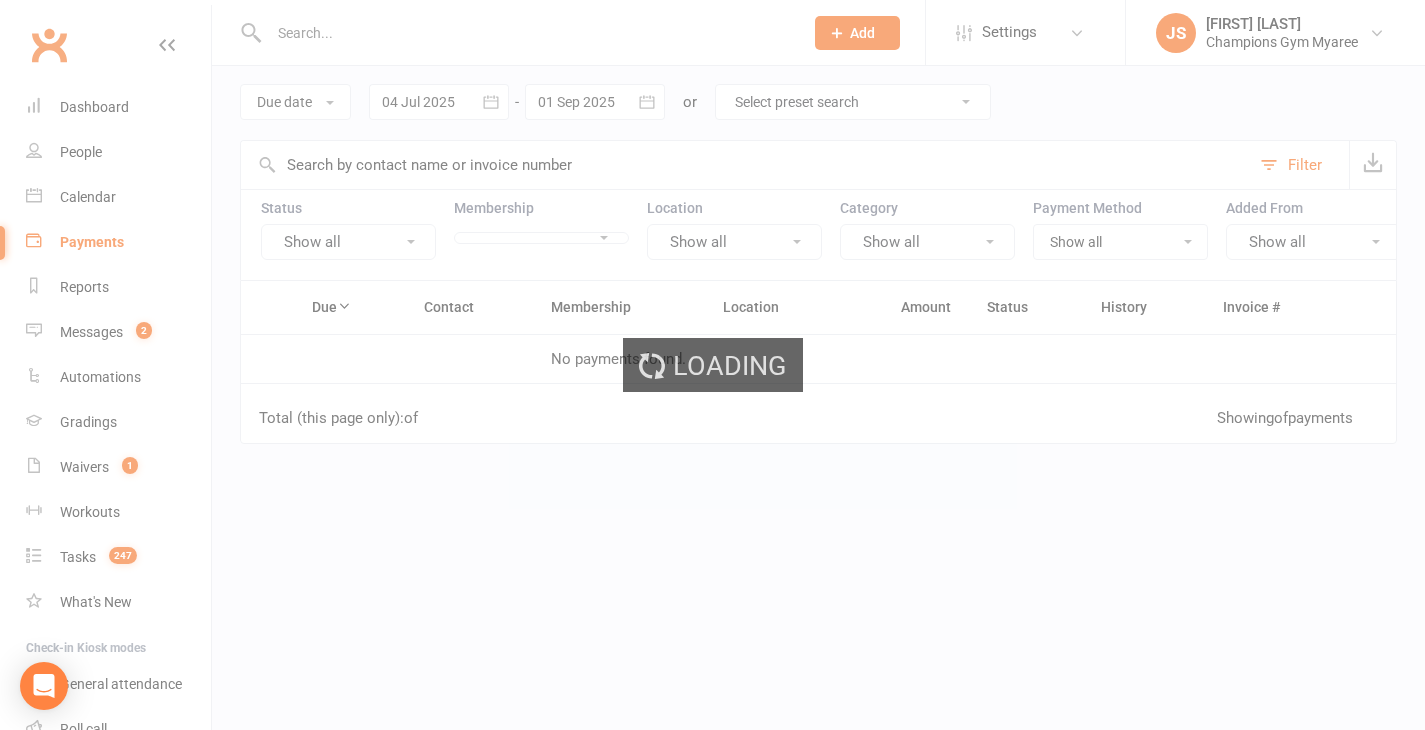 scroll, scrollTop: 0, scrollLeft: 0, axis: both 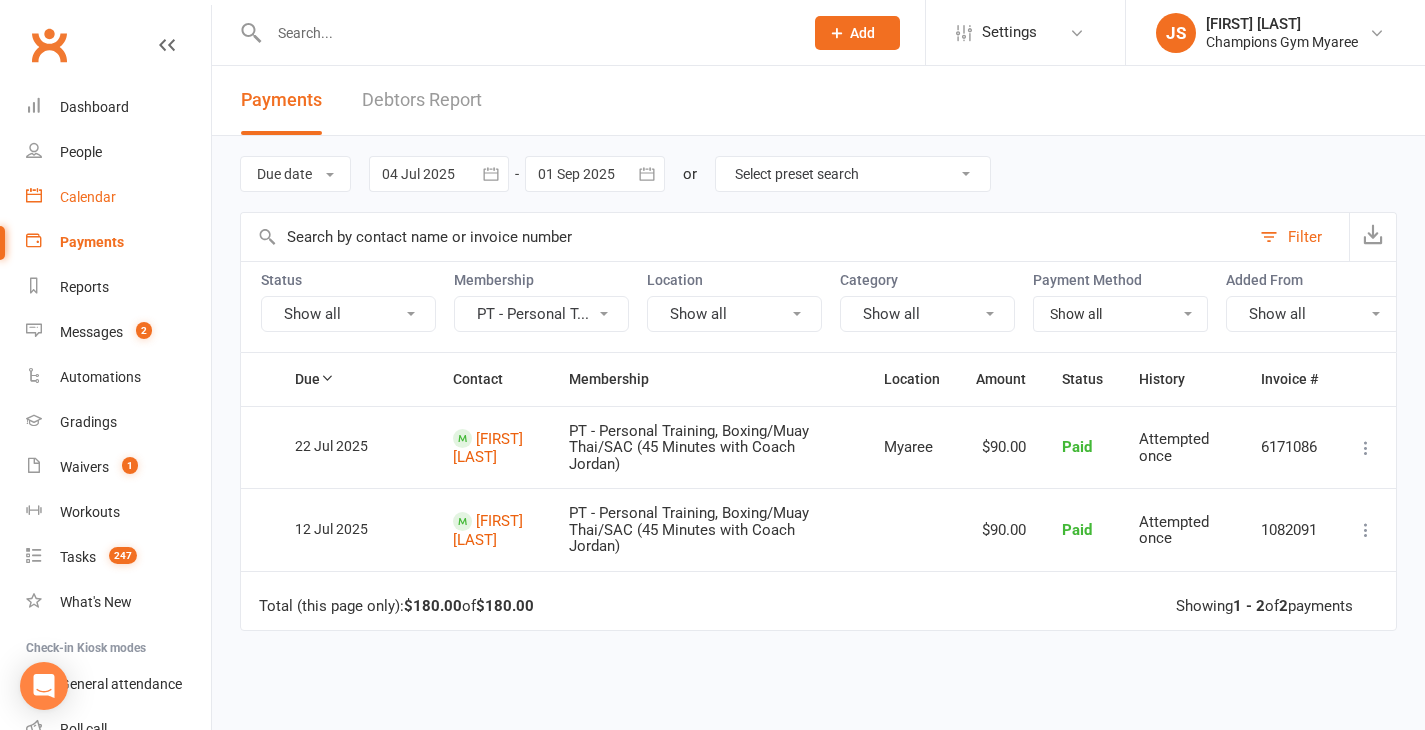 click on "Calendar" at bounding box center [88, 197] 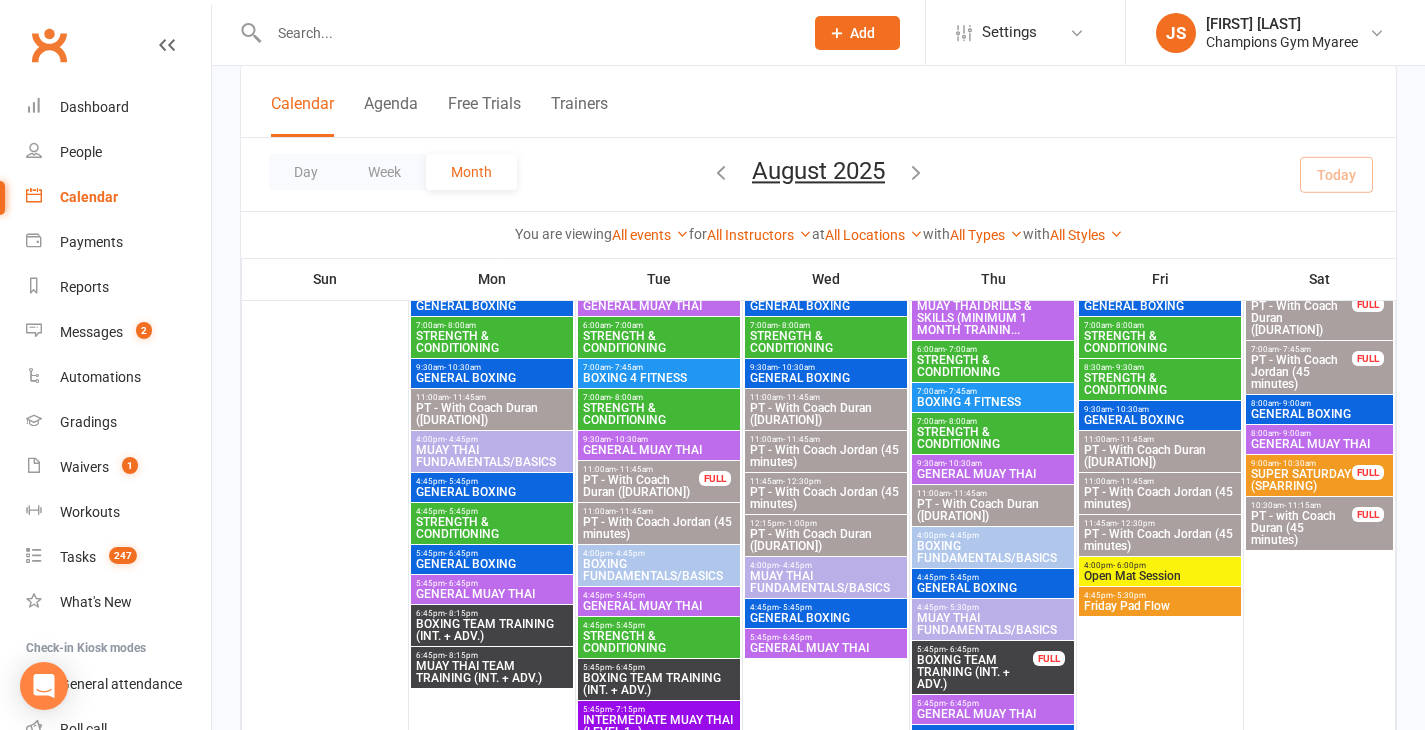 scroll, scrollTop: 174, scrollLeft: 0, axis: vertical 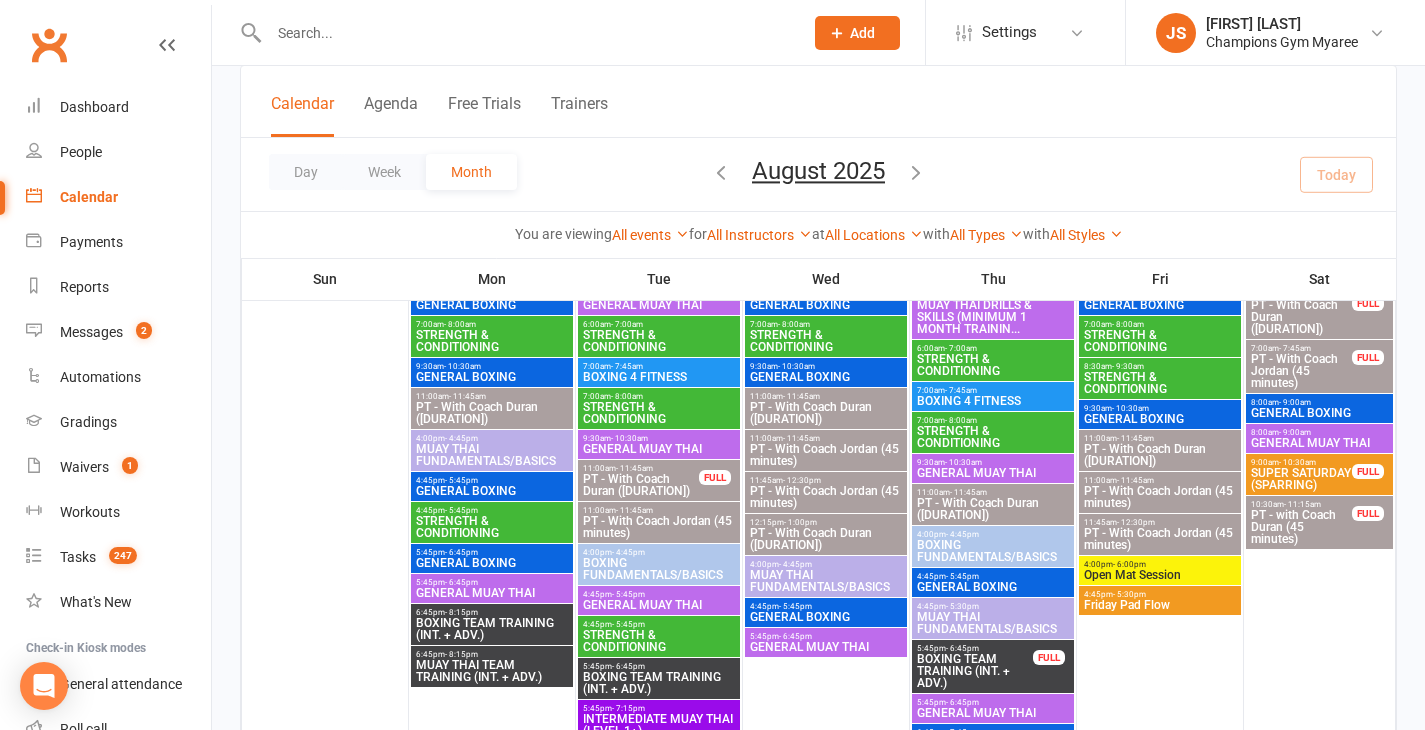 click on "PT - With Coach Duran (45 minutes)" at bounding box center (1160, 455) 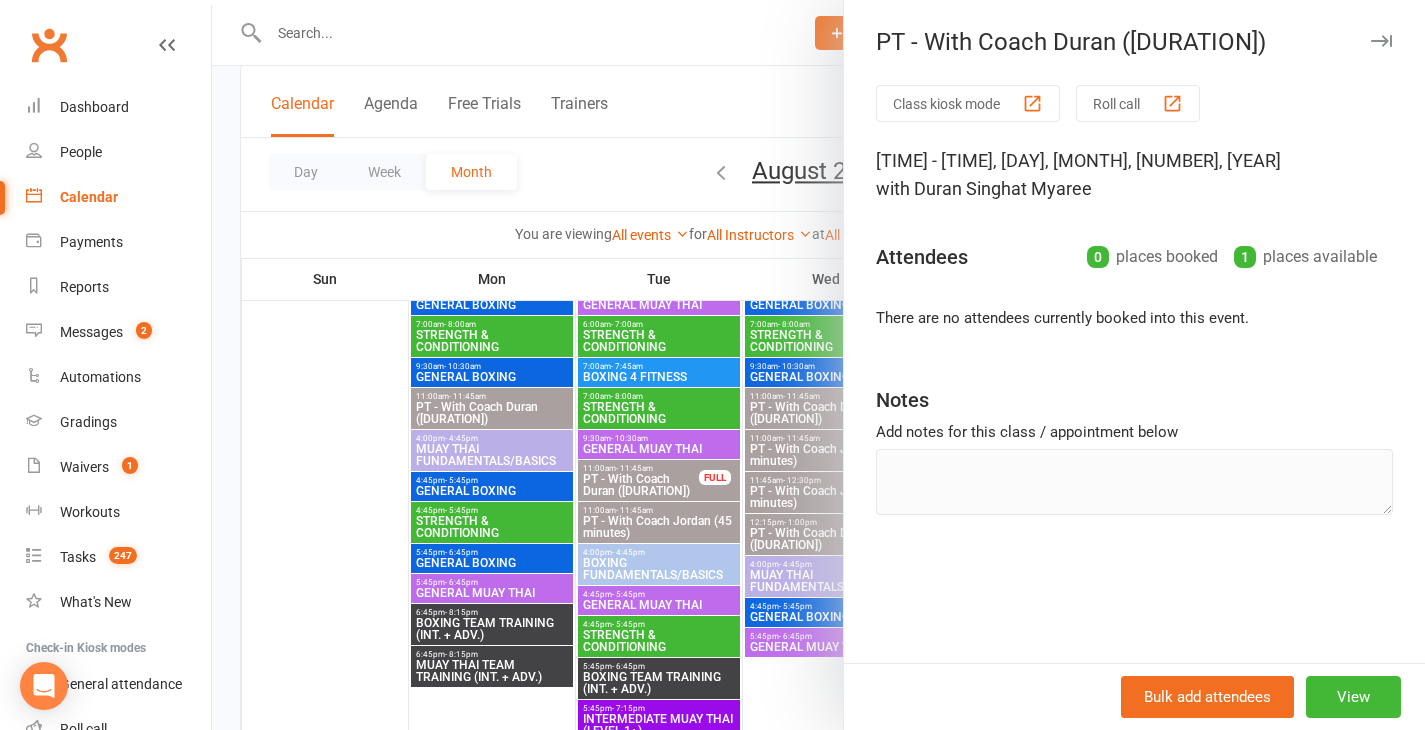 click at bounding box center (818, 365) 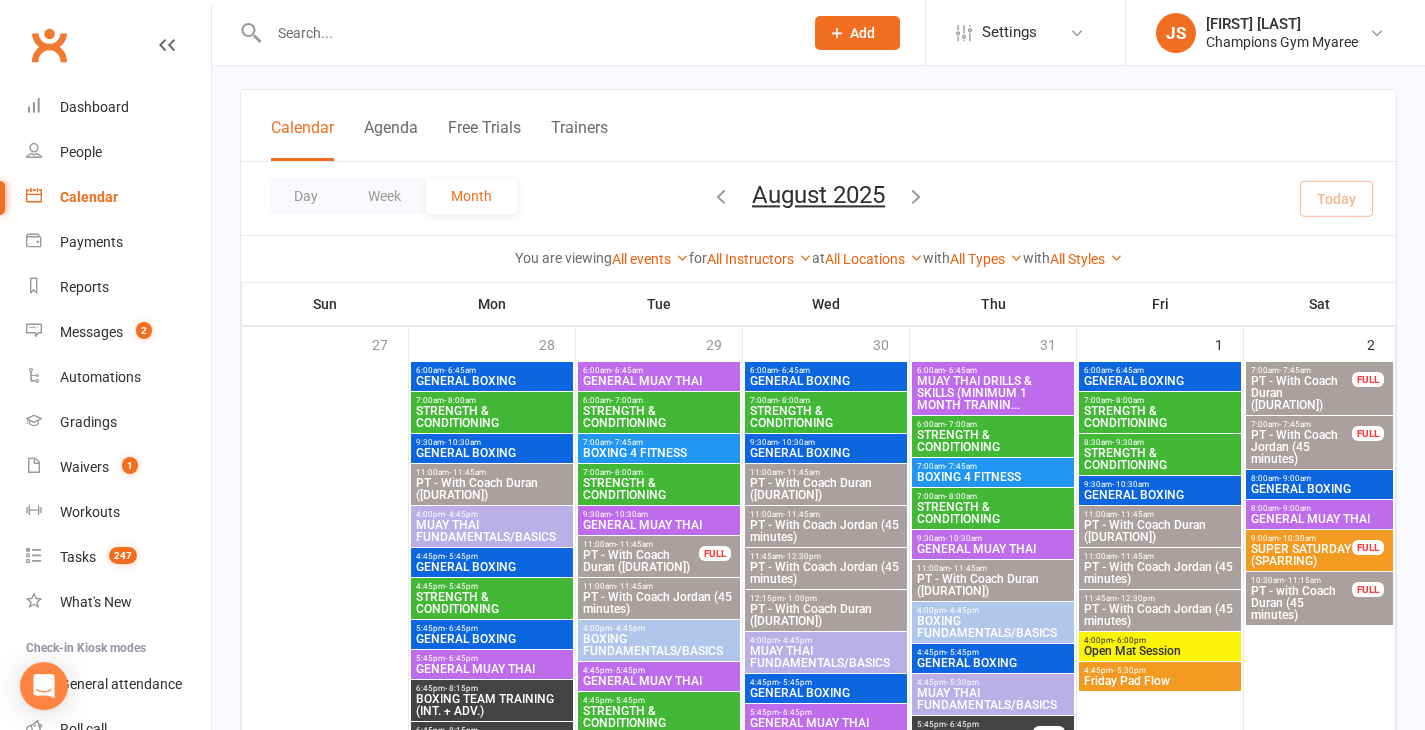scroll, scrollTop: 99, scrollLeft: 0, axis: vertical 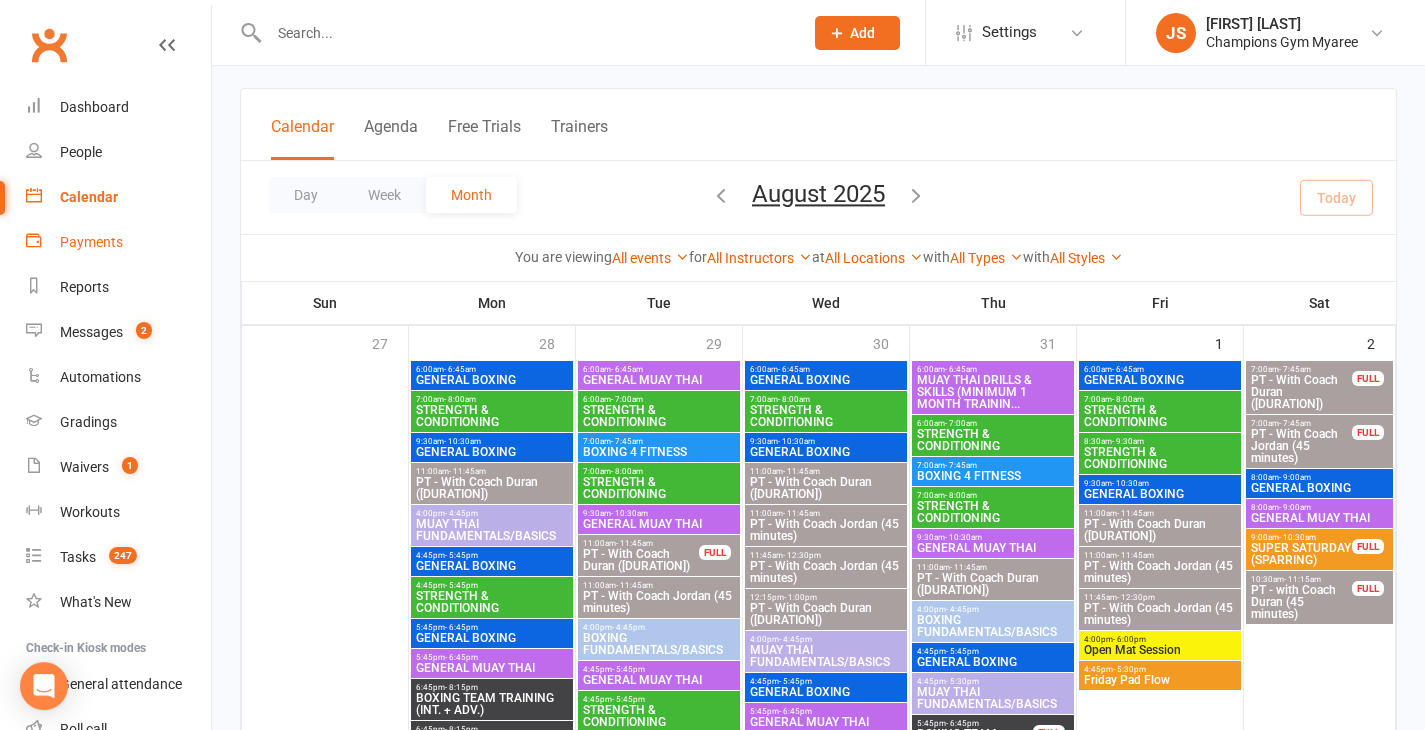 click on "Payments" at bounding box center (91, 242) 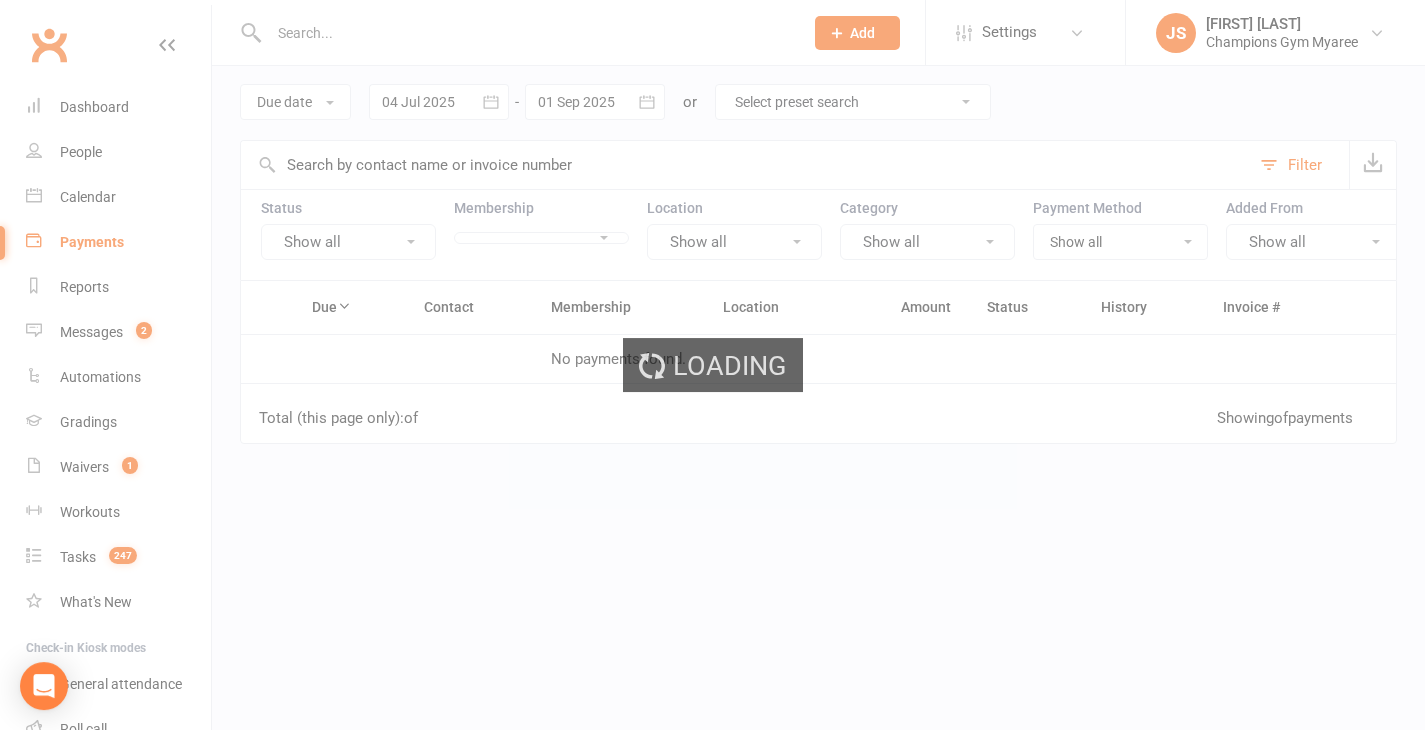 scroll, scrollTop: 0, scrollLeft: 0, axis: both 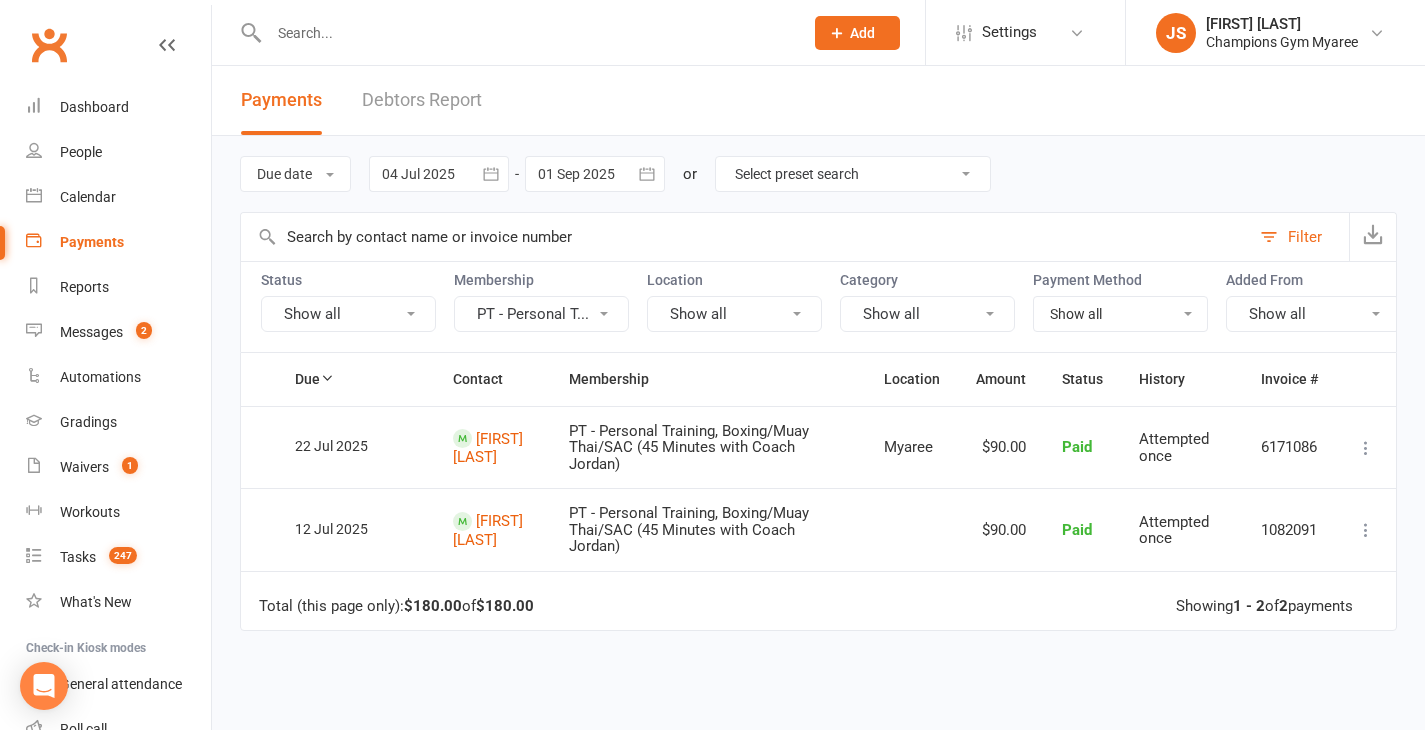 click on "PT - Personal T..." at bounding box center [541, 314] 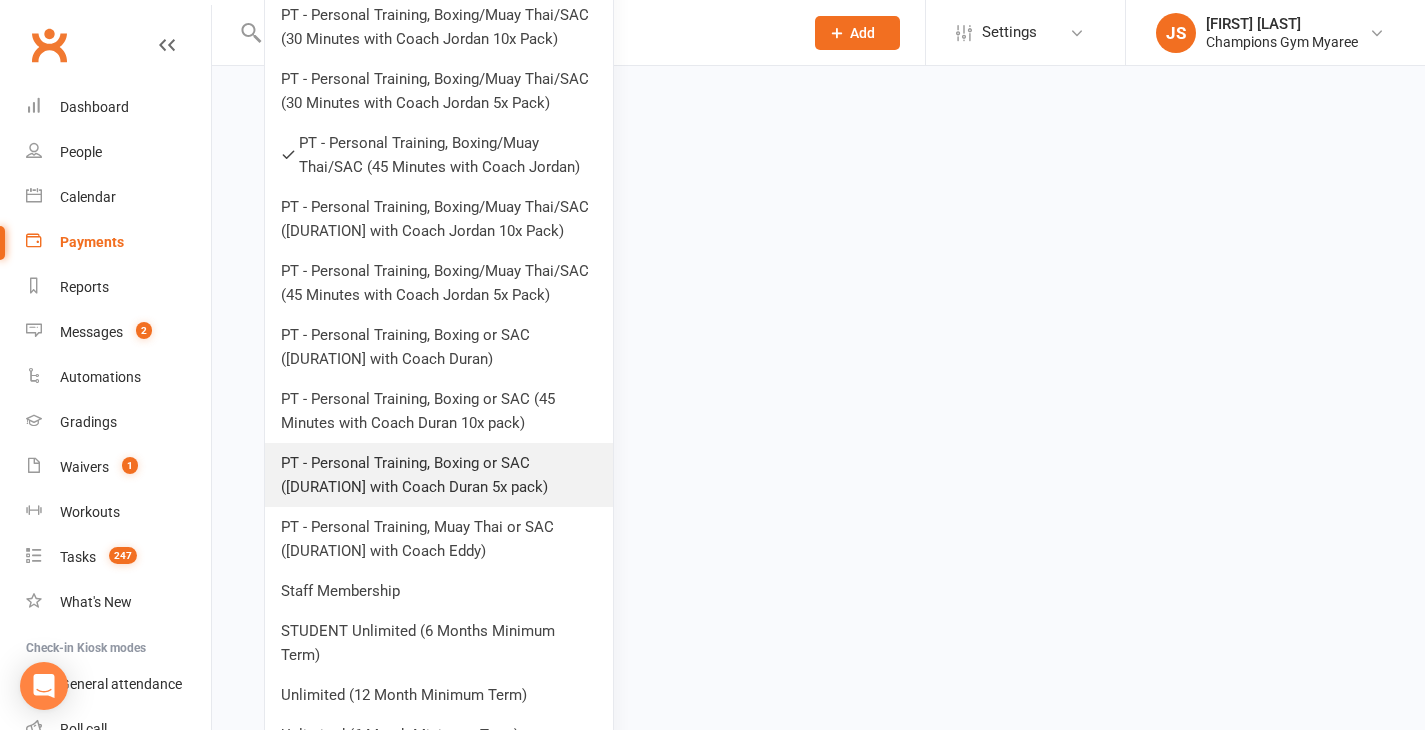 scroll, scrollTop: 1182, scrollLeft: 0, axis: vertical 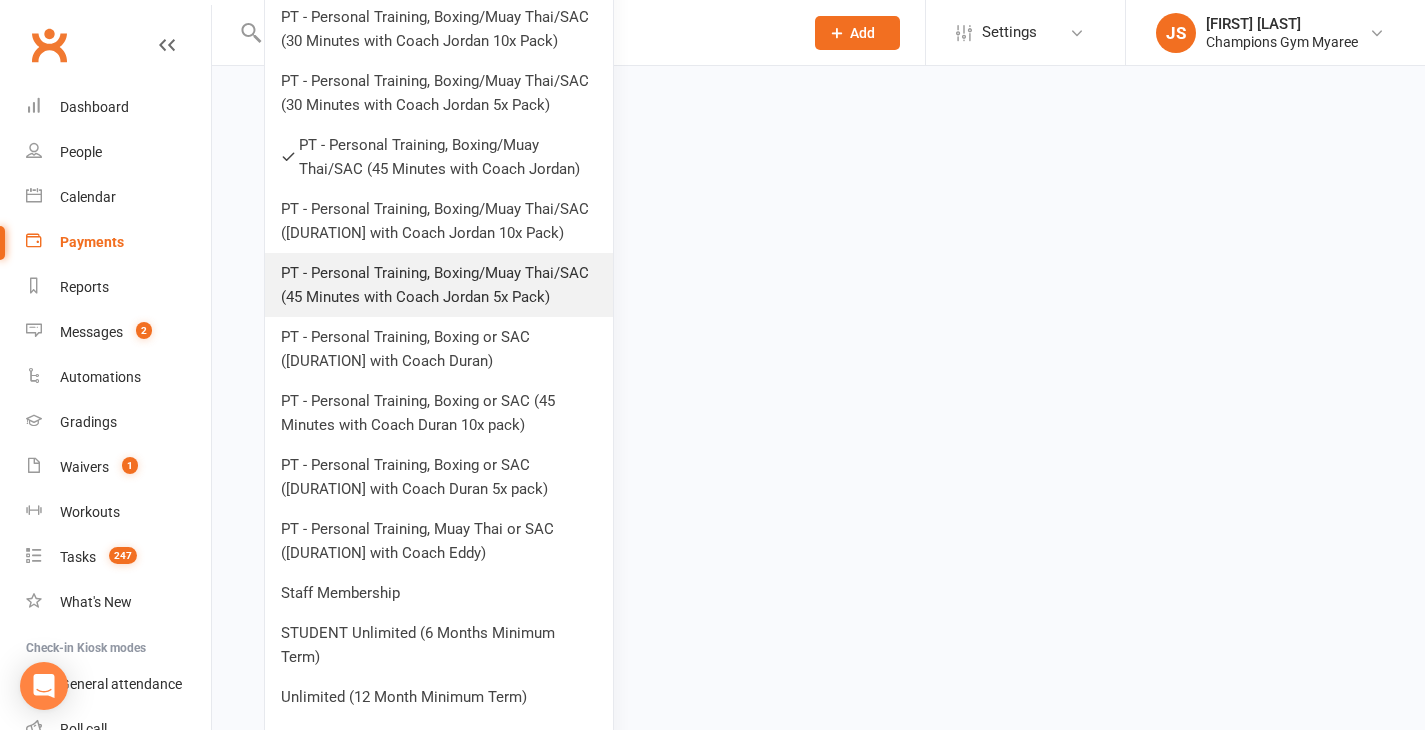 click on "PT - Personal Training, Boxing/Muay Thai/SAC (45 Minutes with Coach Jordan 5x Pack)" at bounding box center [439, 285] 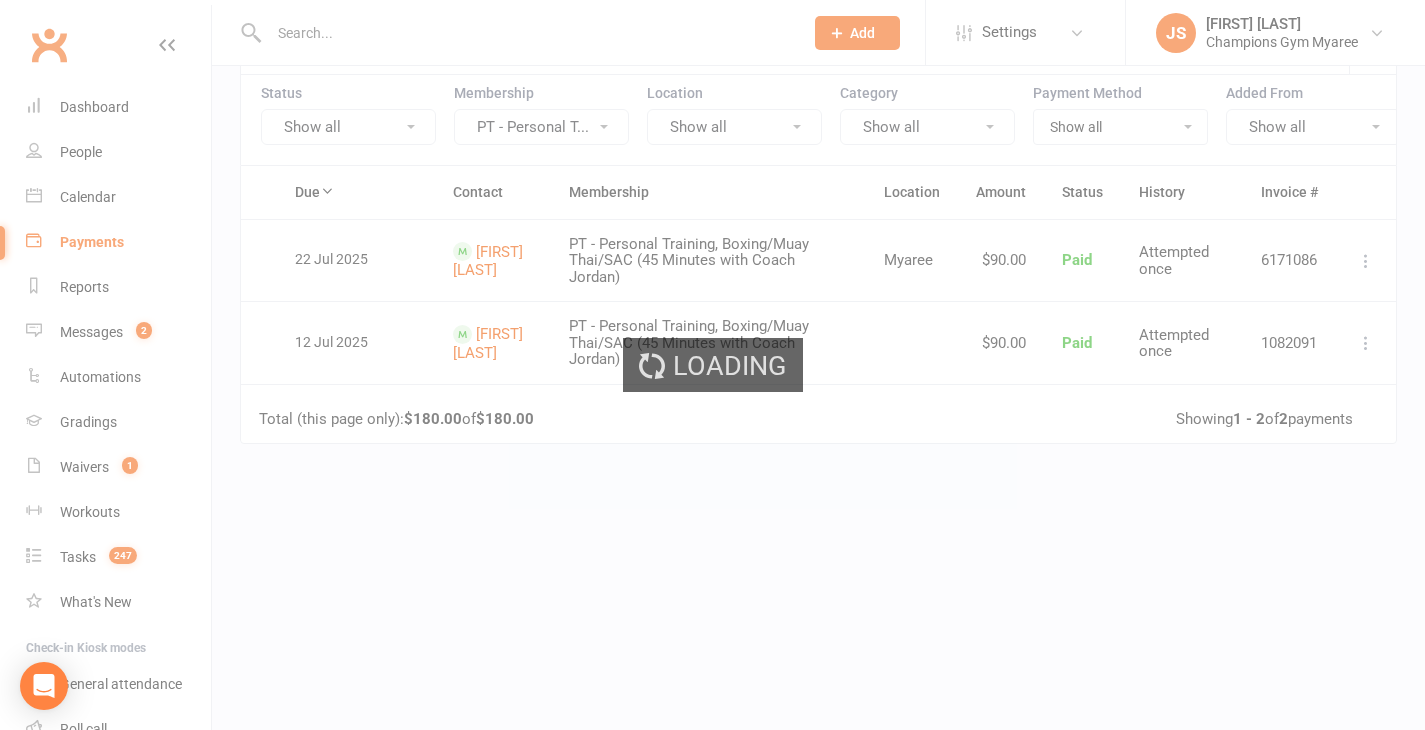 scroll, scrollTop: 0, scrollLeft: 0, axis: both 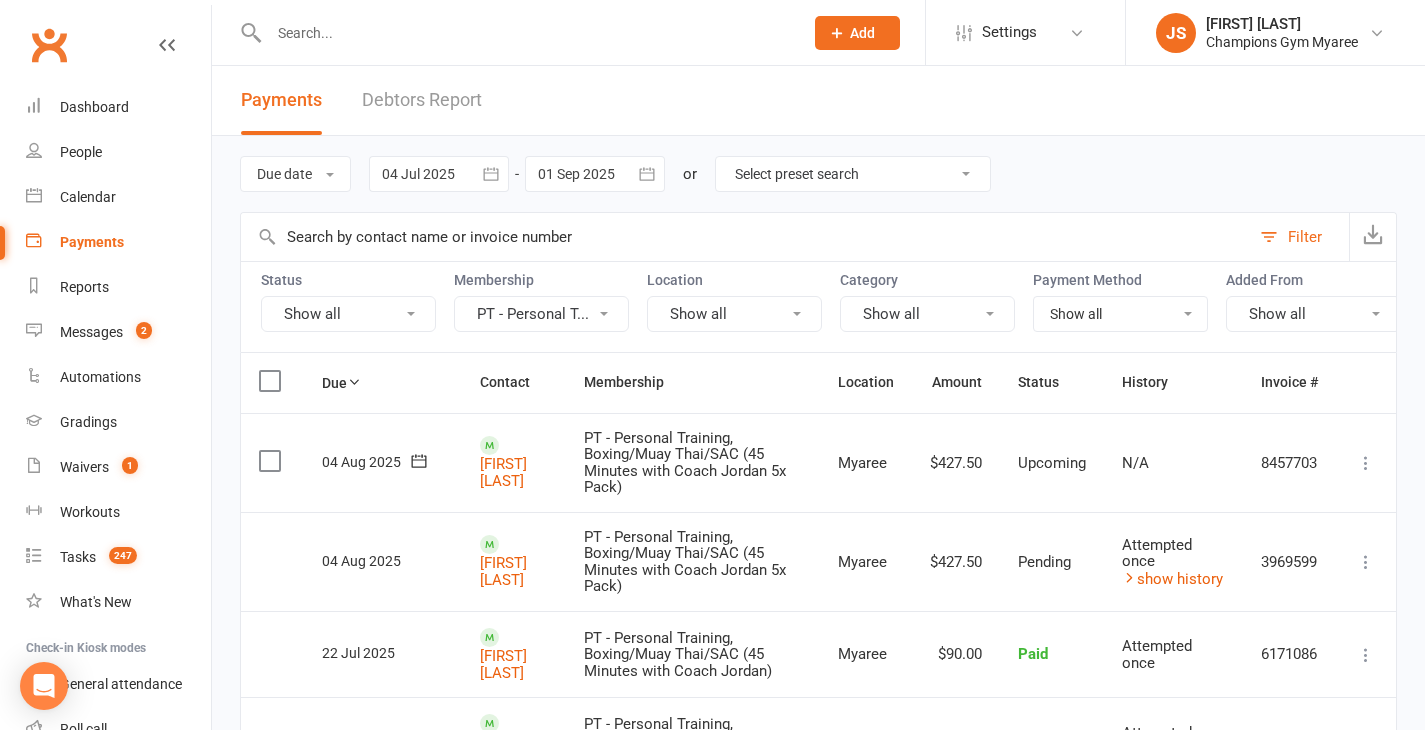 click at bounding box center (1366, 463) 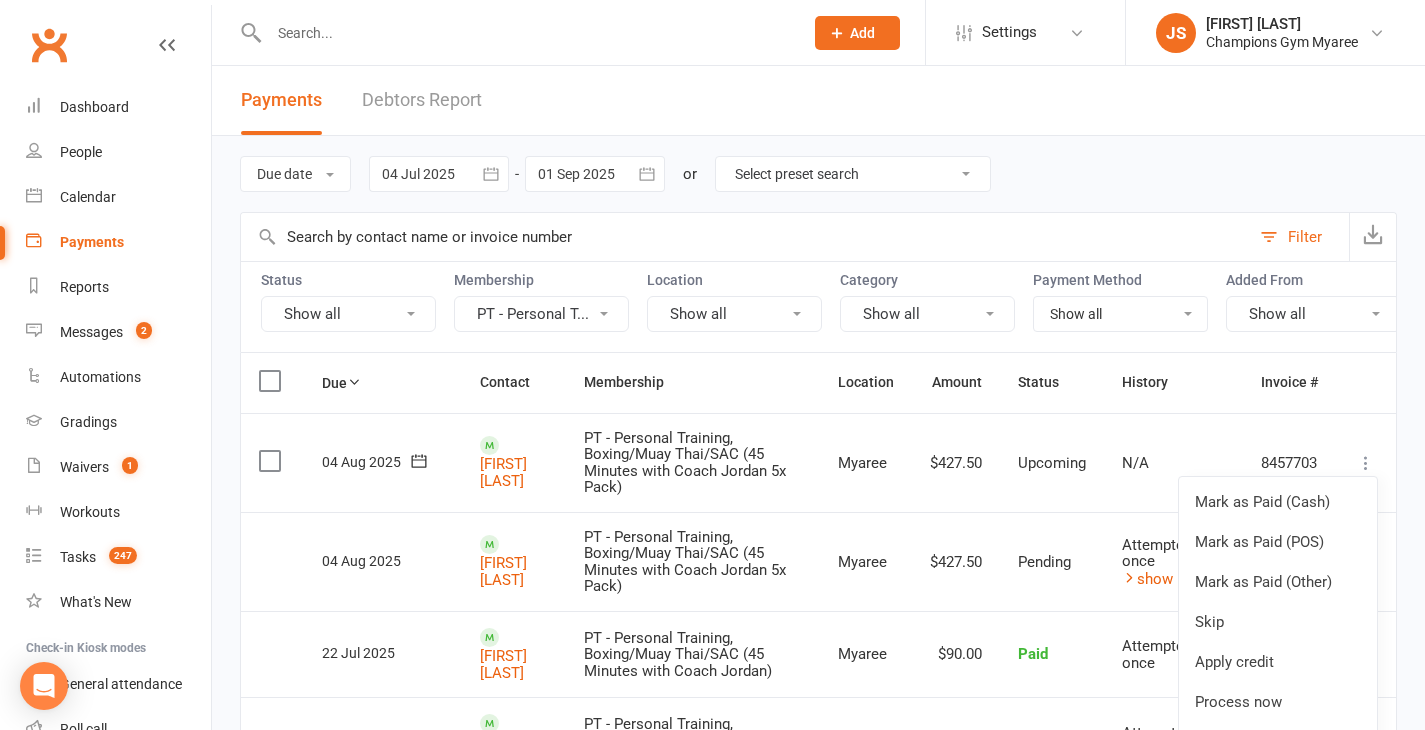 click on "Myaree" at bounding box center [866, 462] 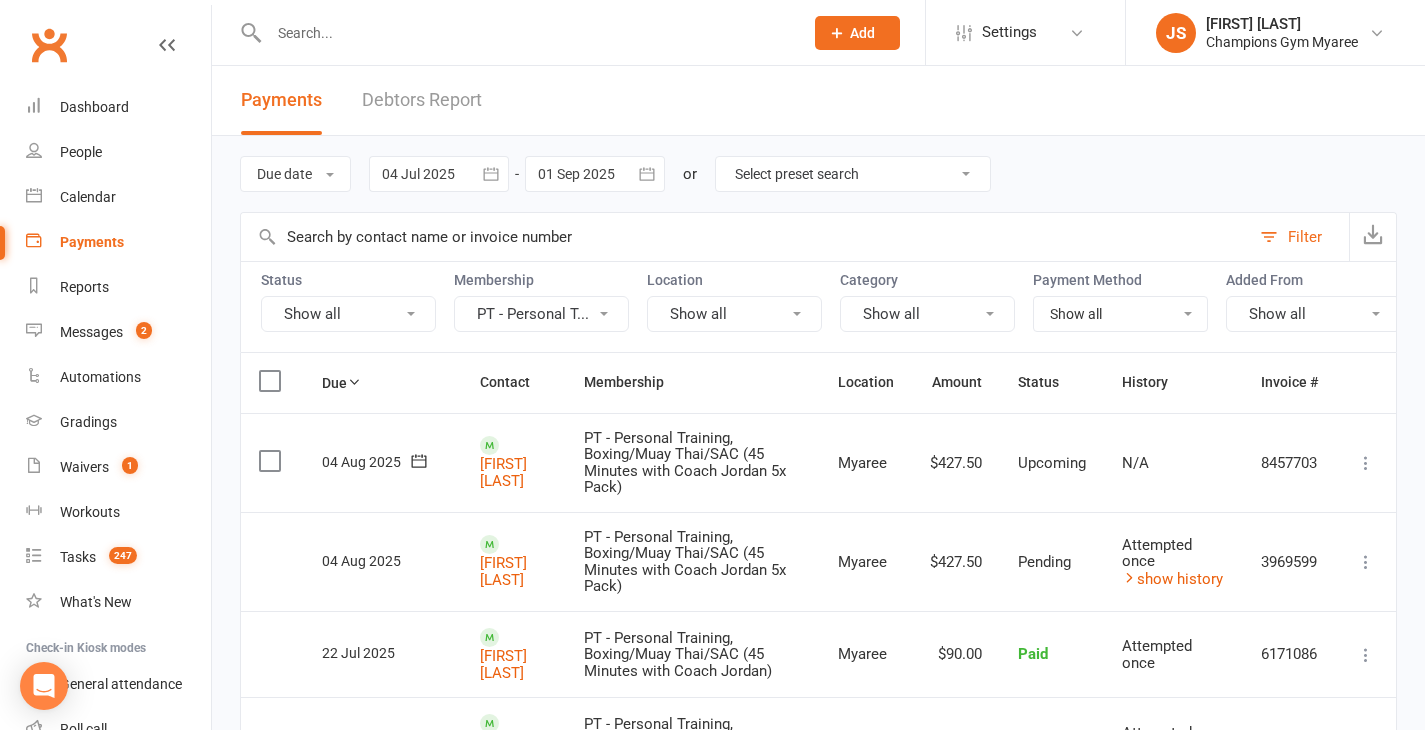 click at bounding box center [1366, 463] 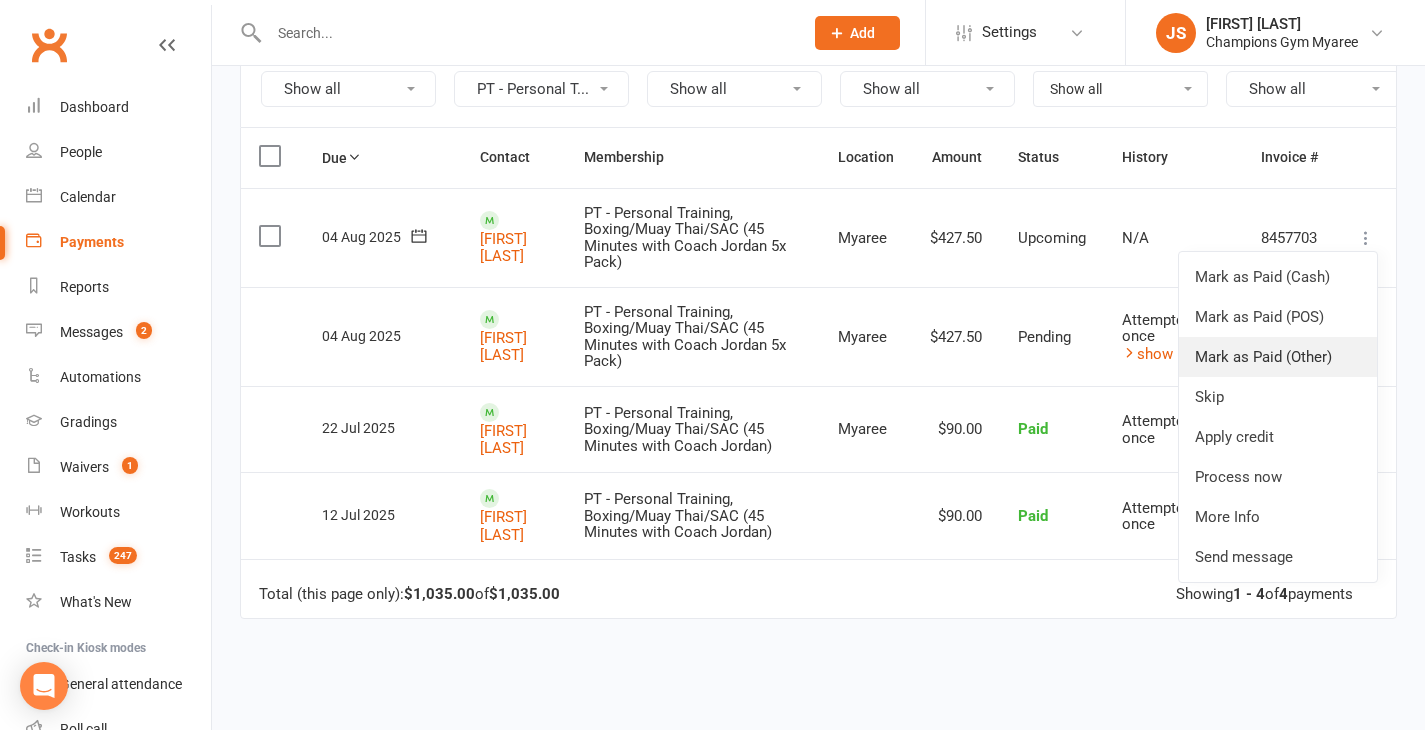 scroll, scrollTop: 226, scrollLeft: 0, axis: vertical 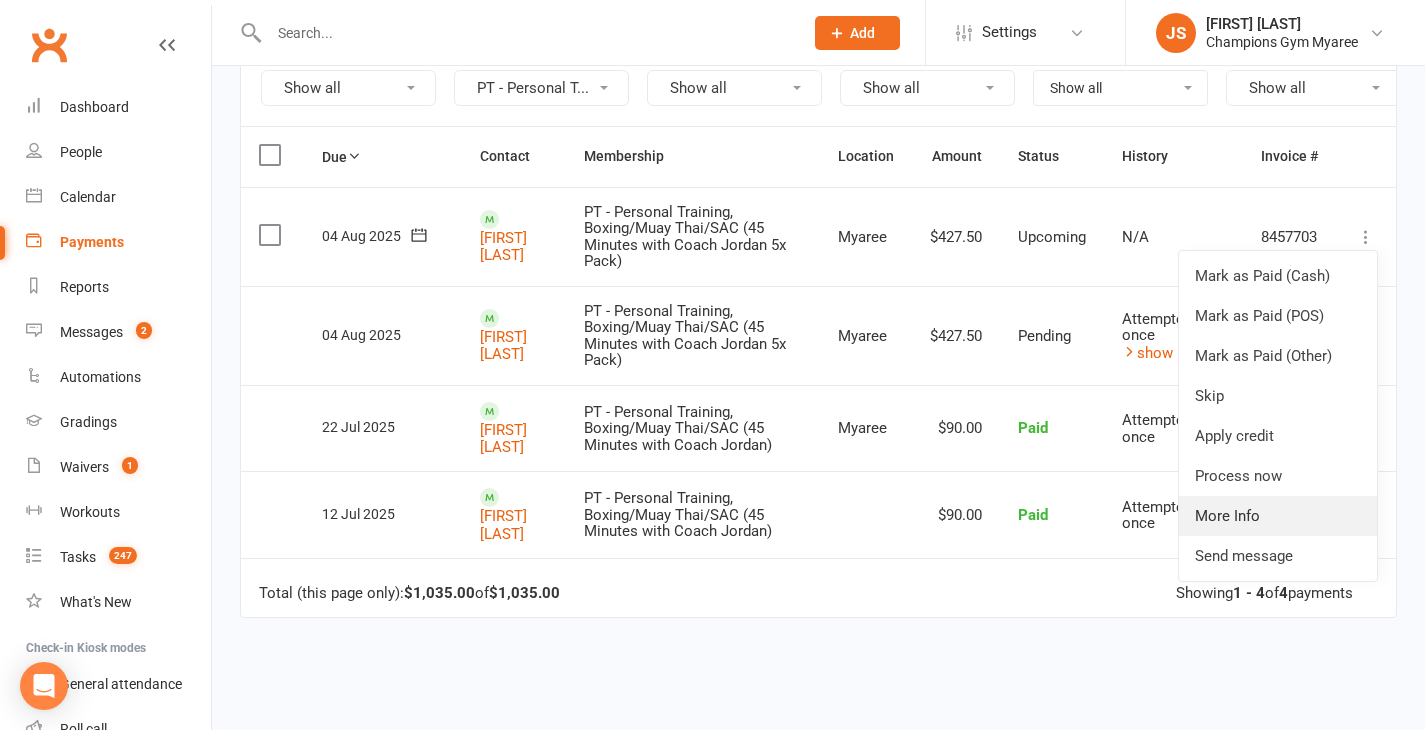 click on "More Info" at bounding box center (1278, 516) 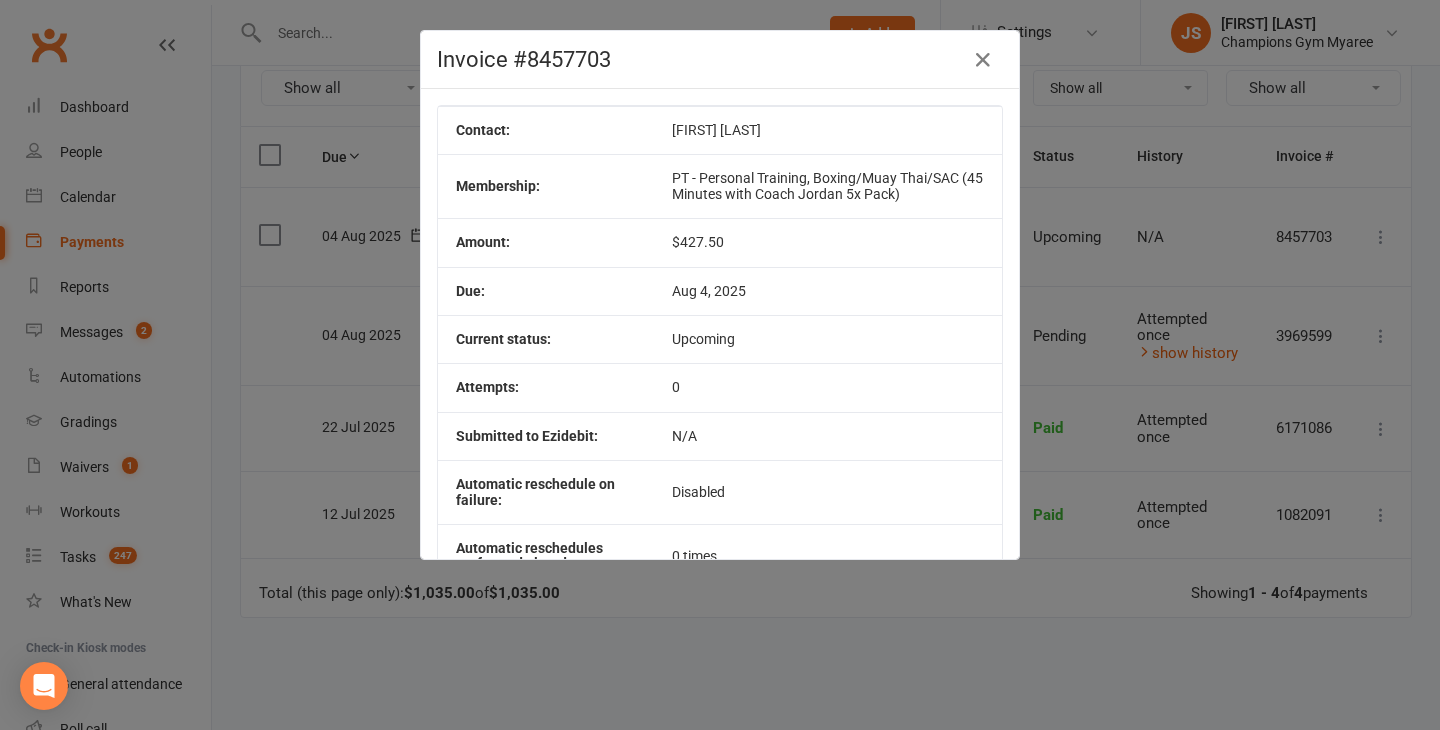 click on "Invoice #8457703 Contact: Sera Nguyen Membership: PT - Personal Training, Boxing/Muay Thai/SAC (45 Minutes with Coach Jordan 5x Pack) Amount: $427.50 Due: Aug 4, 2025 Current status: Upcoming Attempts: 0 Submitted to Ezidebit: N/A Automatic reschedule on failure: Disabled Automatic reschedules performed already 0 times Send receipt email on successful payment? Yes  Block receipt   Add fee on failure? No fee" at bounding box center [720, 365] 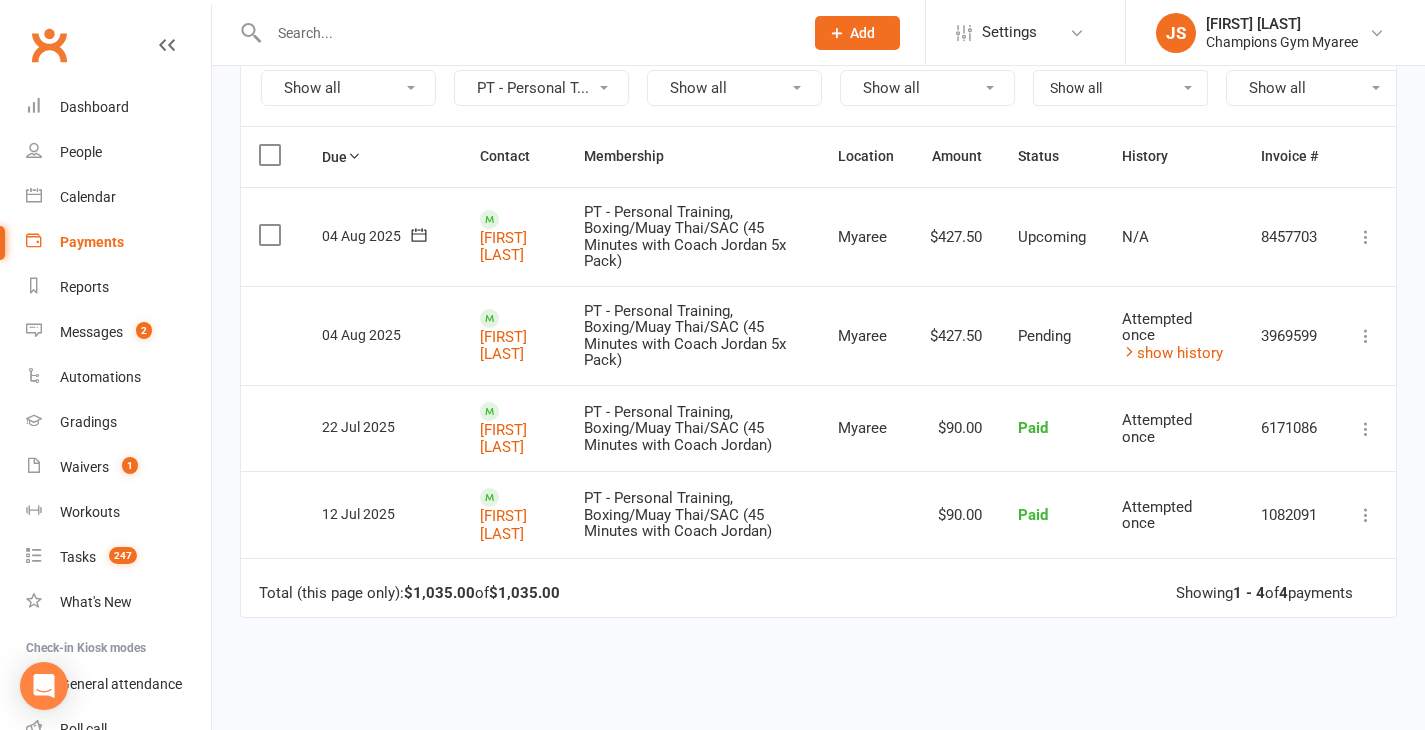 click at bounding box center [1366, 237] 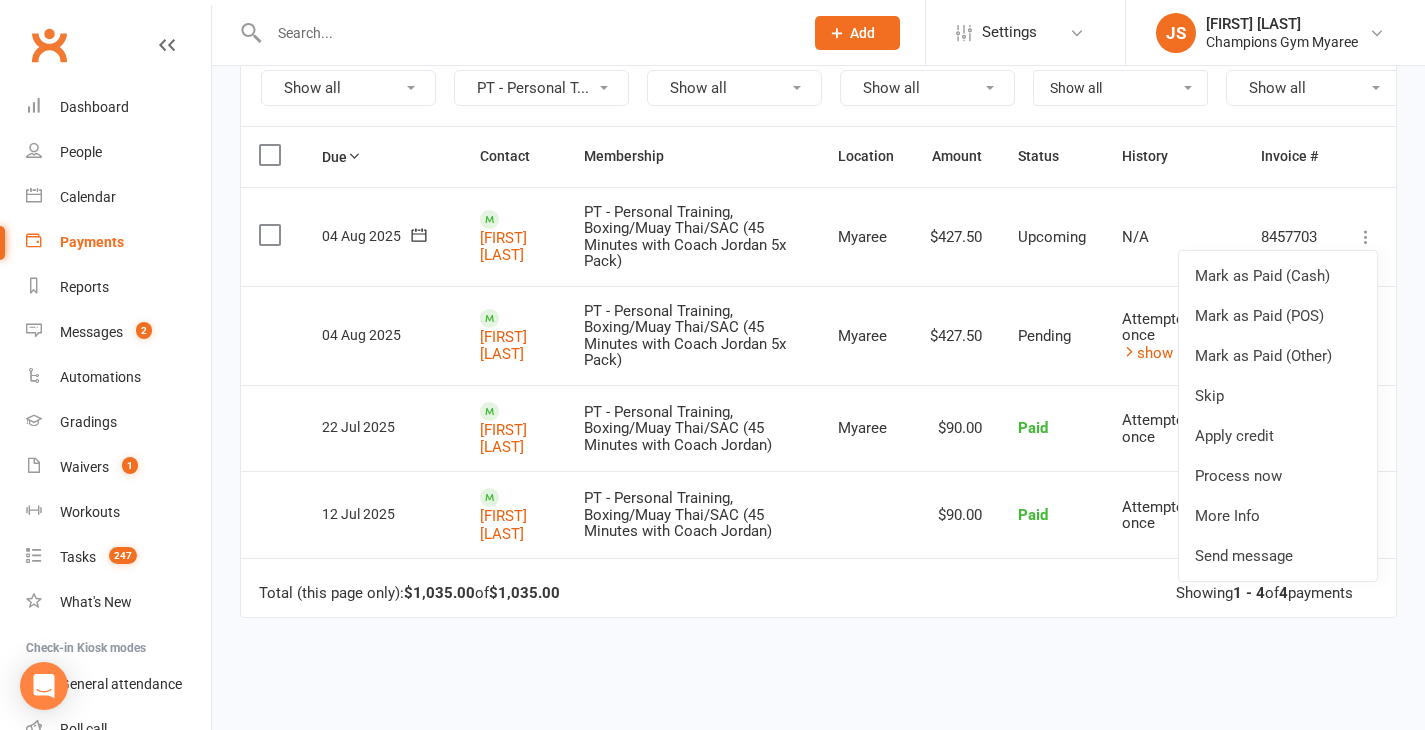click on "Due  Contact  Membership Location Amount  Status History Invoice # Select this 04 Aug 2025
Sera Nguyen
PT - Personal Training, Boxing/Muay Thai/SAC (45 Minutes with Coach Jordan 5x Pack) Myaree $427.50 Upcoming N/A 8457703 Mark as Paid (Cash)  Mark as Paid (POS)  Mark as Paid (Other)  Skip  Apply credit  Process now More Info Send message Select this 04 Aug 2025
Hunter Pitts
PT - Personal Training, Boxing/Muay Thai/SAC (45 Minutes with Coach Jordan 5x Pack) Myaree $427.50 Pending Attempted once  show history 3969599 More Info Send message Select this 22 Jul 2025
Sera Nguyen
PT - Personal Training, Boxing/Muay Thai/SAC (45 Minutes with Coach Jordan) Myaree $90.00 Paid  Attempted once 6171086 Refund  Re-send invoice receipt  View invoice receipt More Info Send message Select this 12 Jul 2025
Urpinder Grewal
PT - Personal Training, Boxing/Muay Thai/SAC (45 Minutes with Coach Jordan) $90.00 Paid  Attempted once 1082091 Refund  Re-send invoice receipt  View invoice receipt 4" at bounding box center (818, 501) 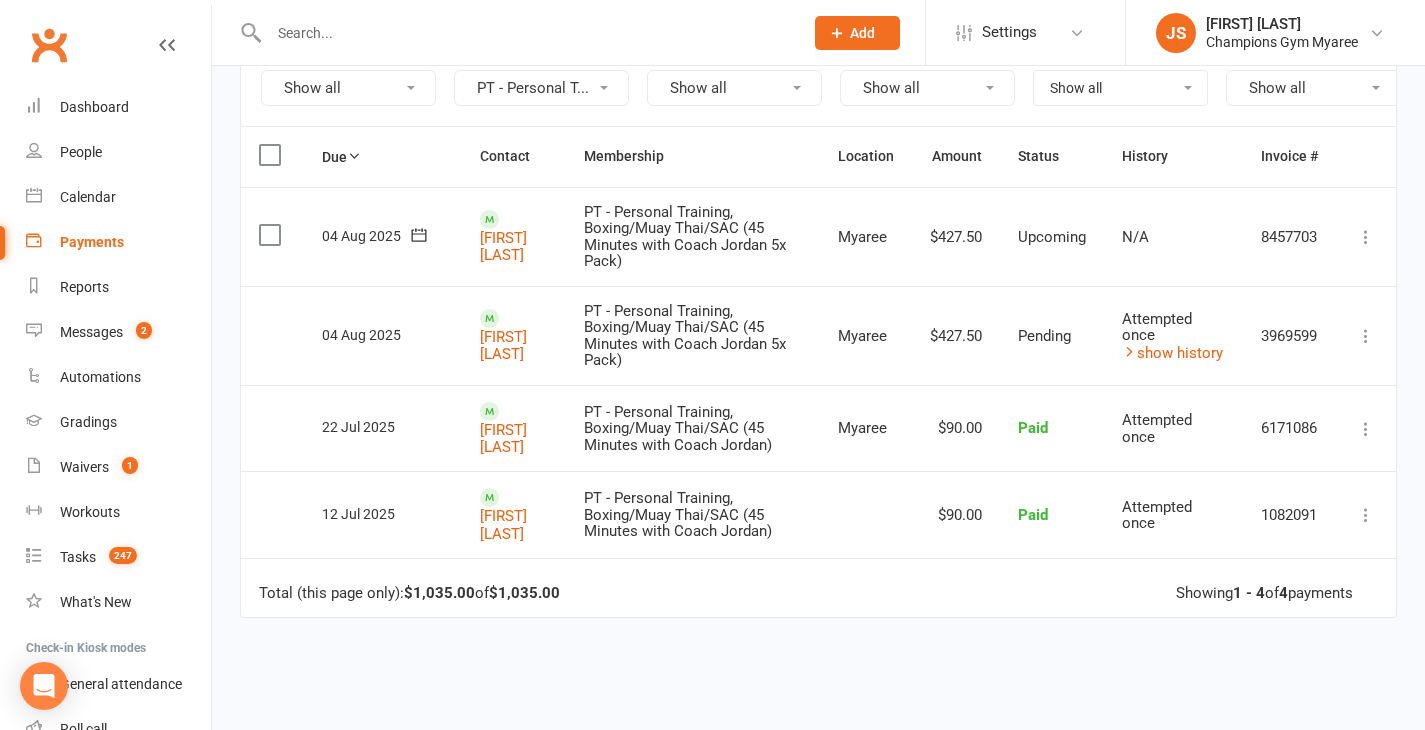 click at bounding box center [1366, 336] 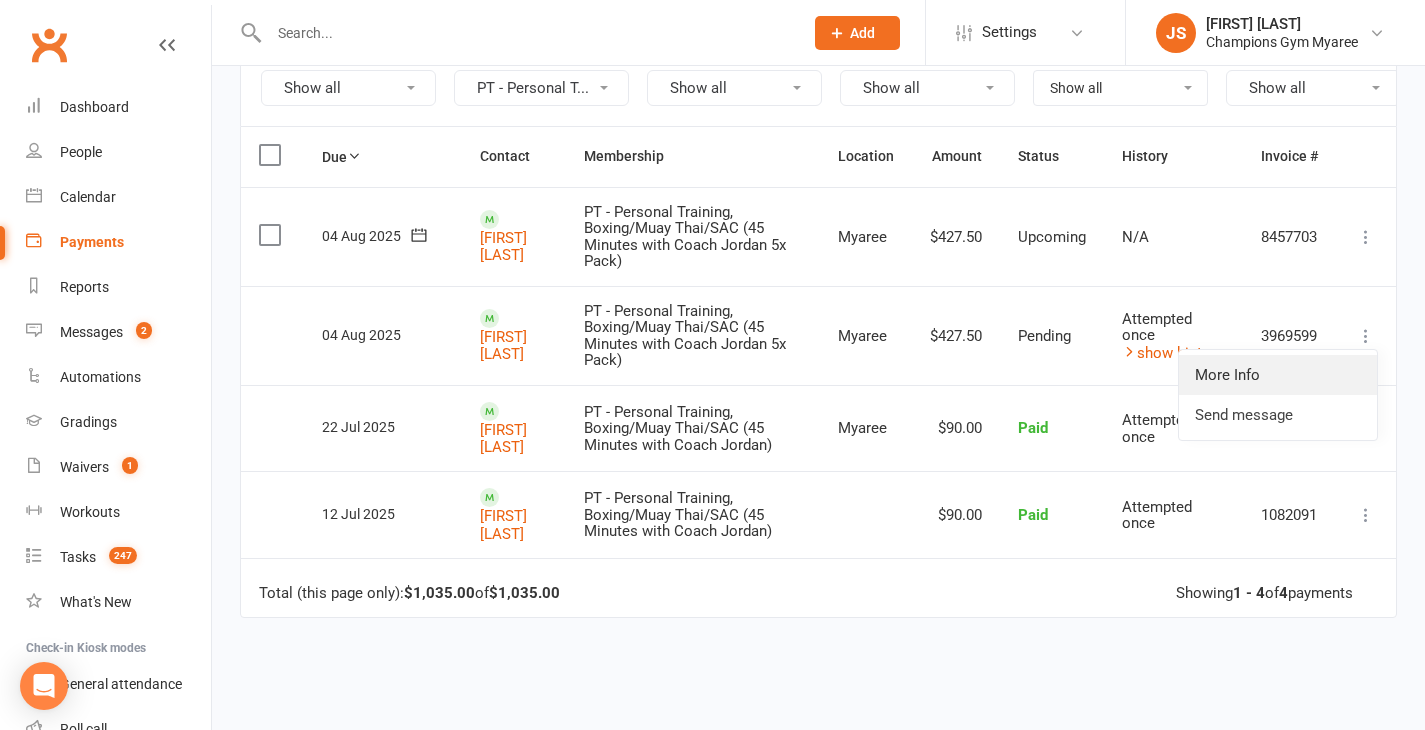 click on "More Info" at bounding box center [1278, 375] 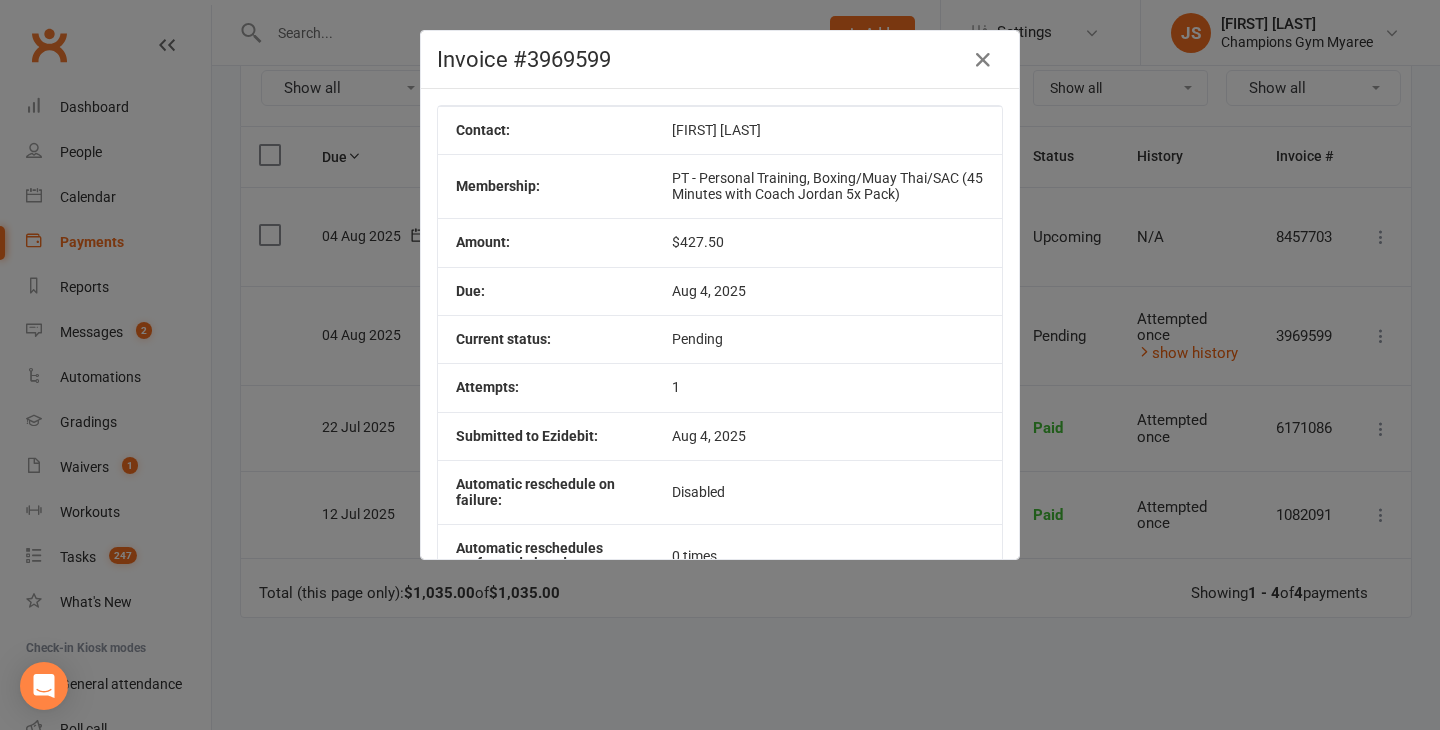 click on "Invoice #3969599 Contact: Hunter Pitts Membership: PT - Personal Training, Boxing/Muay Thai/SAC (45 Minutes with Coach Jordan 5x Pack) Amount: $427.50 Due: Aug 4, 2025 Current status: Pending Attempts: 1 Submitted to Ezidebit: Aug 4, 2025 Automatic reschedule on failure: Disabled Automatic reschedules performed already 0 times Send receipt email on successful payment? Yes  Block receipt   Add fee on failure? No fee" at bounding box center (720, 365) 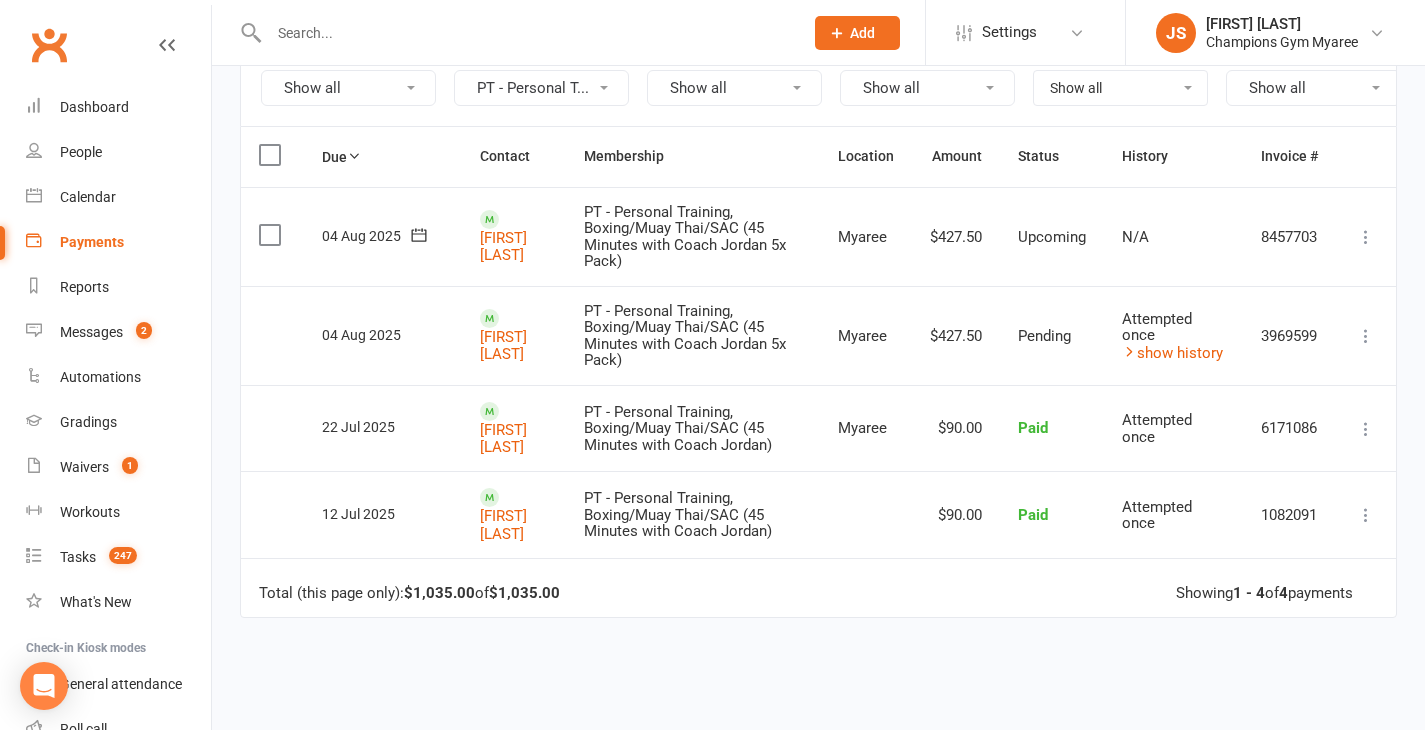 click at bounding box center (1366, 336) 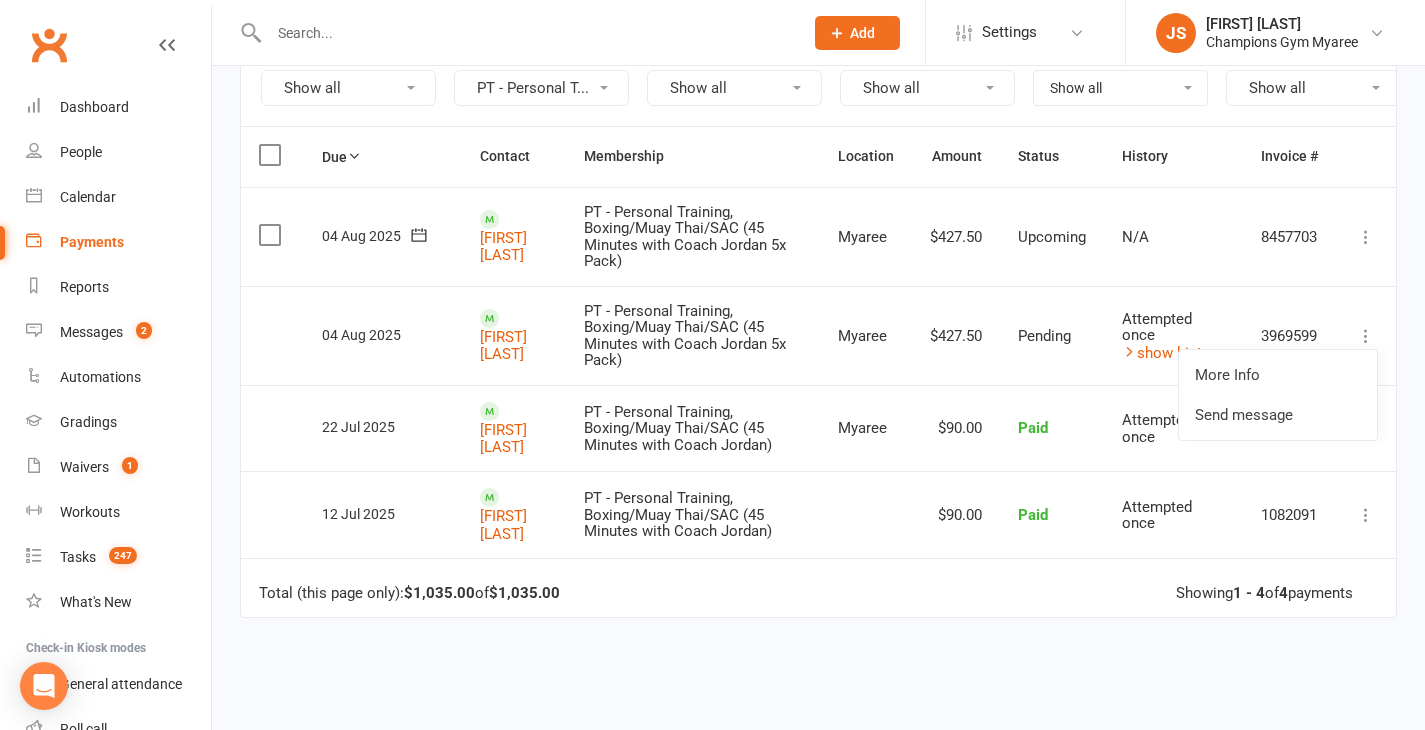 click on "Total (this page only):  $1,035.00  of  $1,035.00 Showing  1 - 4  of  4  payments" at bounding box center (818, 588) 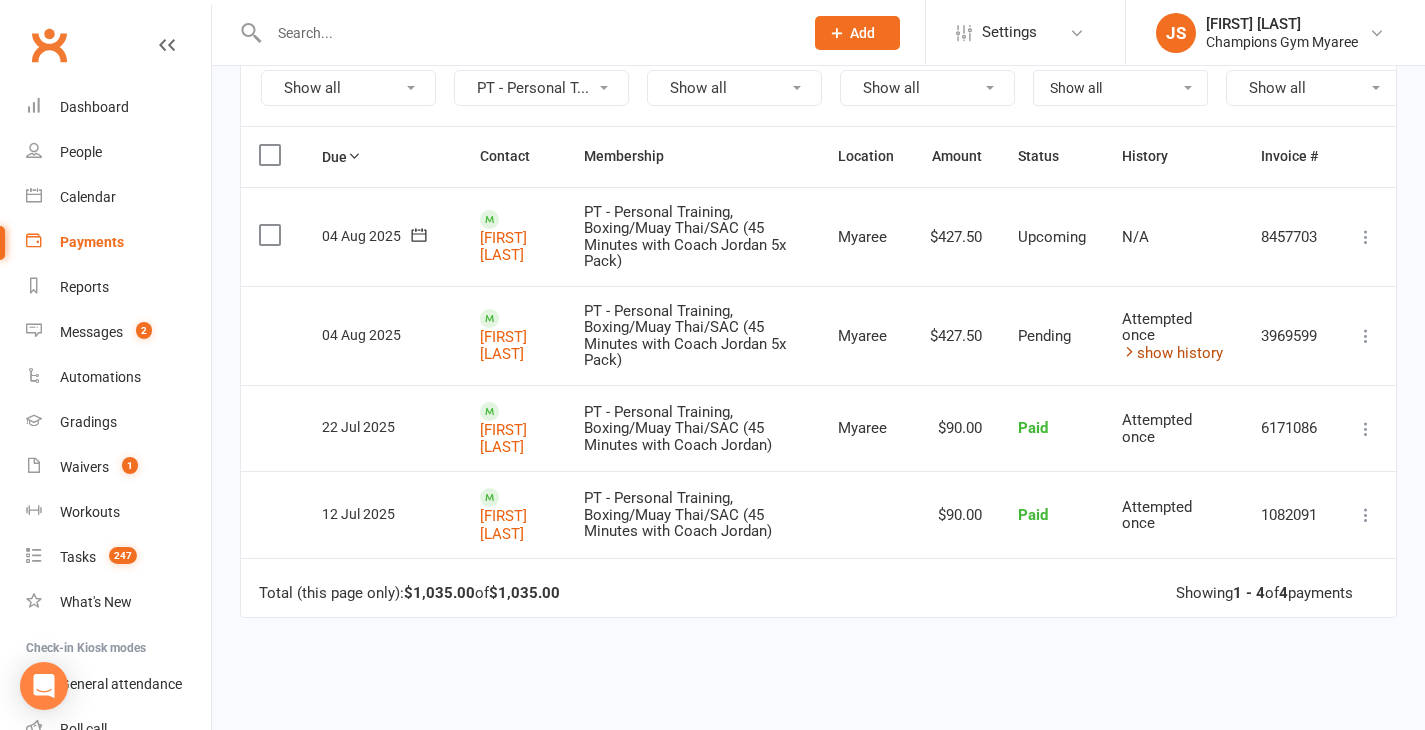 click on "show history" at bounding box center [1172, 353] 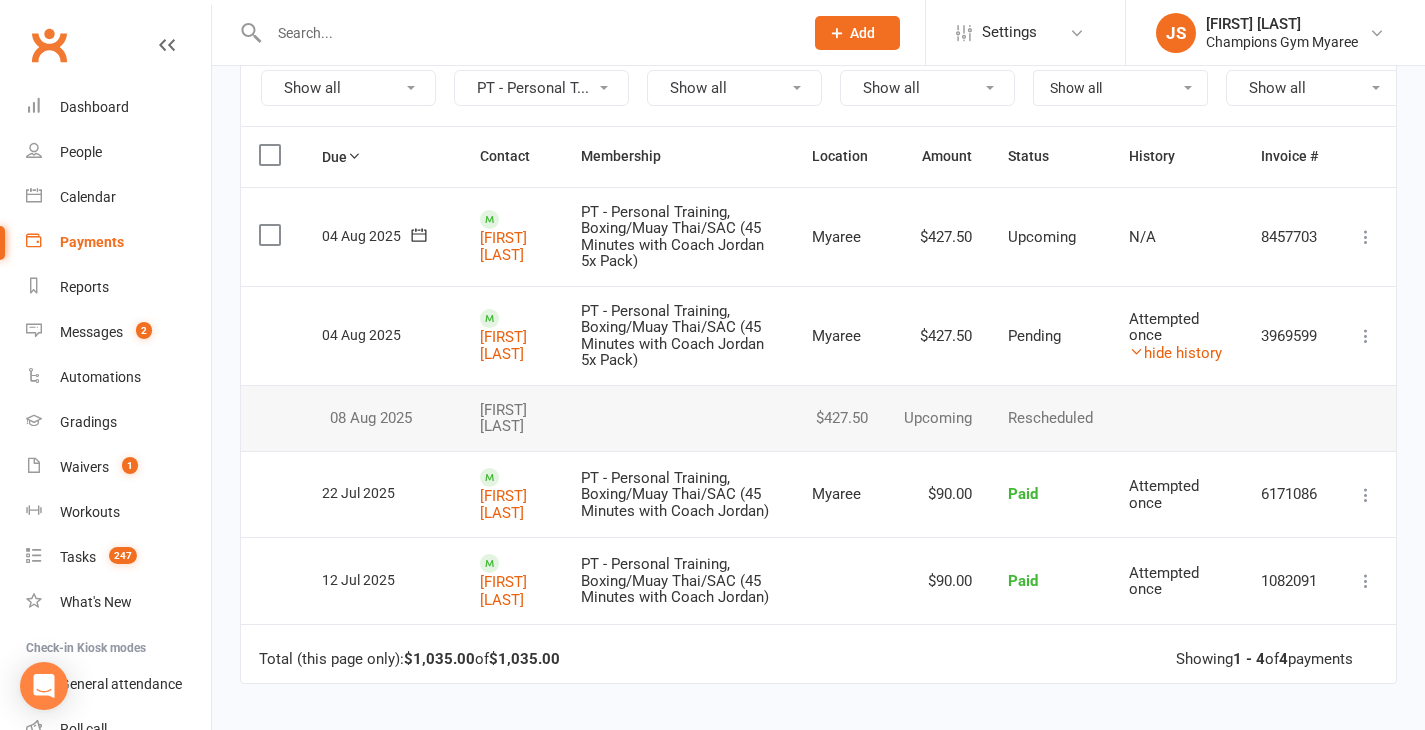 click at bounding box center (840, 580) 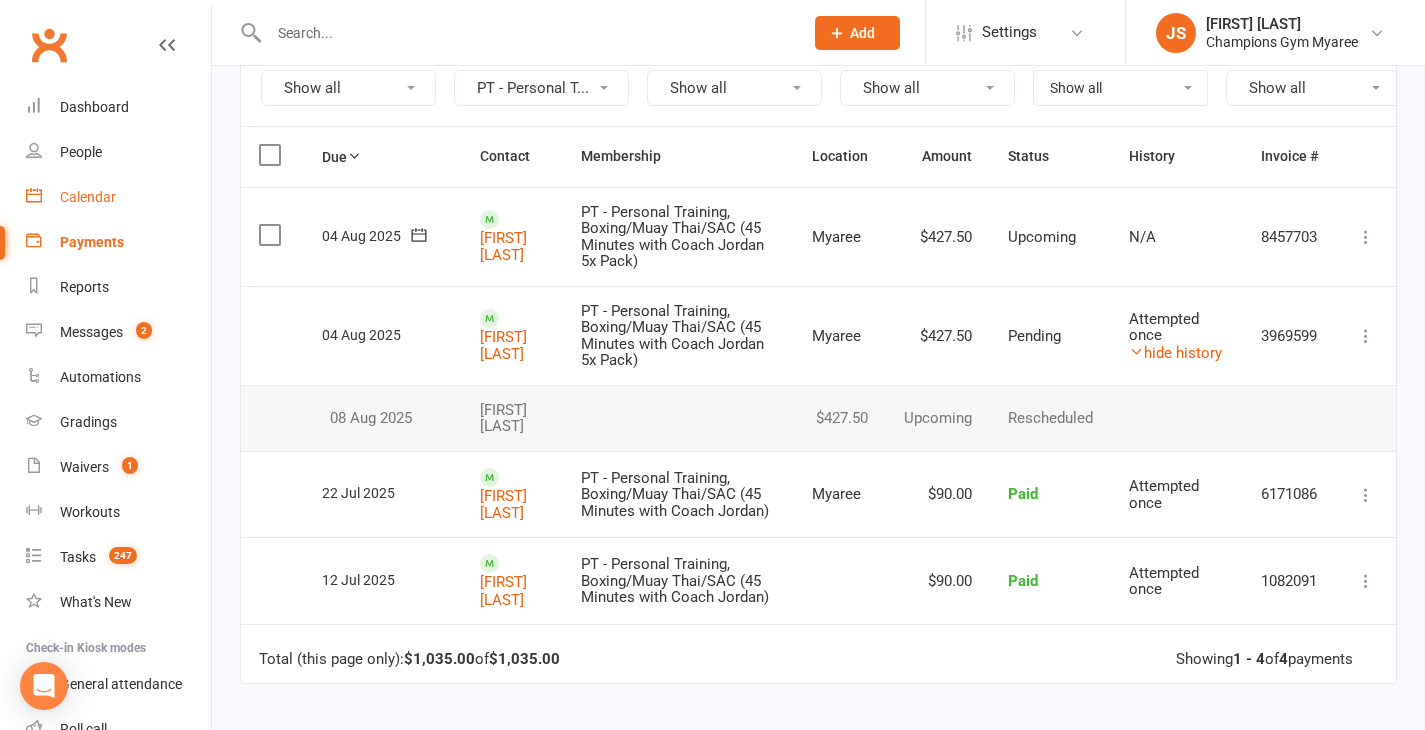 click on "Calendar" at bounding box center [88, 197] 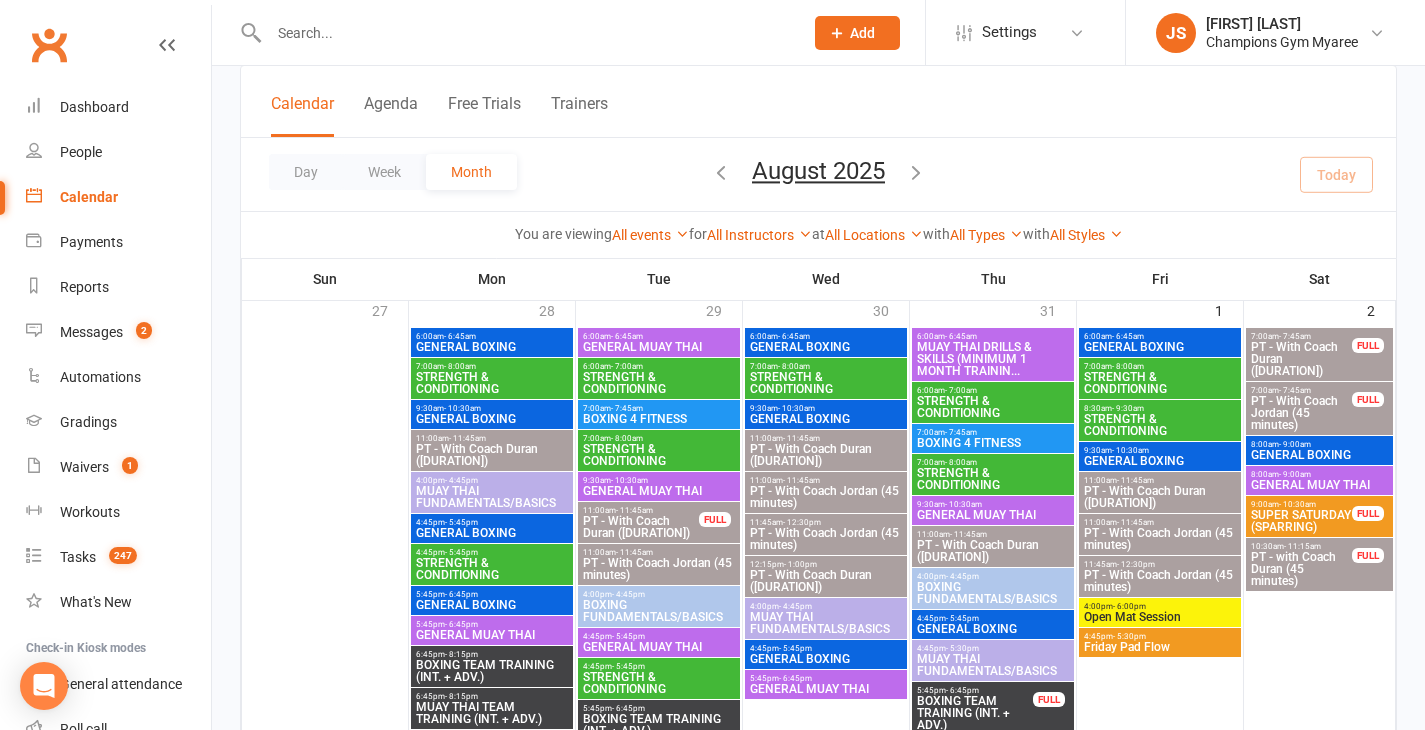 scroll, scrollTop: 122, scrollLeft: 0, axis: vertical 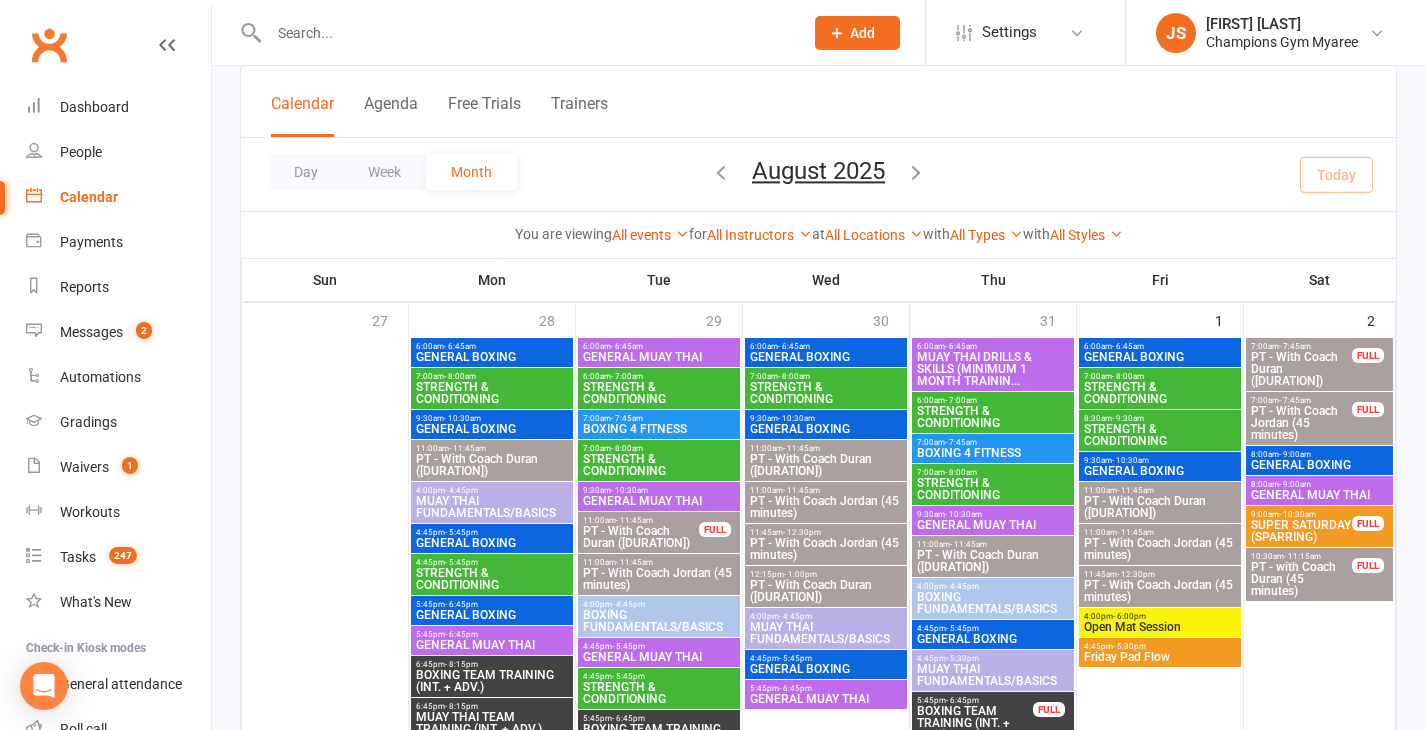 click on "PT - With Coach Duran (45 minutes)" at bounding box center (492, 465) 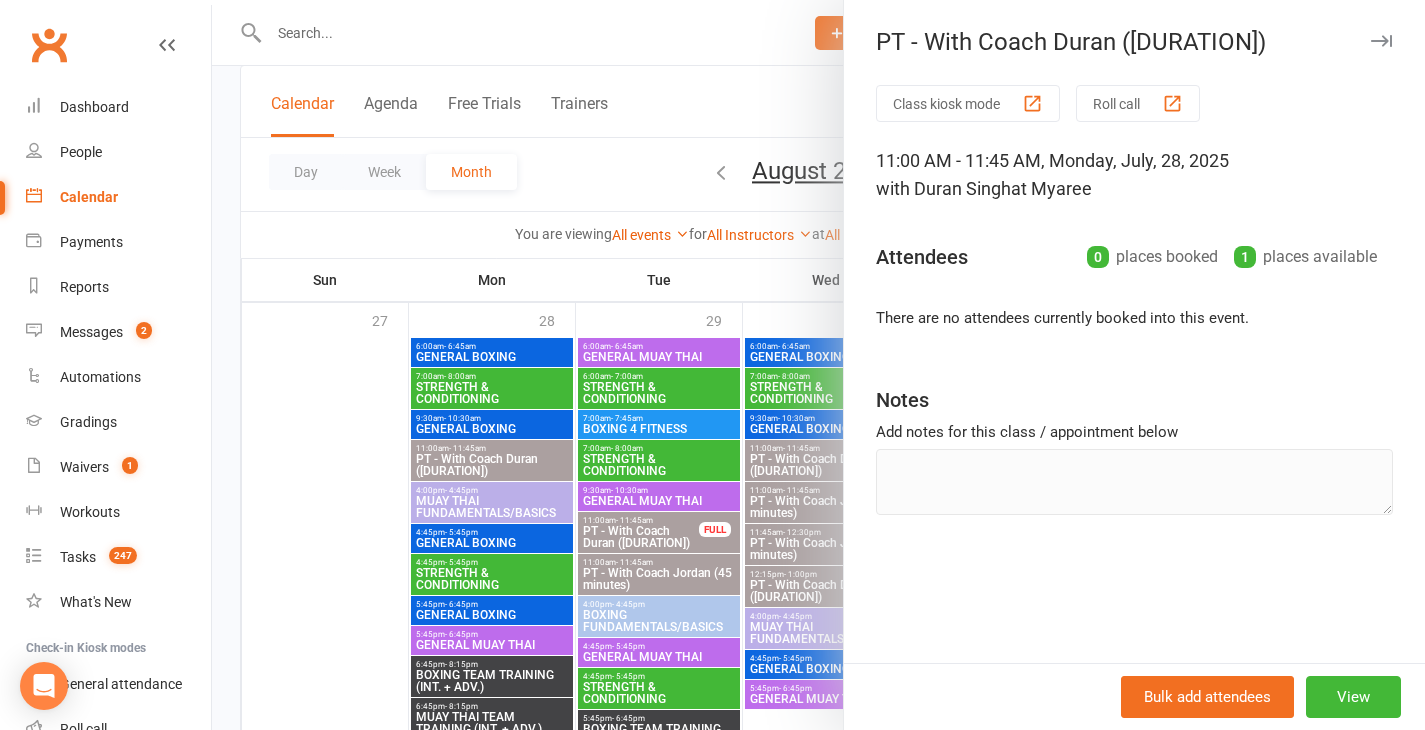 click at bounding box center (818, 365) 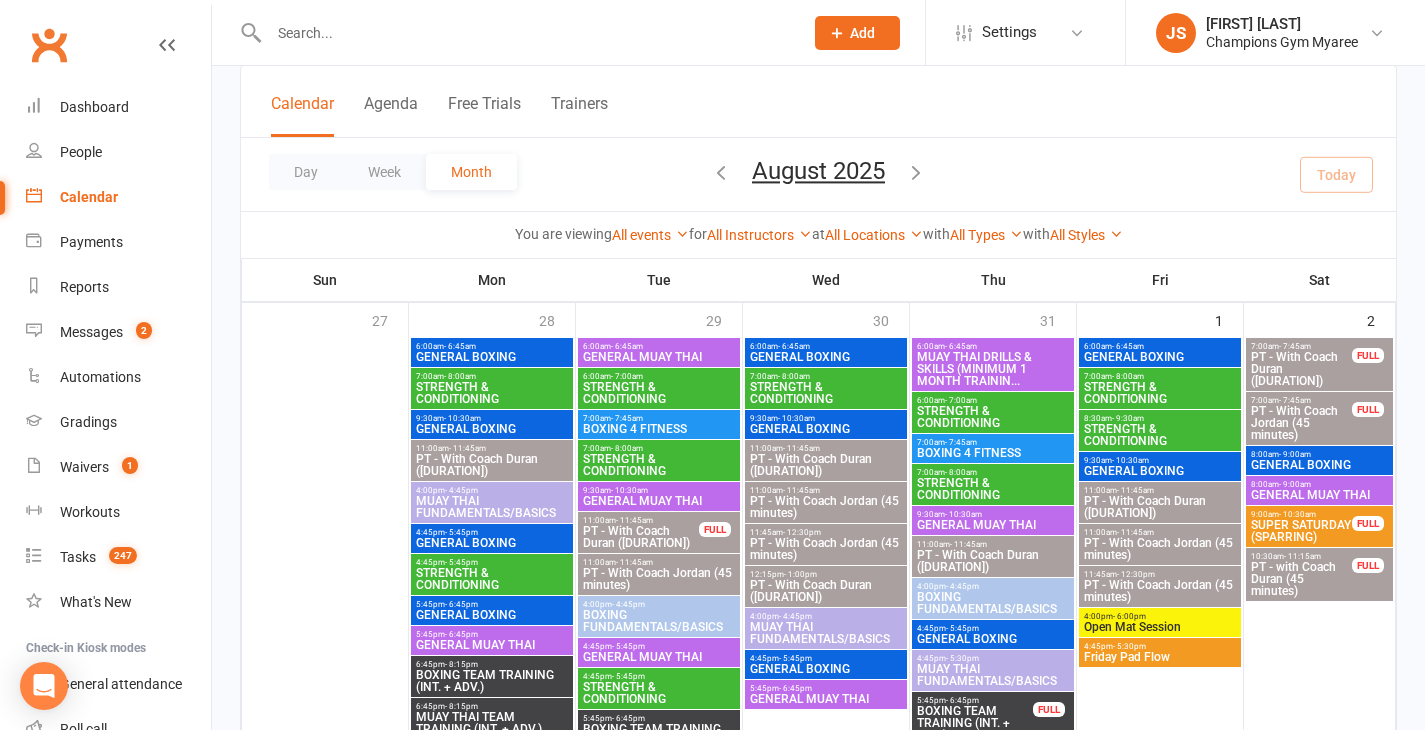 click on "PT - With Coach Duran (45 minutes)" at bounding box center (826, 465) 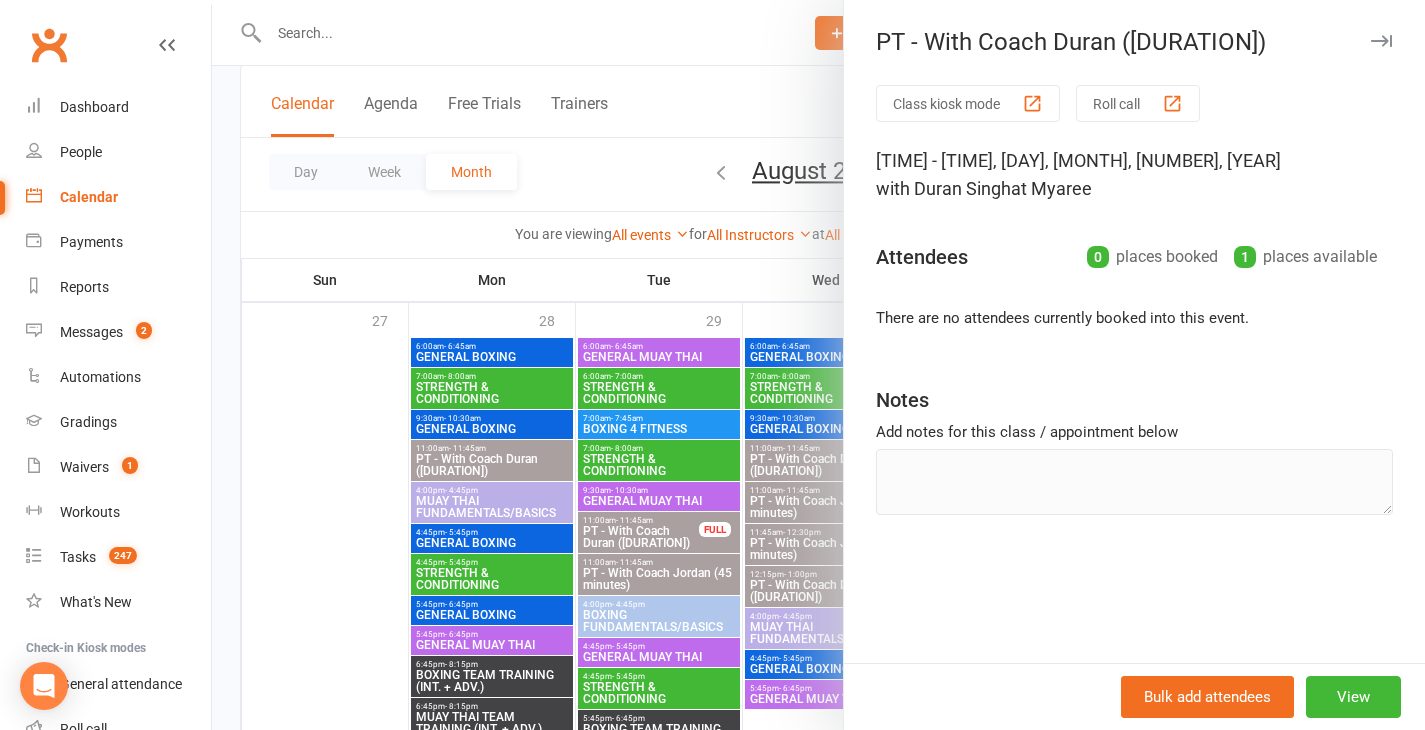 click at bounding box center [818, 365] 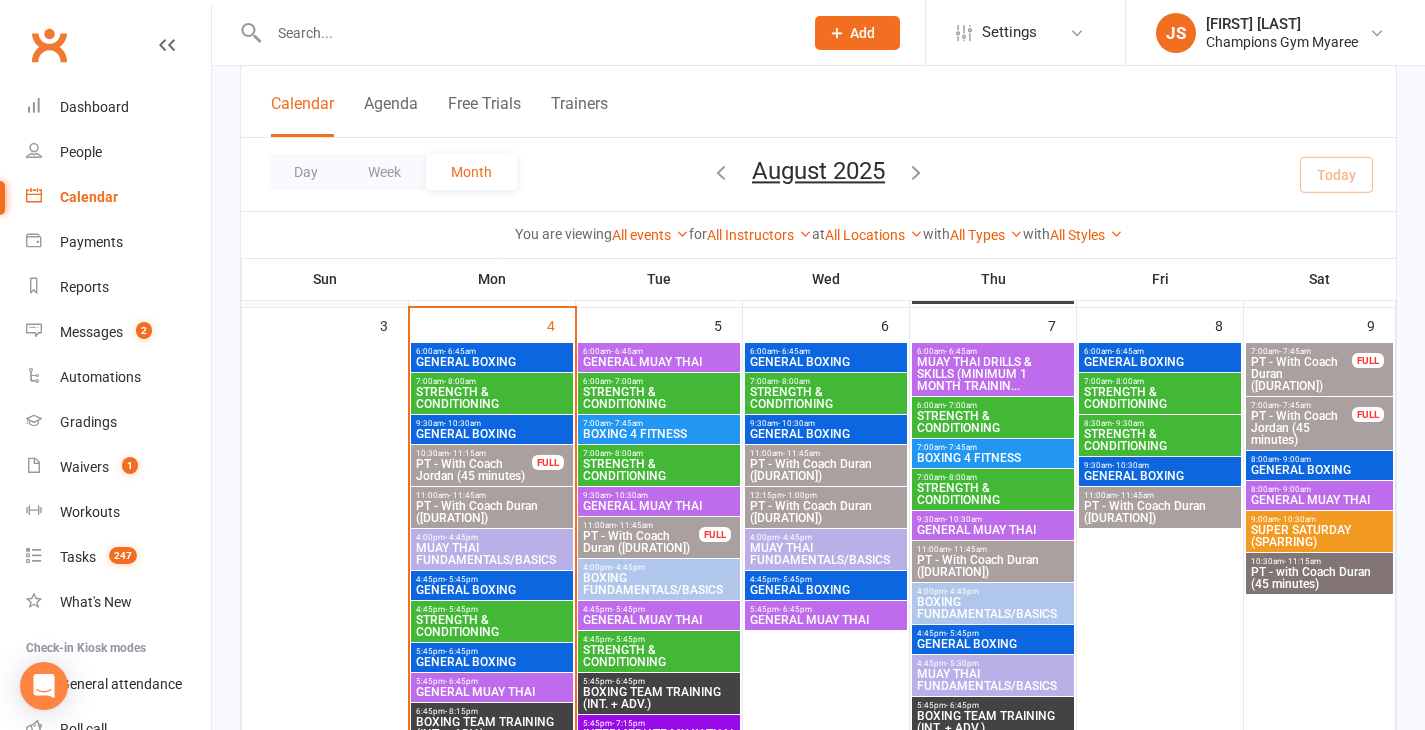 scroll, scrollTop: 663, scrollLeft: 0, axis: vertical 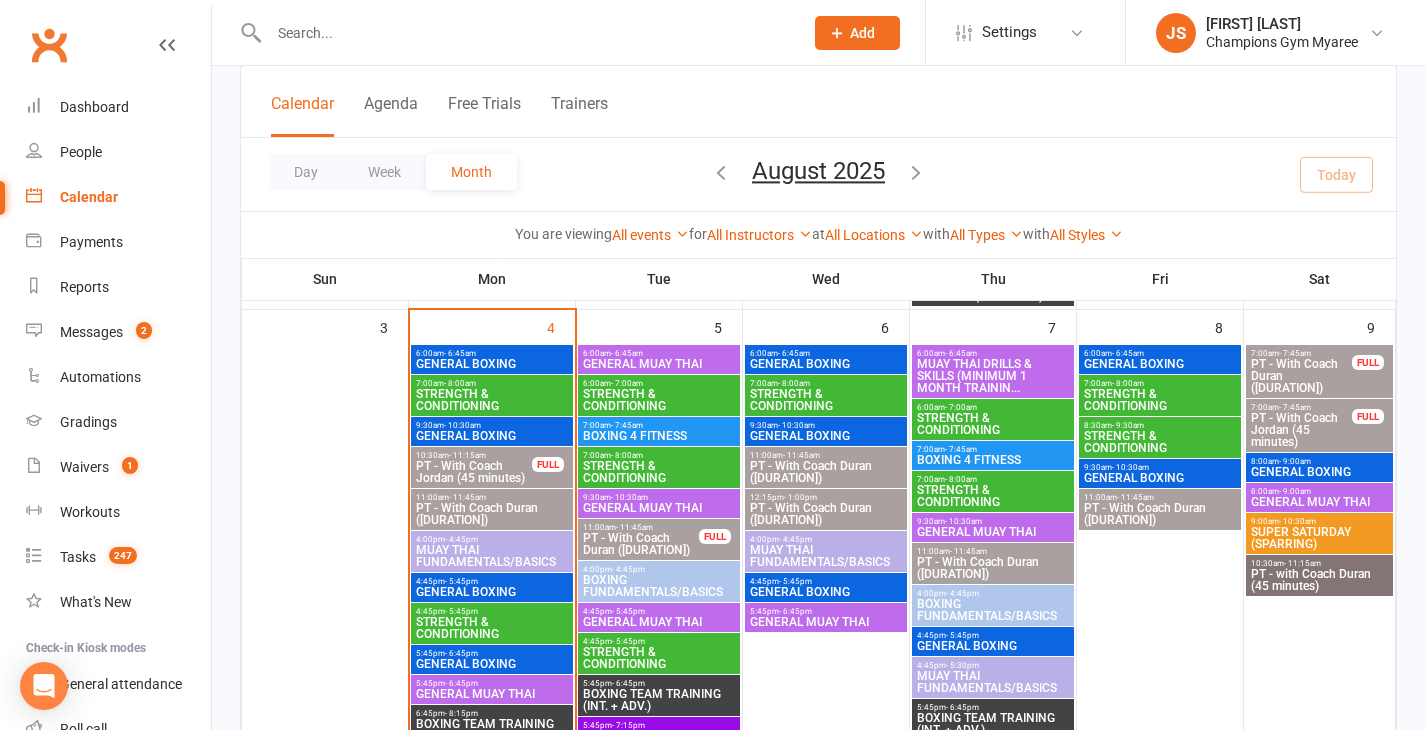 click on "10:30am  - 11:15am" at bounding box center [474, 455] 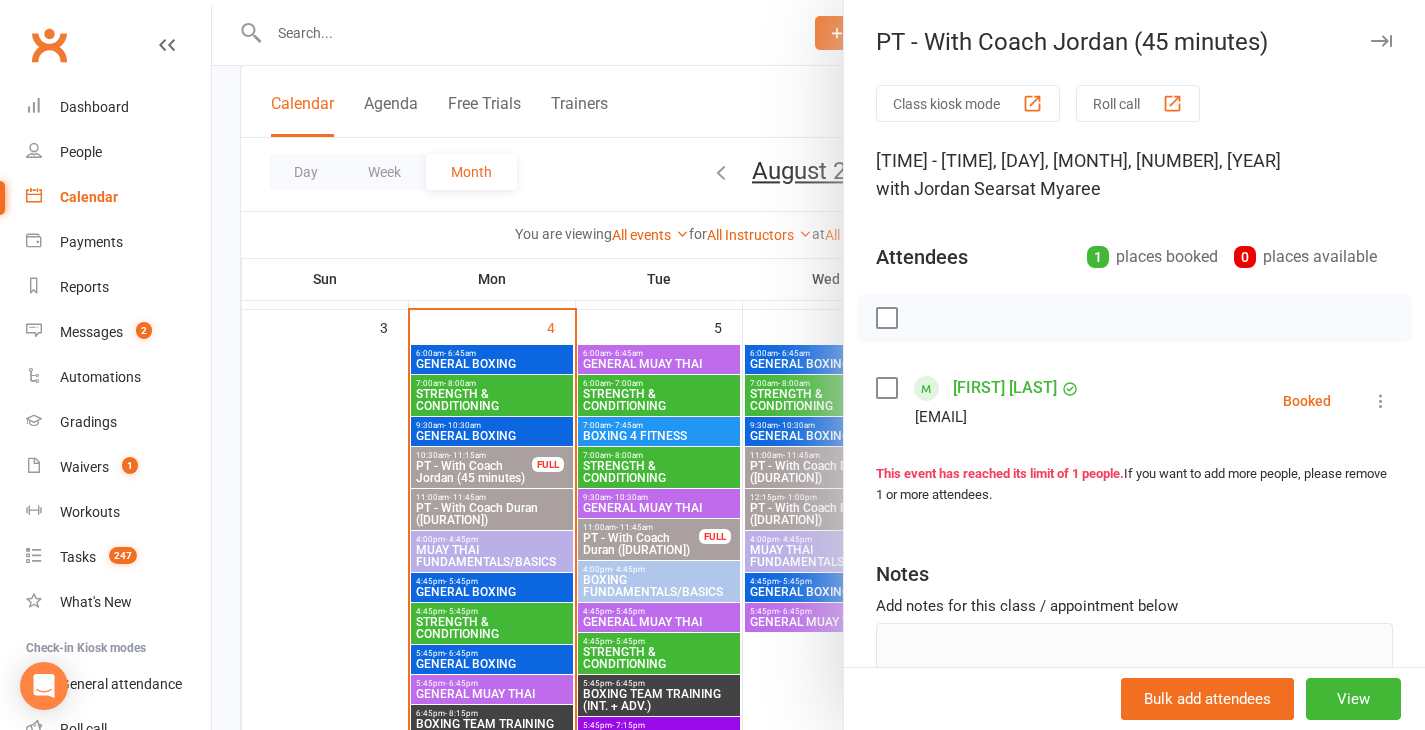 click at bounding box center (818, 365) 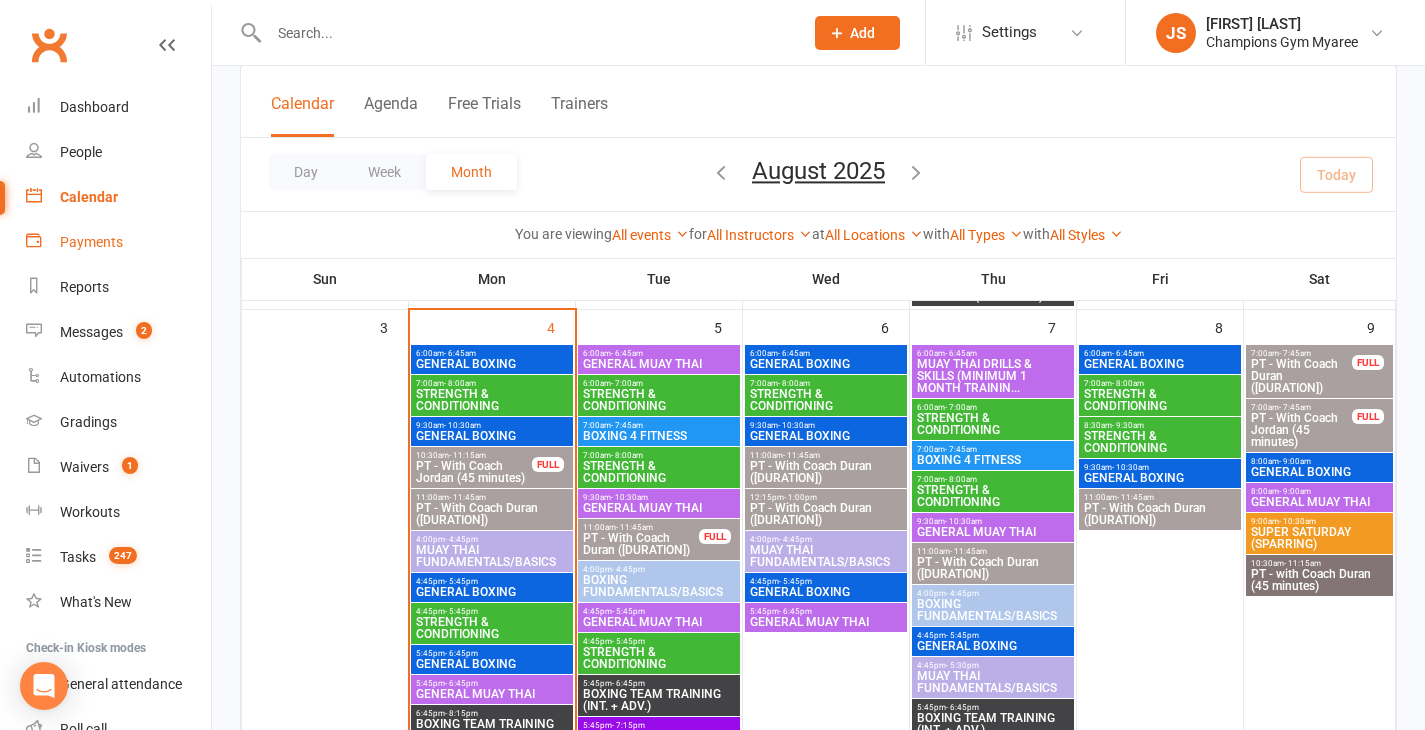 click on "Payments" at bounding box center (118, 242) 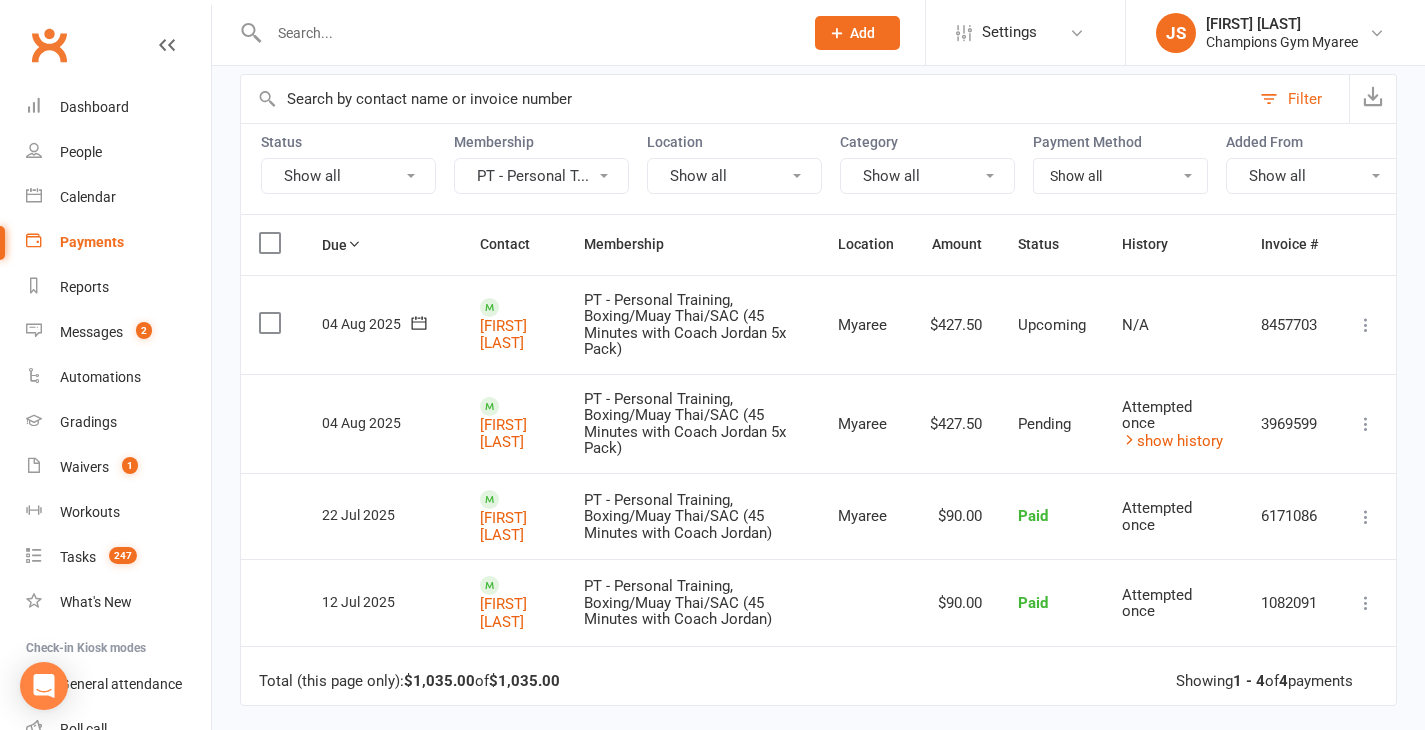 scroll, scrollTop: 144, scrollLeft: 0, axis: vertical 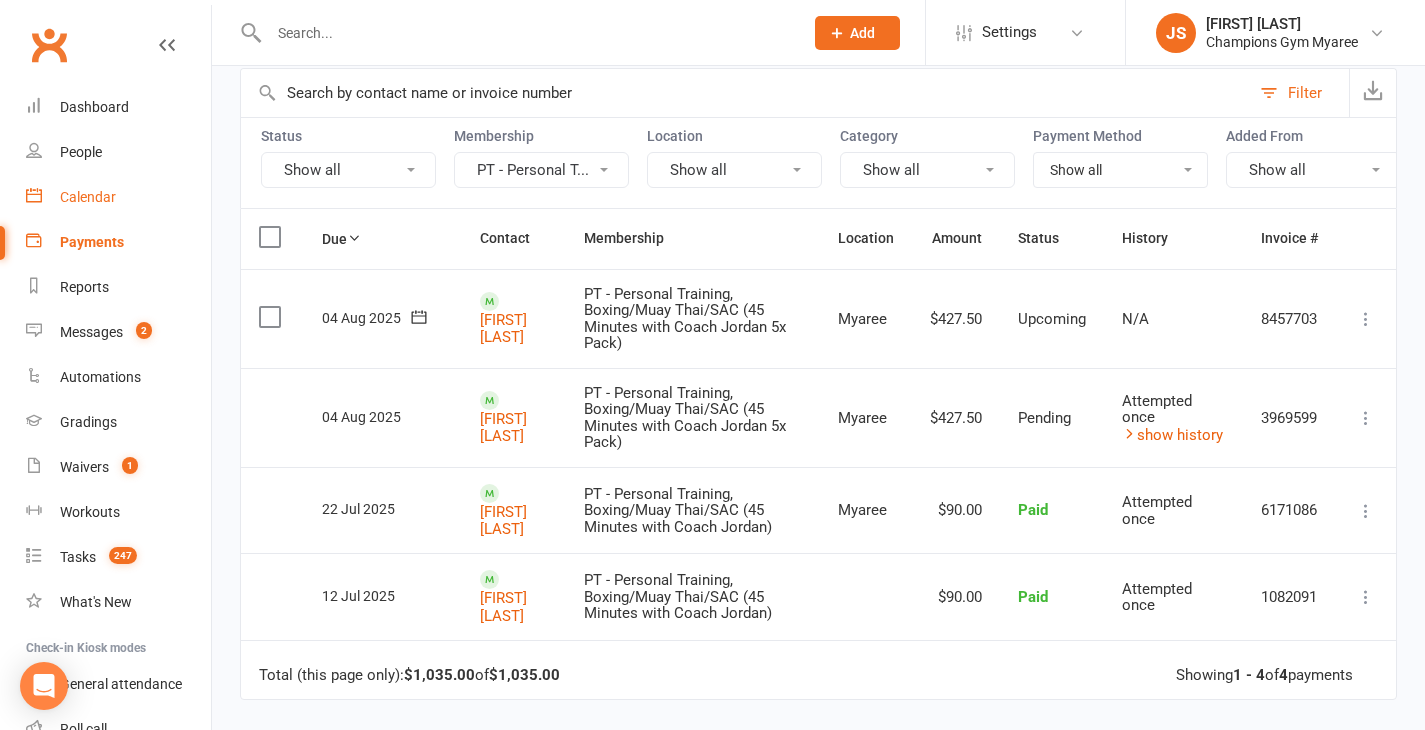 click on "Calendar" at bounding box center (88, 197) 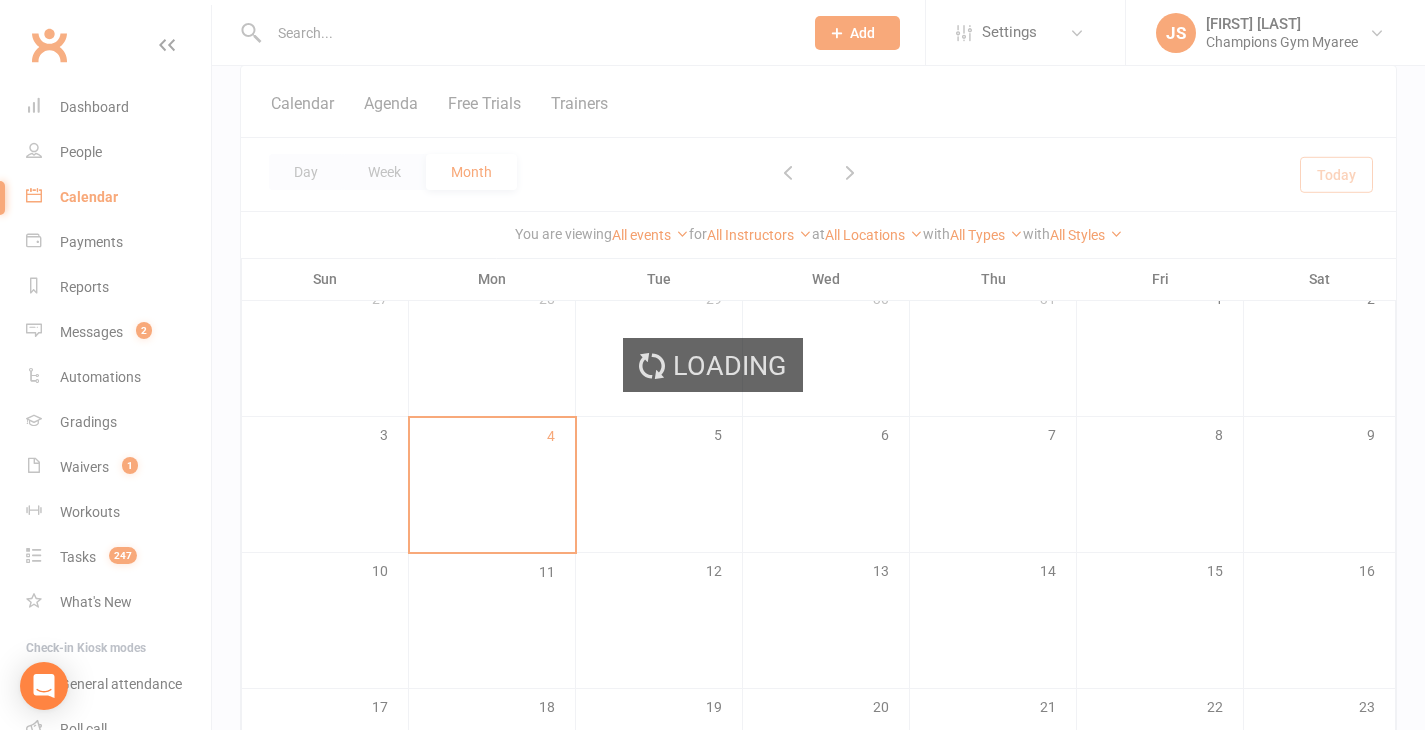 scroll, scrollTop: 0, scrollLeft: 0, axis: both 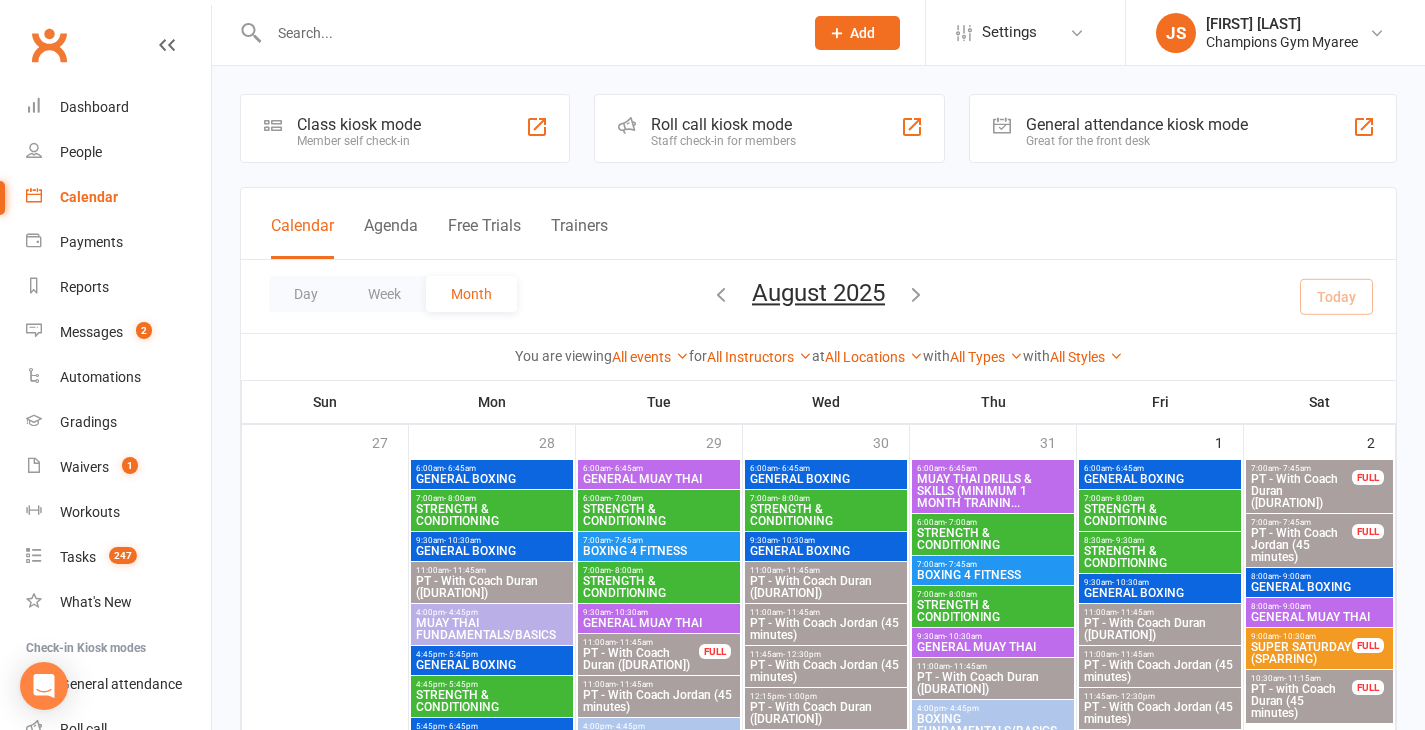 click on "JS Jordan Sears Champions Gym Myaree Signed in as: Champions Gym Myaree Switch to: Champions Gym Highgate My profile Help Terms & conditions  Privacy policy  Sign out" at bounding box center (1275, 32) 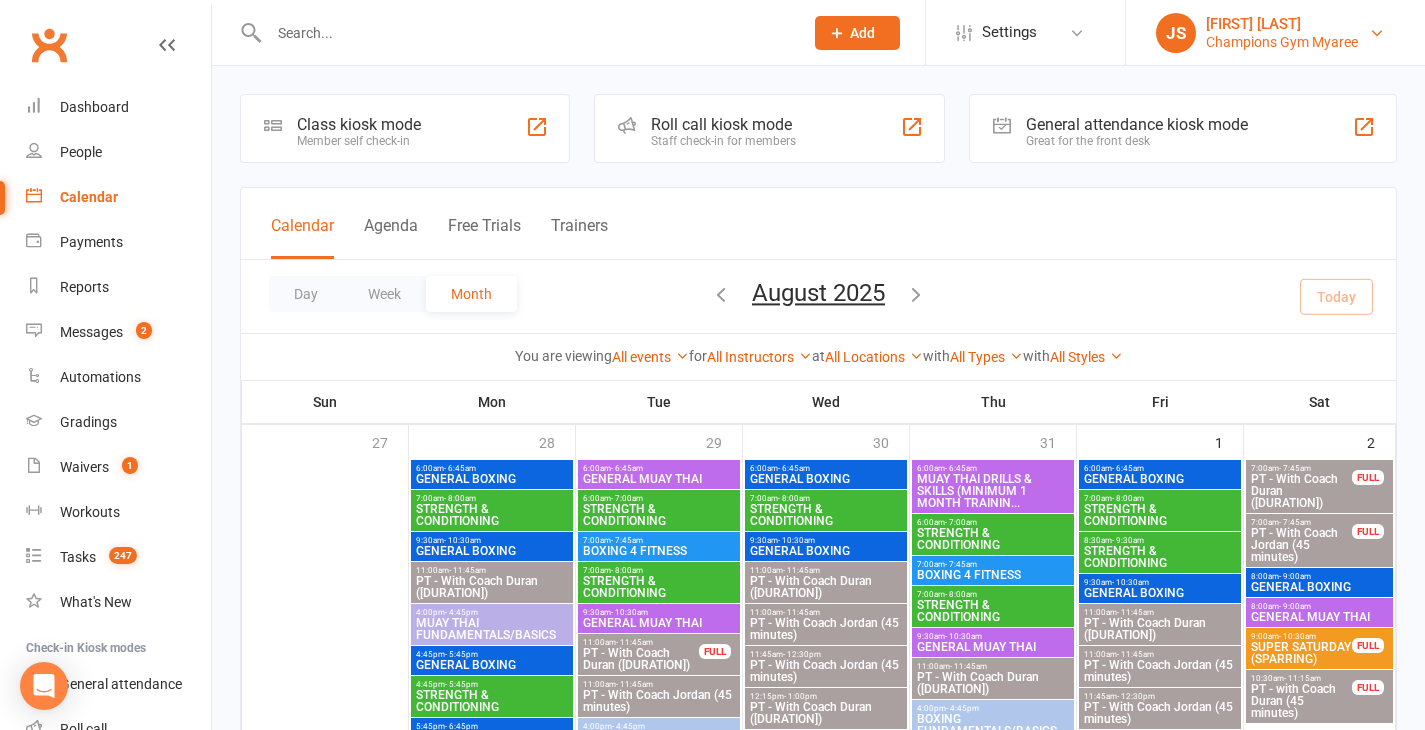 click on "Champions Gym Myaree" at bounding box center [1282, 42] 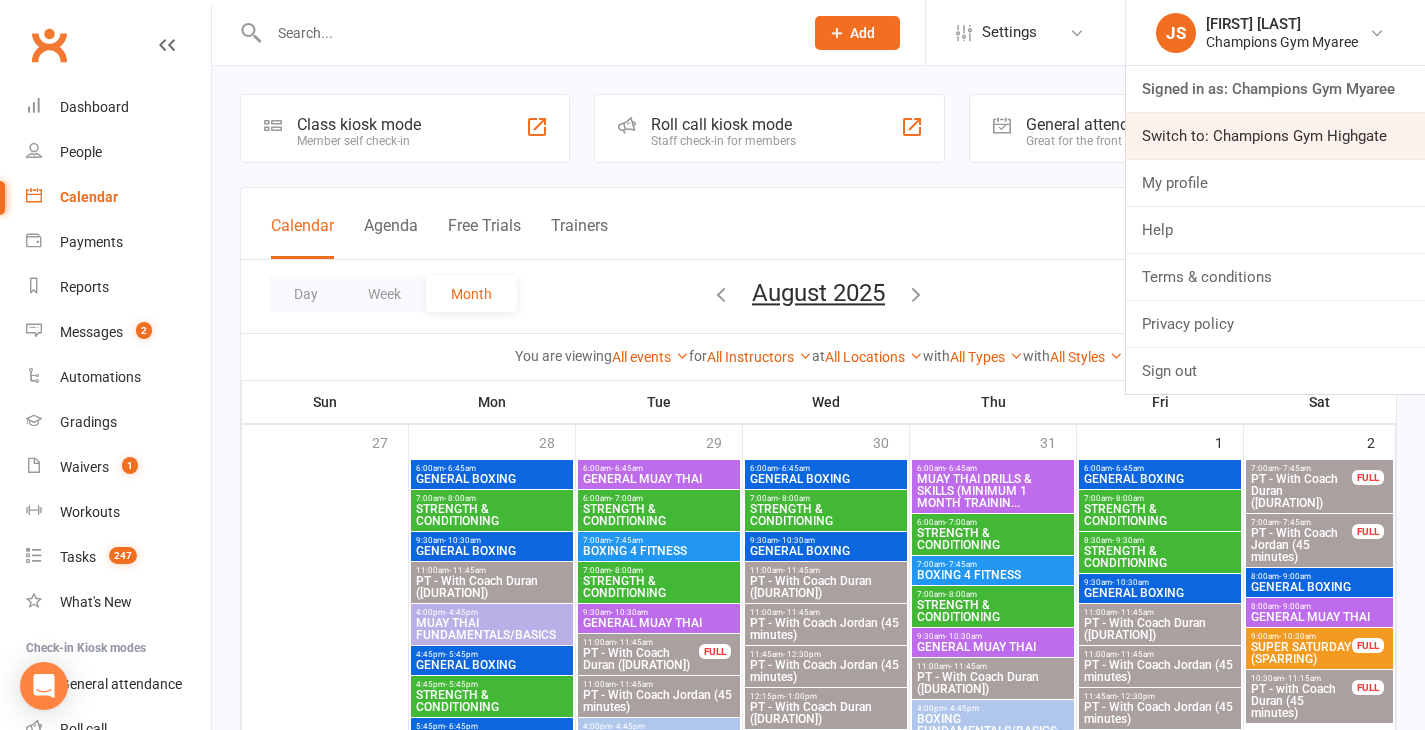 click on "Switch to: Champions Gym Highgate" at bounding box center [1275, 136] 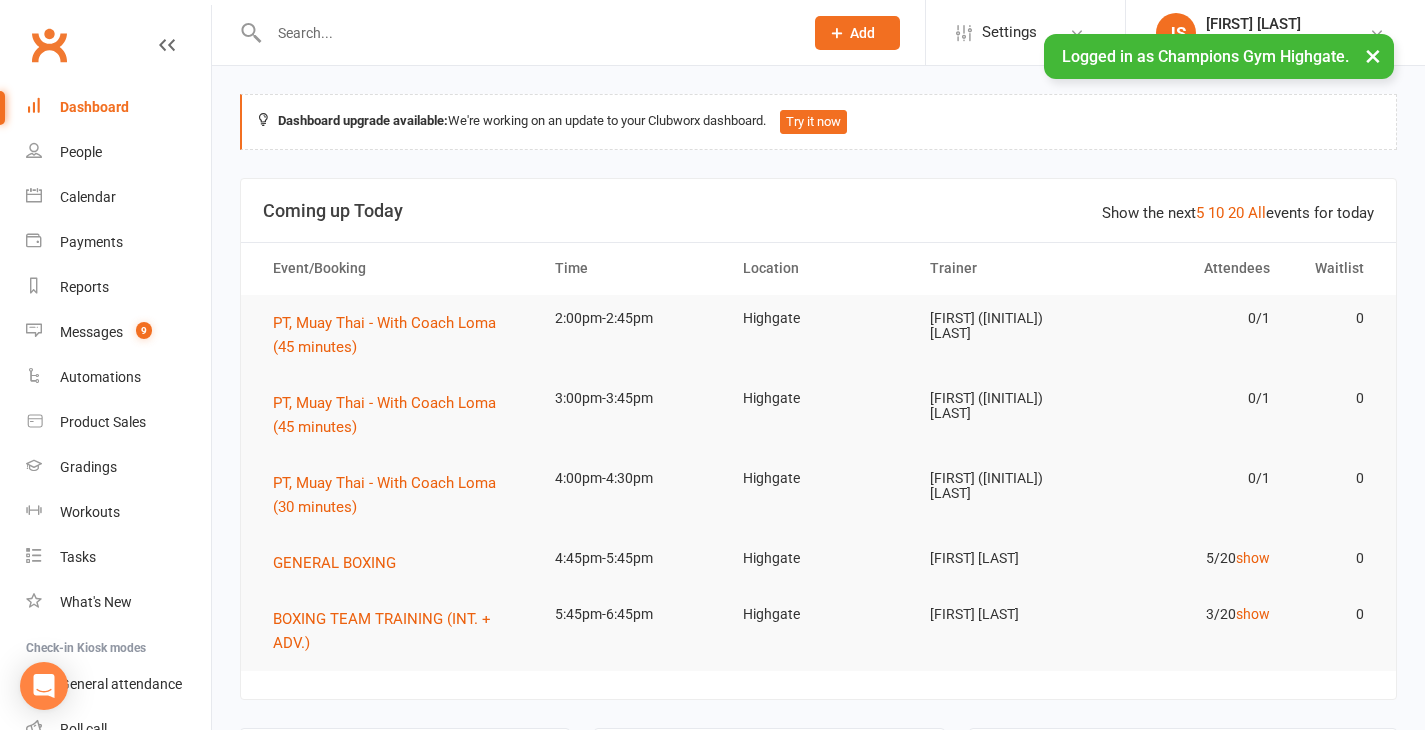 scroll, scrollTop: 0, scrollLeft: 0, axis: both 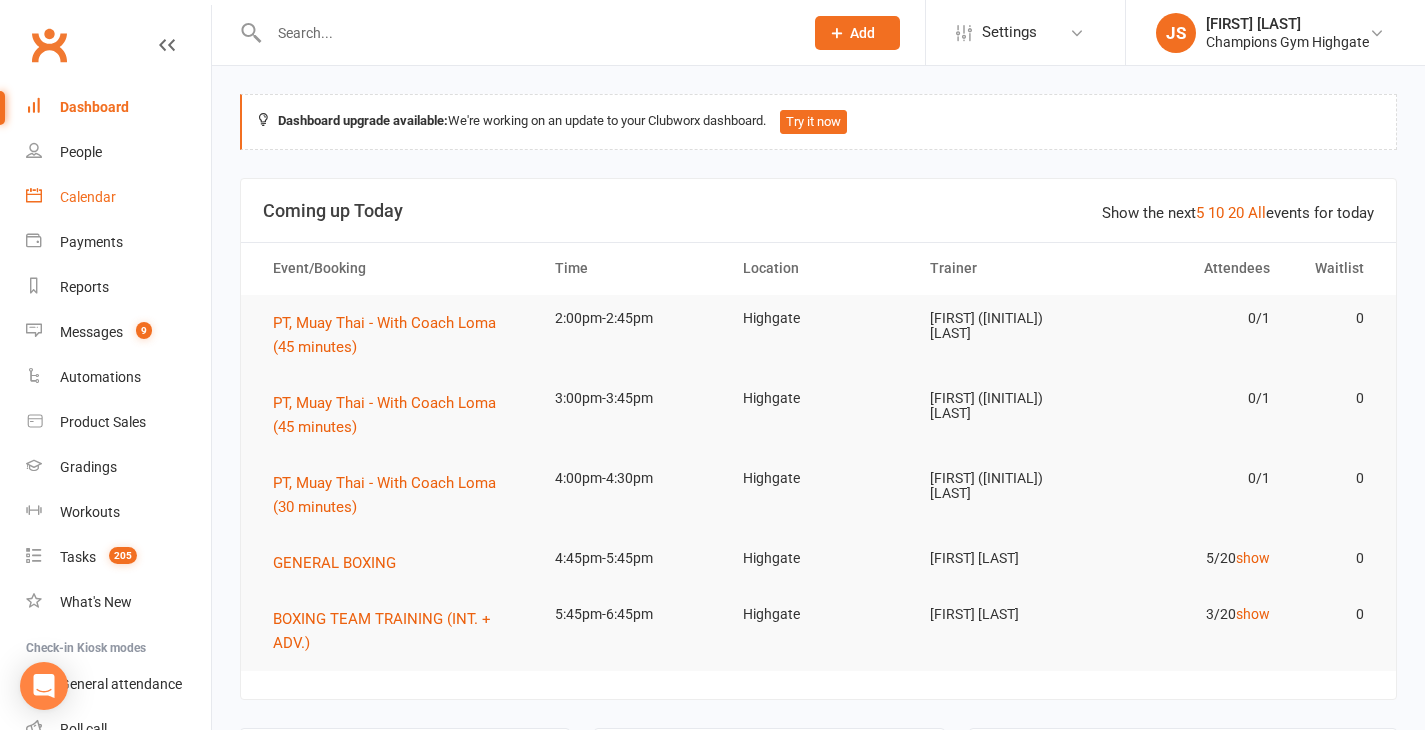 click on "Calendar" at bounding box center (88, 197) 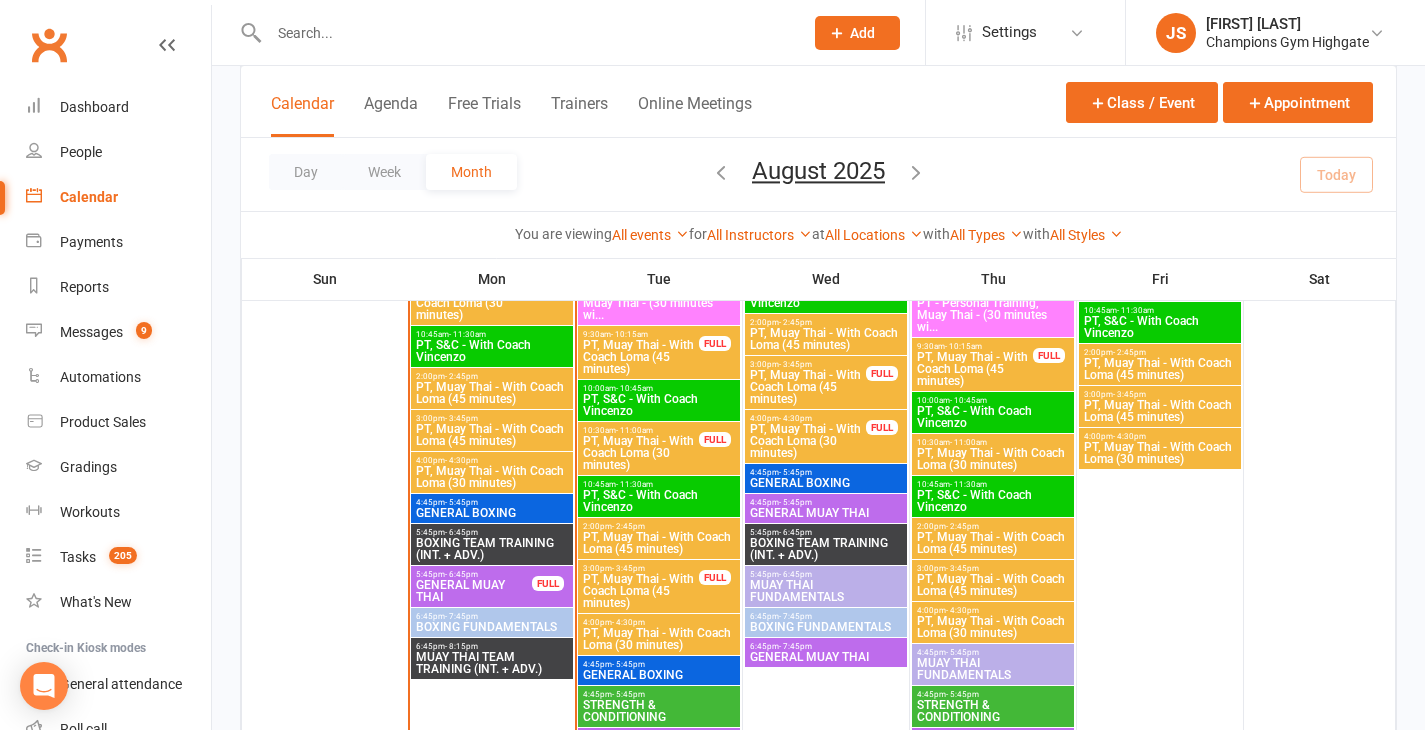 scroll, scrollTop: 1607, scrollLeft: 0, axis: vertical 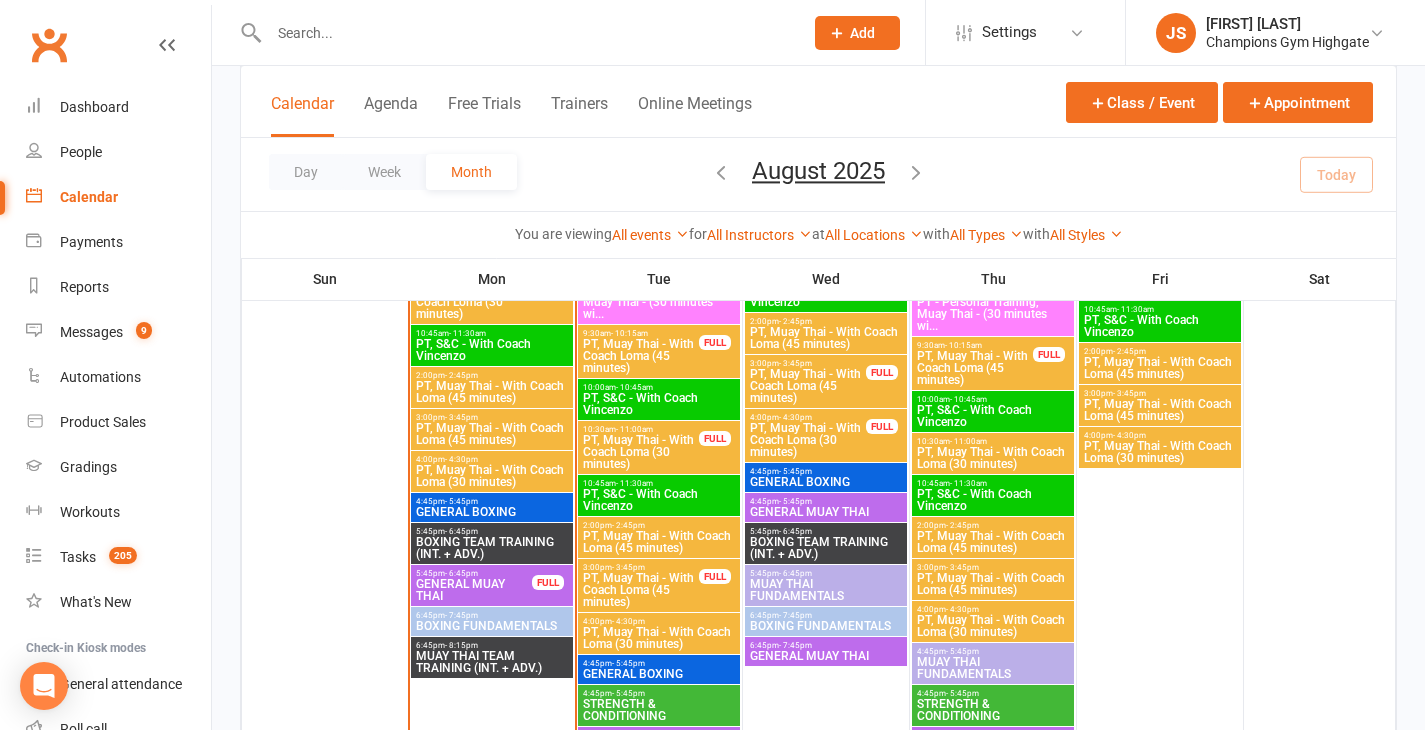 click on "GENERAL BOXING" at bounding box center (492, 512) 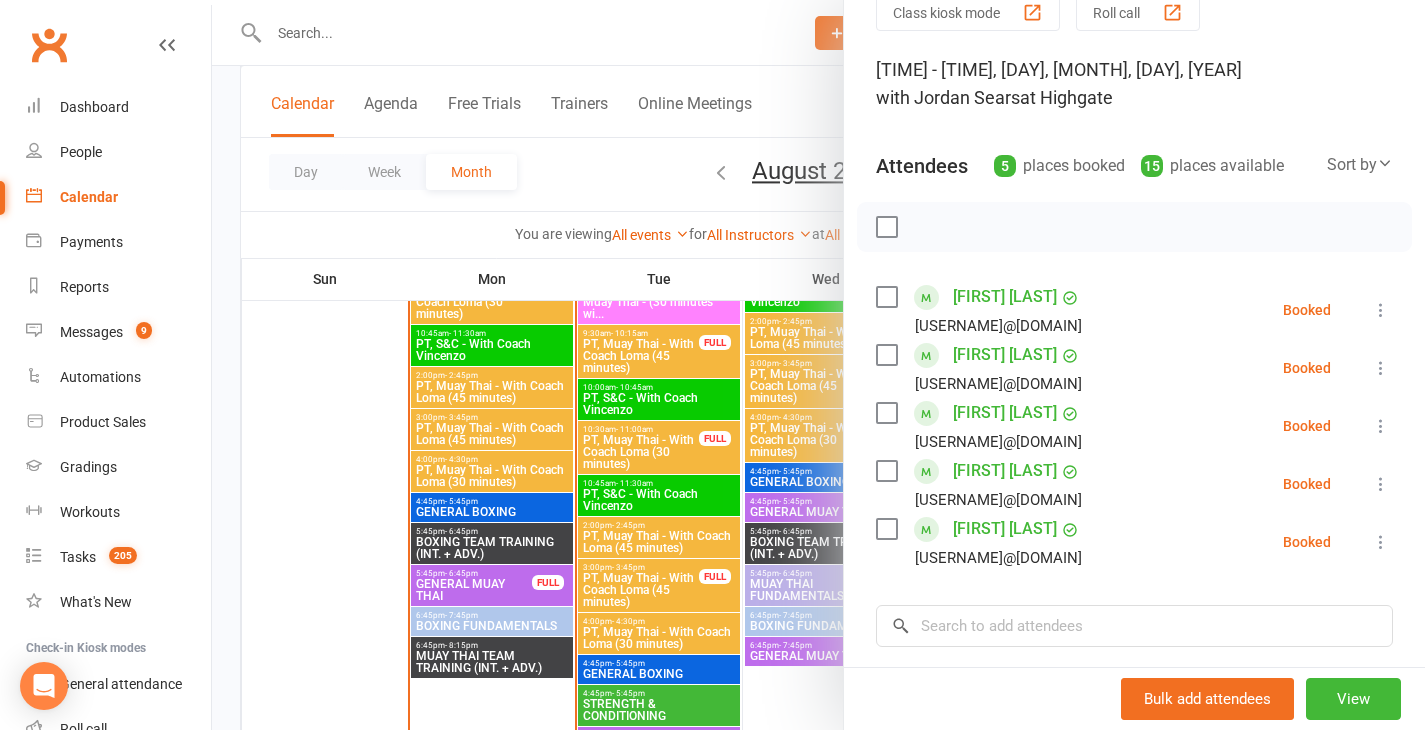scroll, scrollTop: 78, scrollLeft: 0, axis: vertical 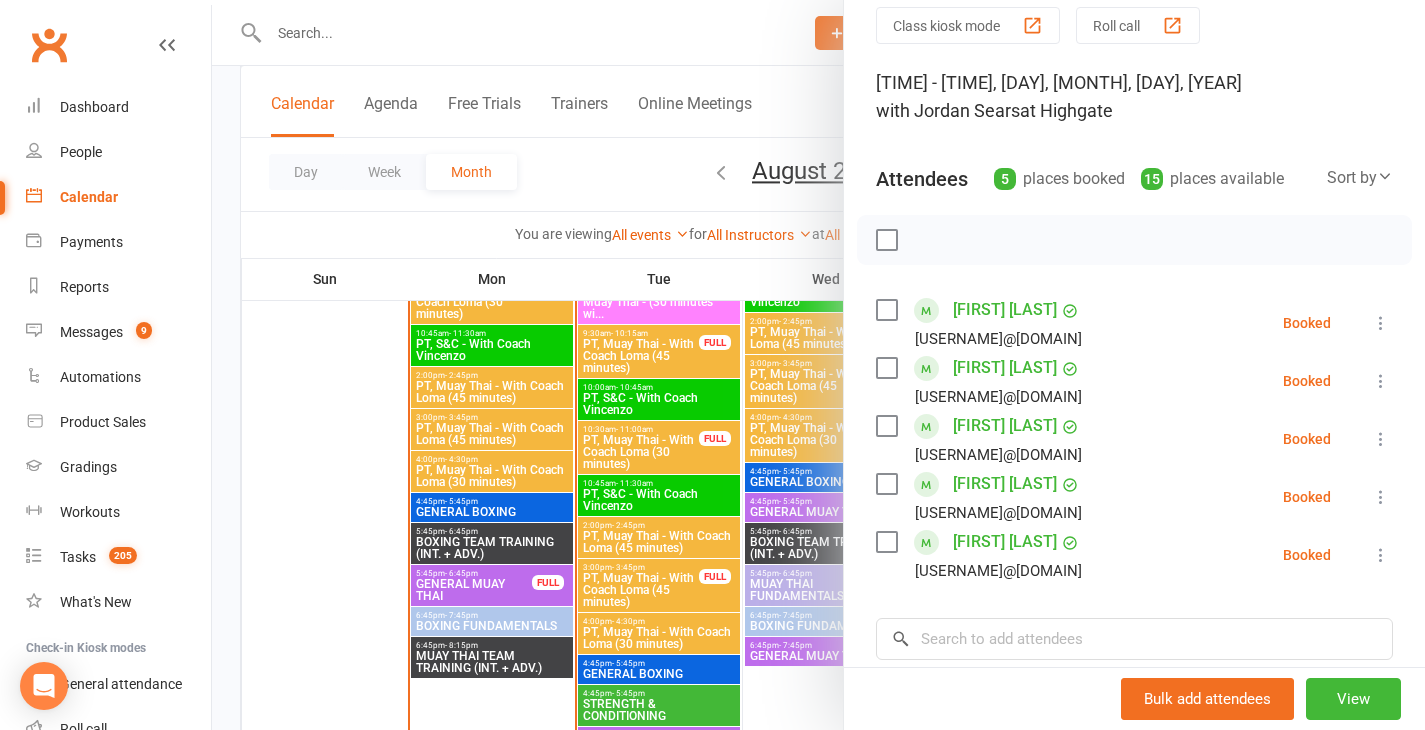 click at bounding box center (818, 365) 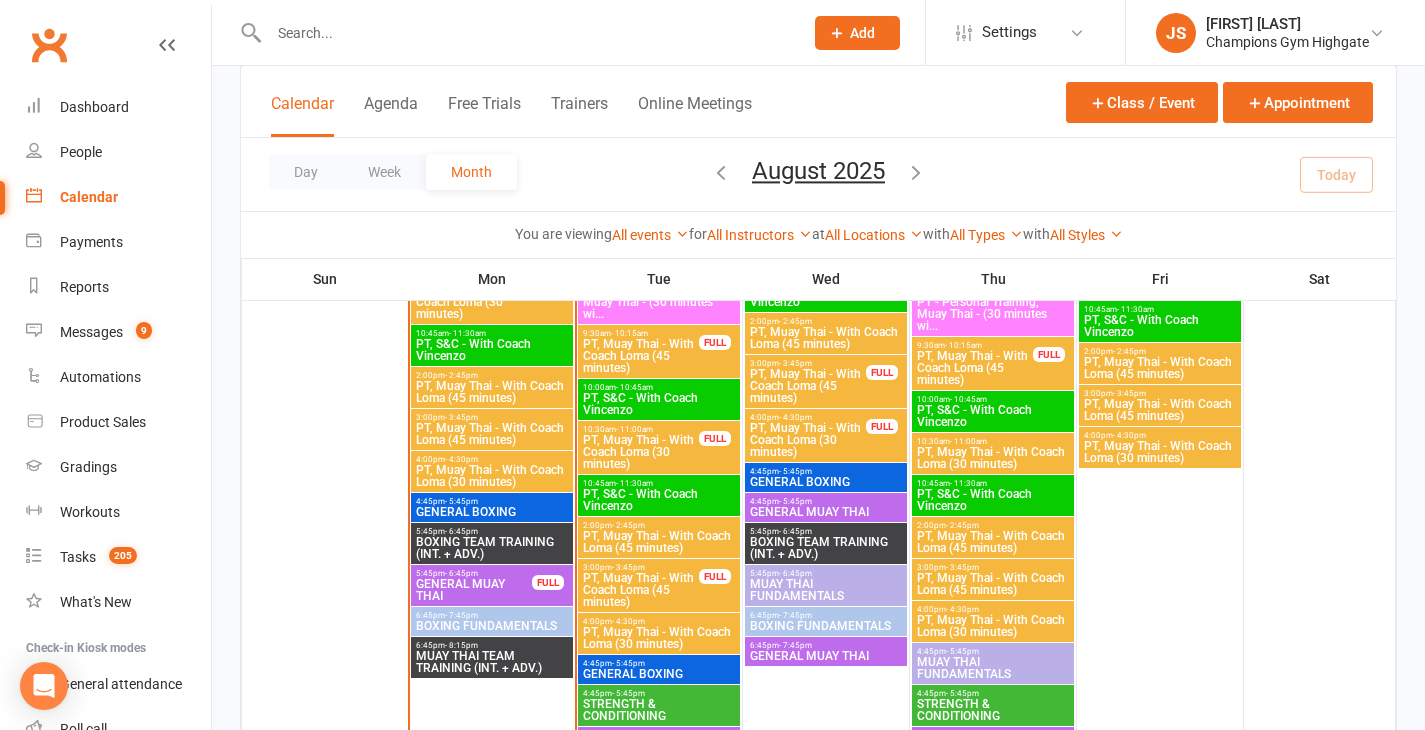 click on "BOXING TEAM TRAINING (INT. + ADV.)" at bounding box center [492, 548] 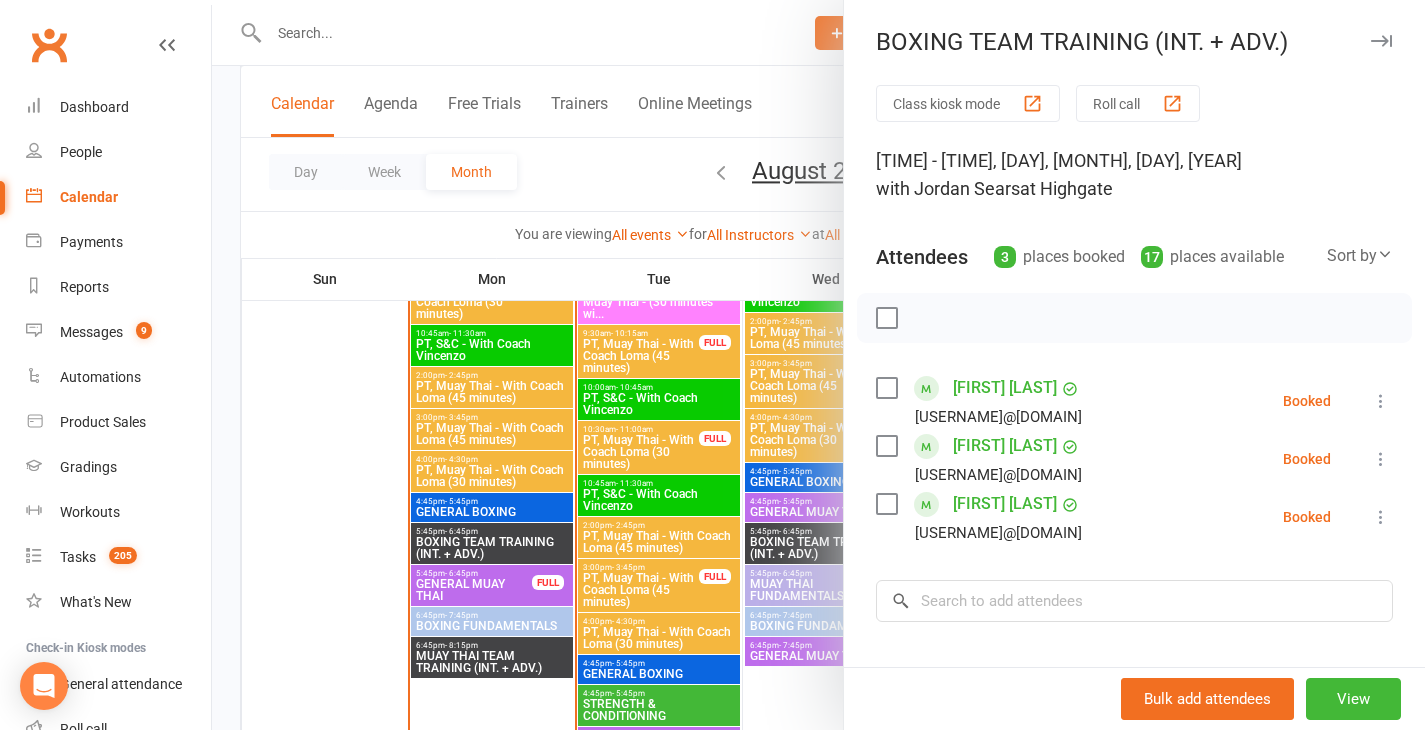 click at bounding box center [818, 365] 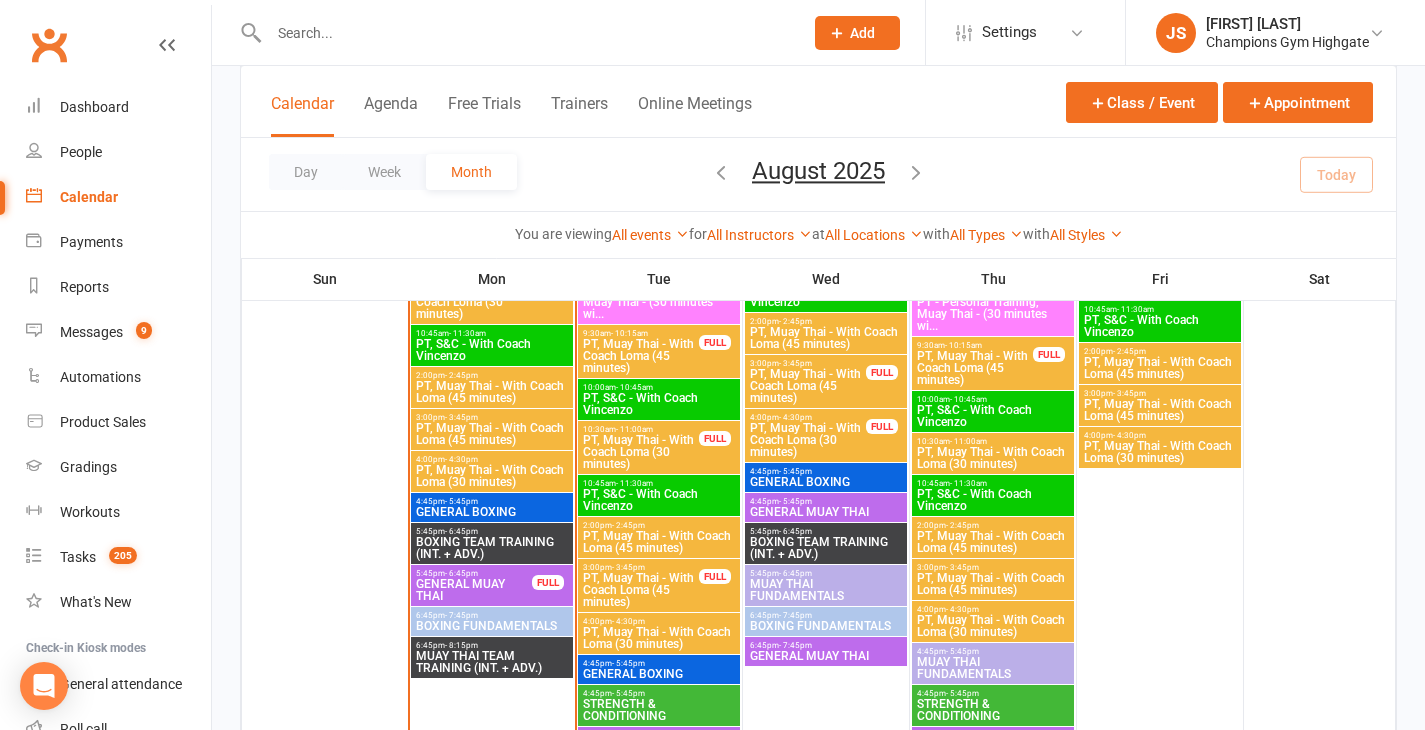 click on "GENERAL MUAY THAI" at bounding box center (474, 590) 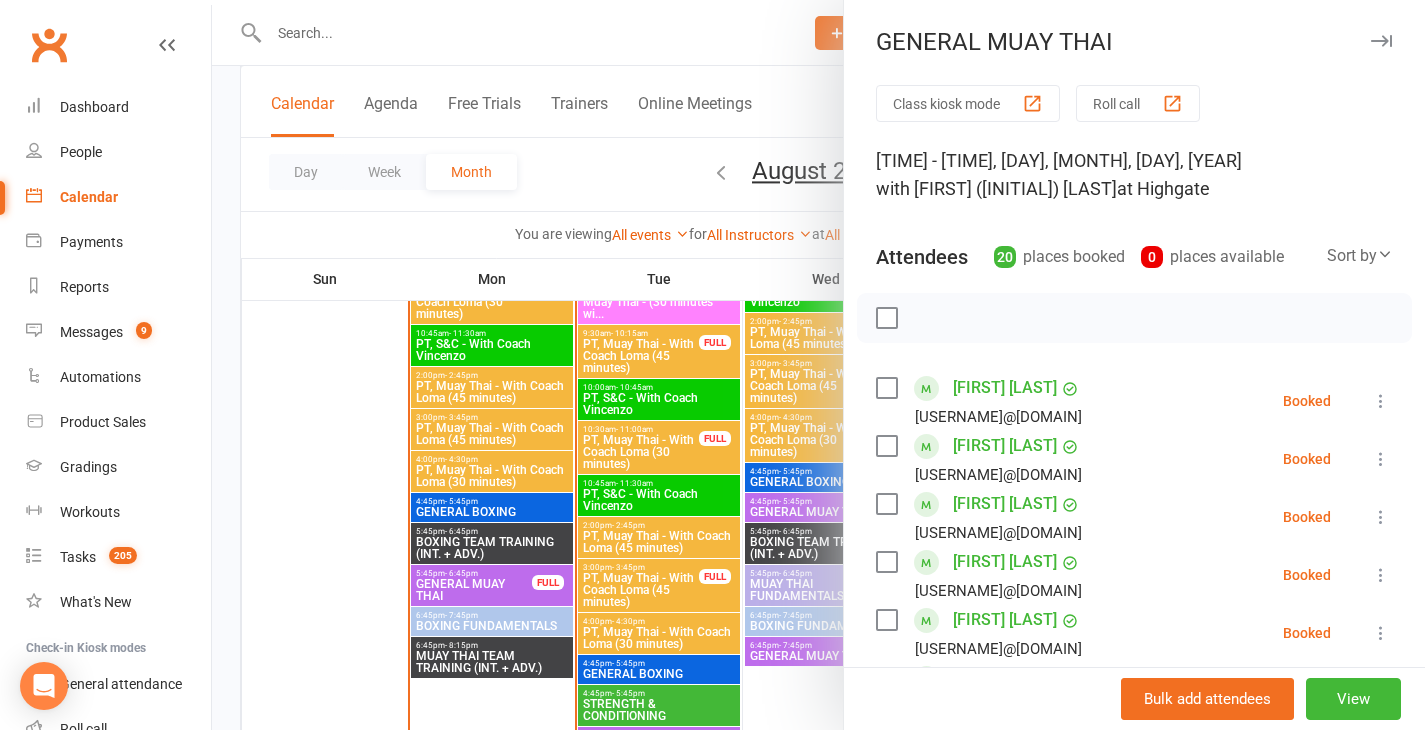 click at bounding box center [818, 365] 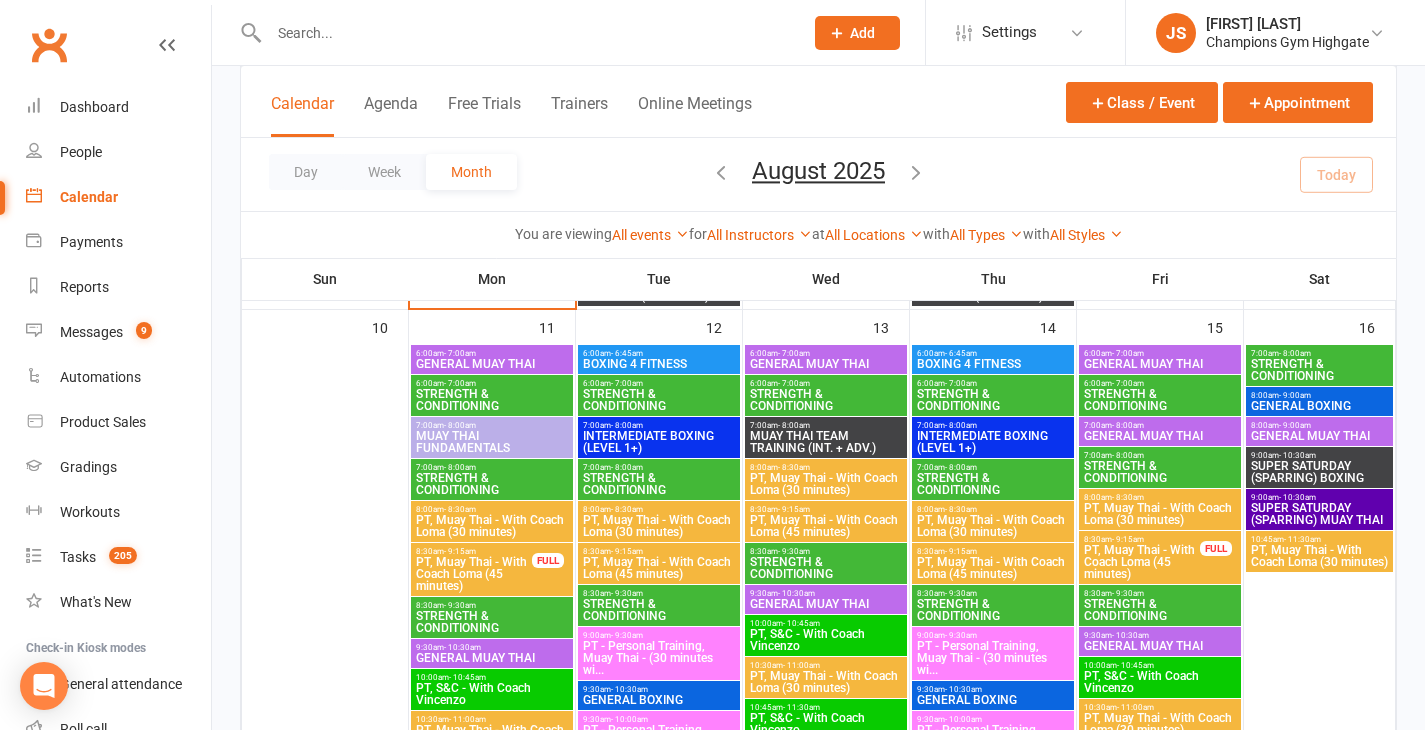scroll, scrollTop: 2197, scrollLeft: 0, axis: vertical 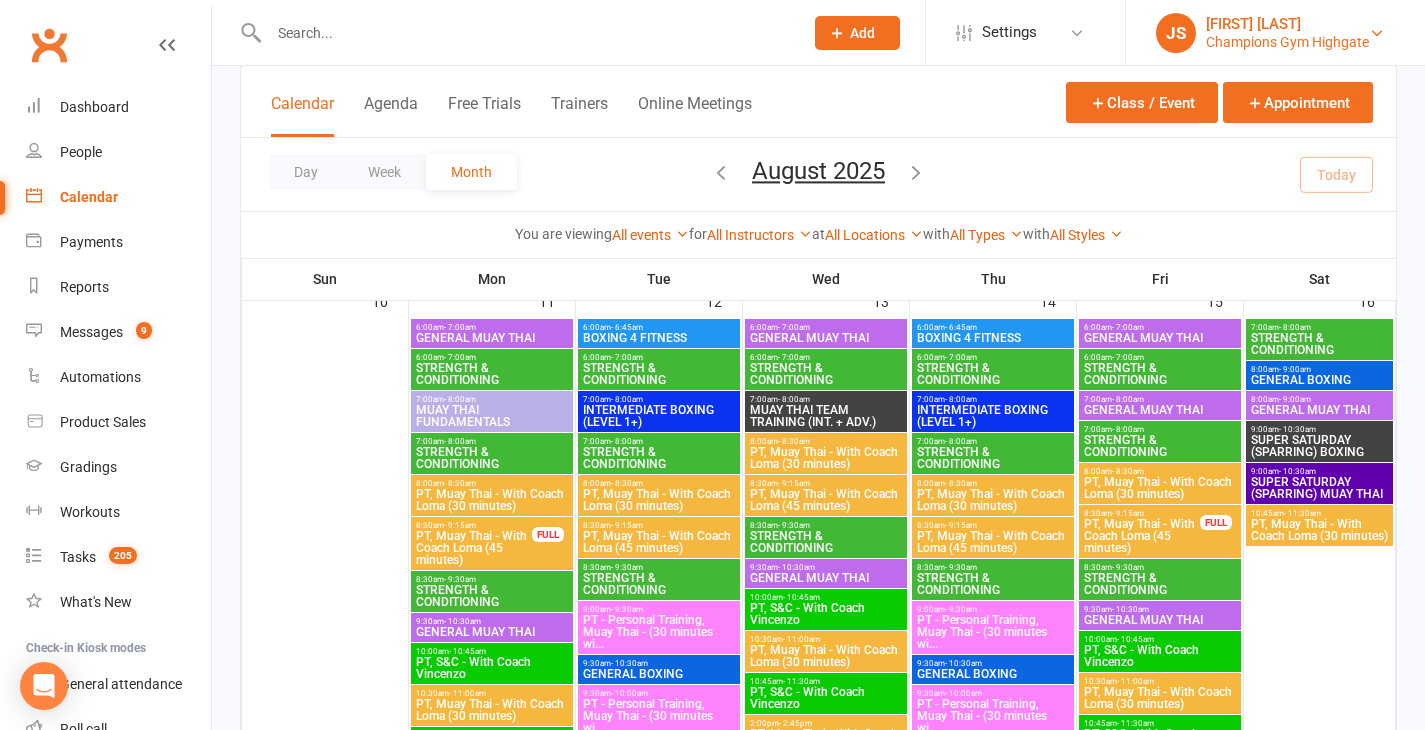 click on "Champions Gym Highgate" at bounding box center [1287, 42] 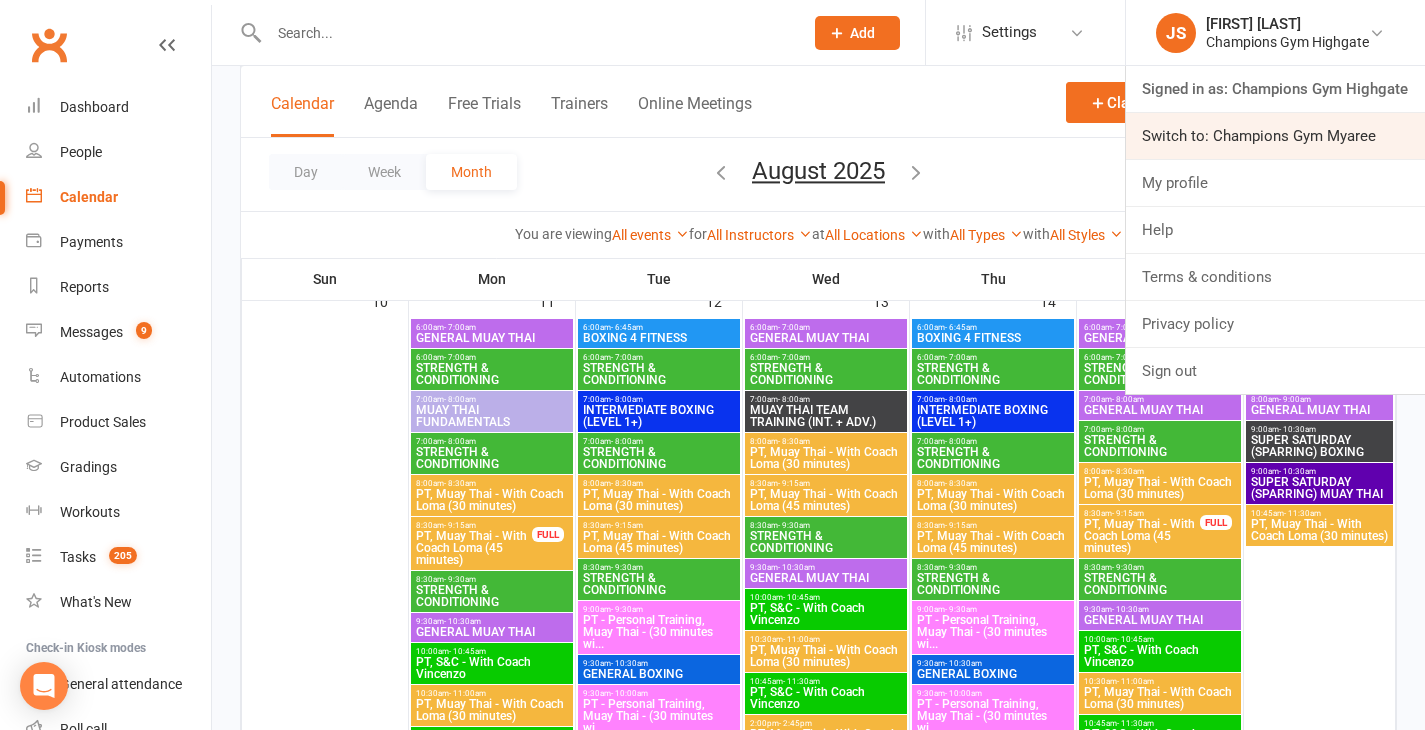click on "Switch to: Champions Gym Myaree" at bounding box center (1275, 136) 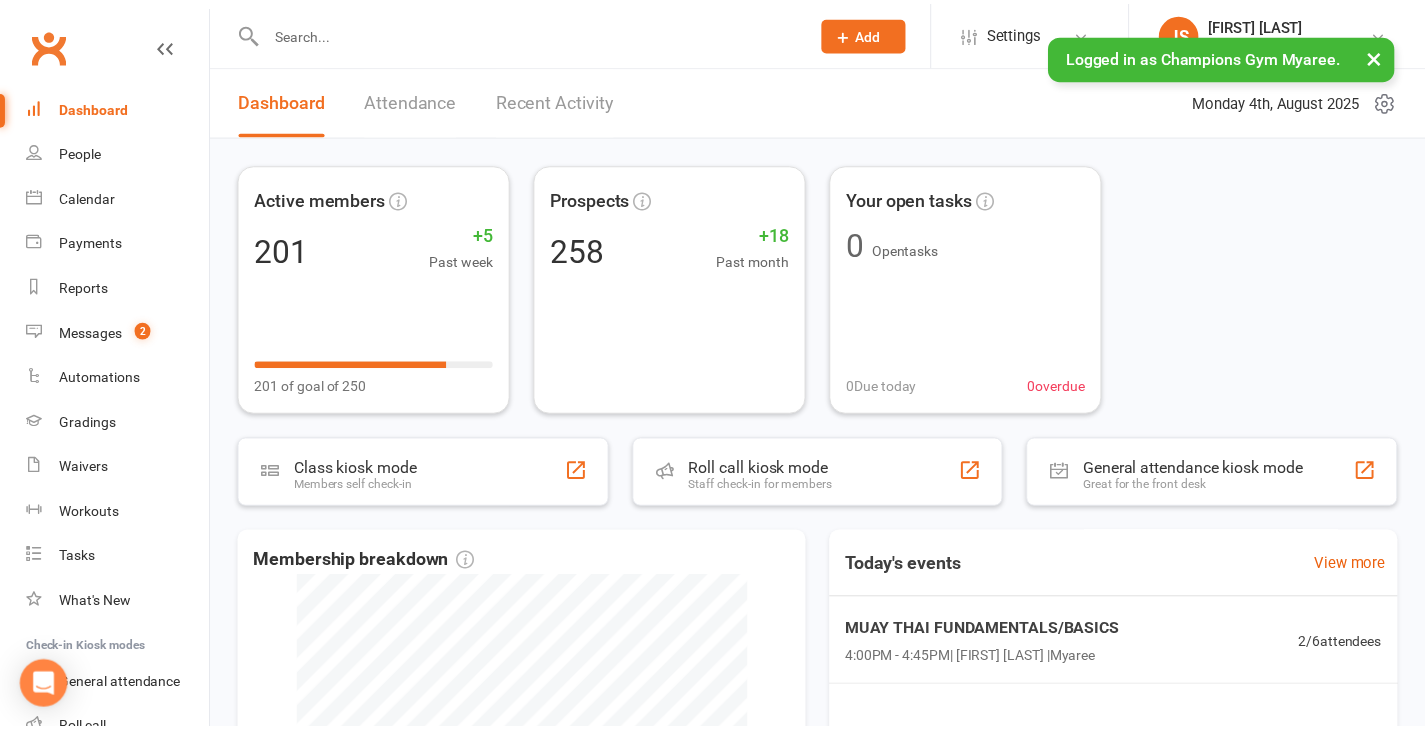 scroll, scrollTop: 0, scrollLeft: 0, axis: both 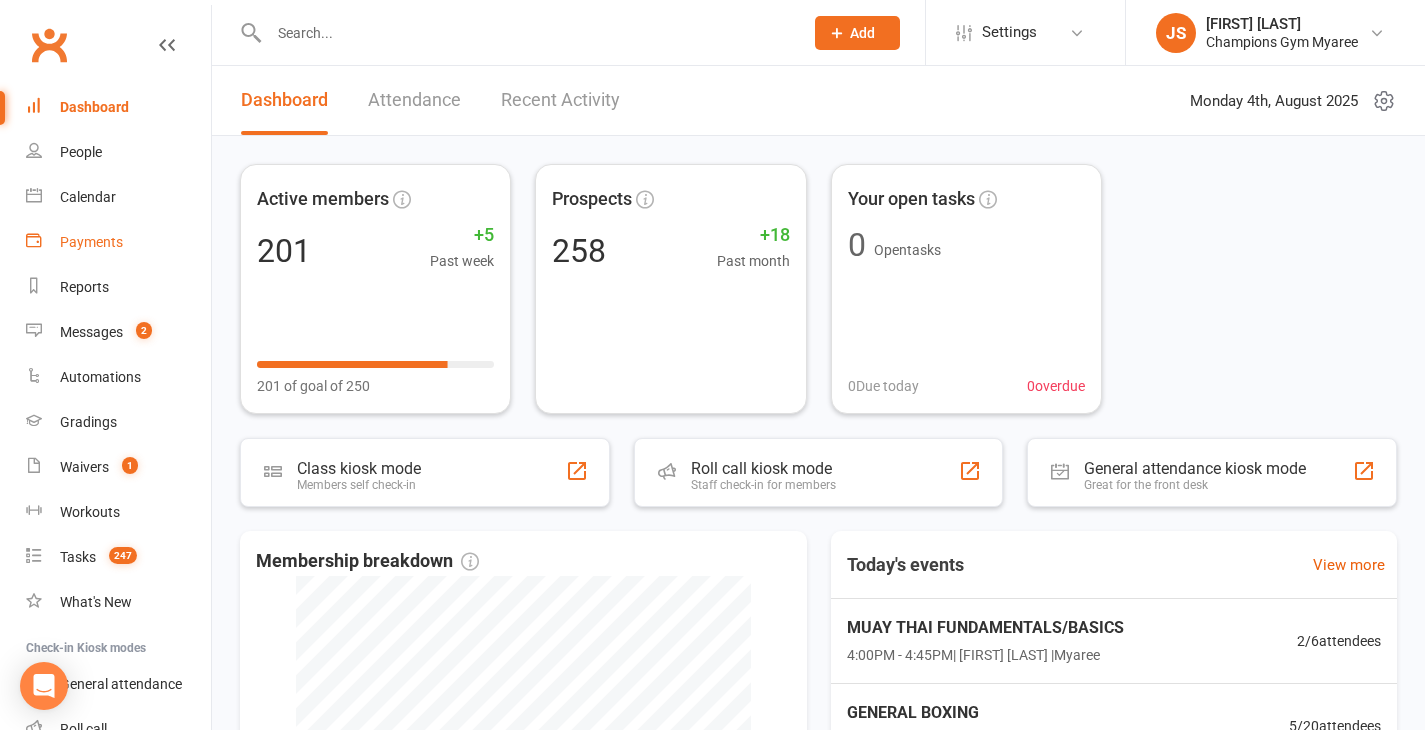 click on "Payments" at bounding box center (91, 242) 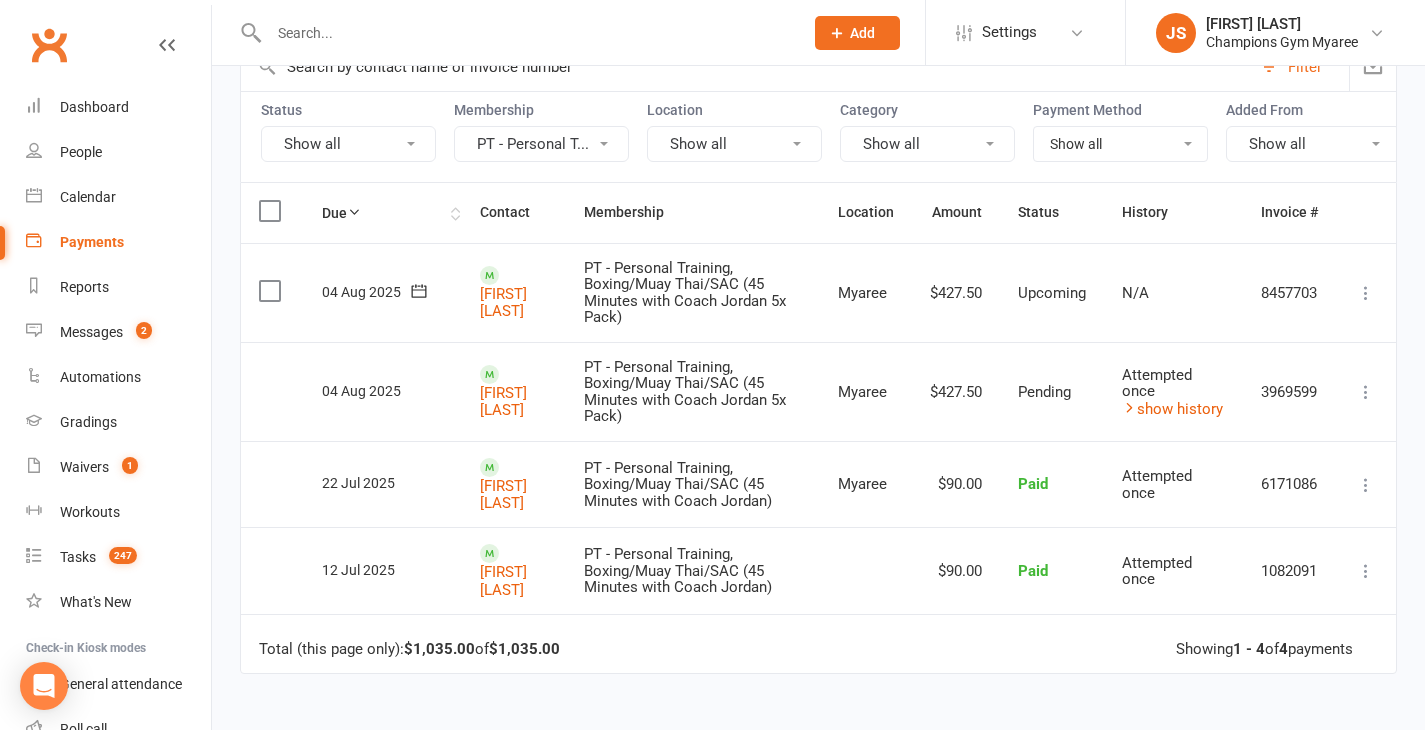 scroll, scrollTop: 174, scrollLeft: 0, axis: vertical 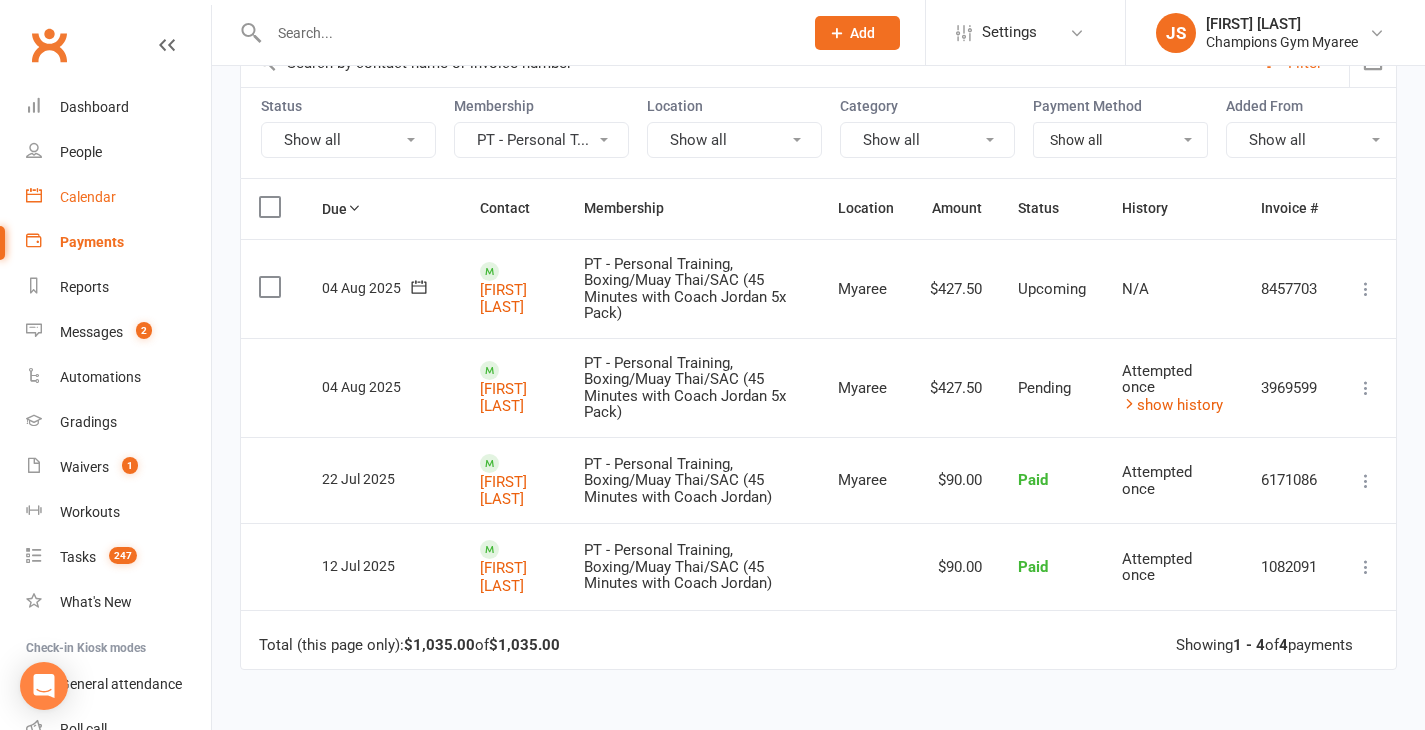 click on "Calendar" at bounding box center (88, 197) 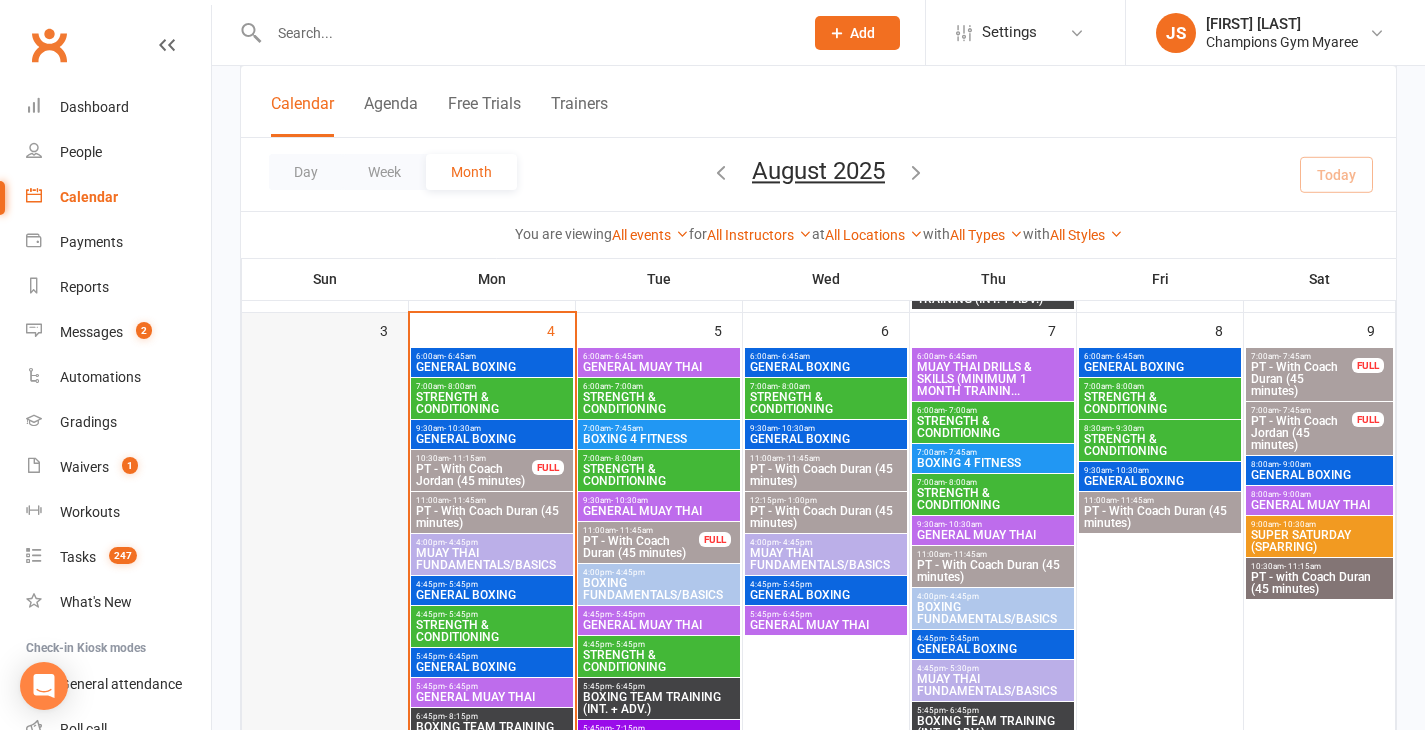 scroll, scrollTop: 668, scrollLeft: 0, axis: vertical 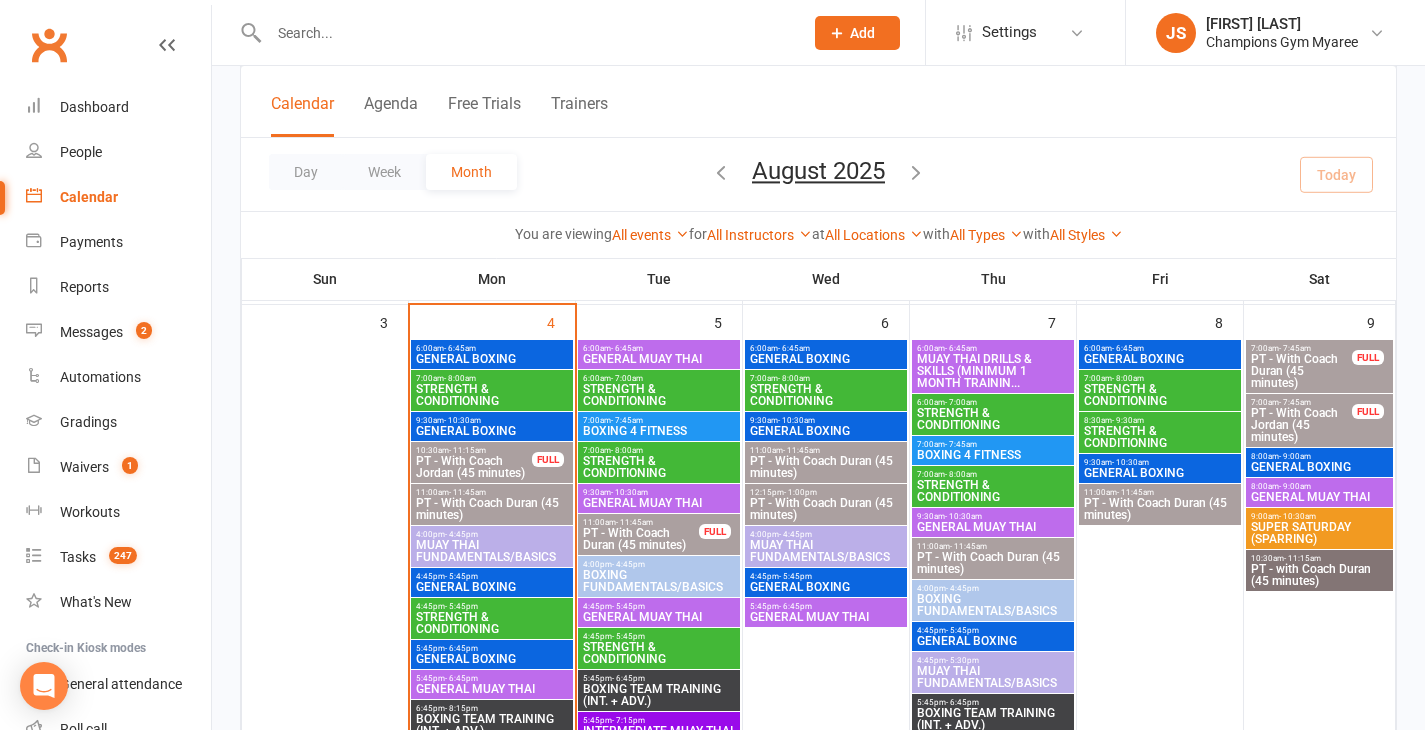 click on "PT - With Coach Jordan (45 minutes)" at bounding box center [474, 467] 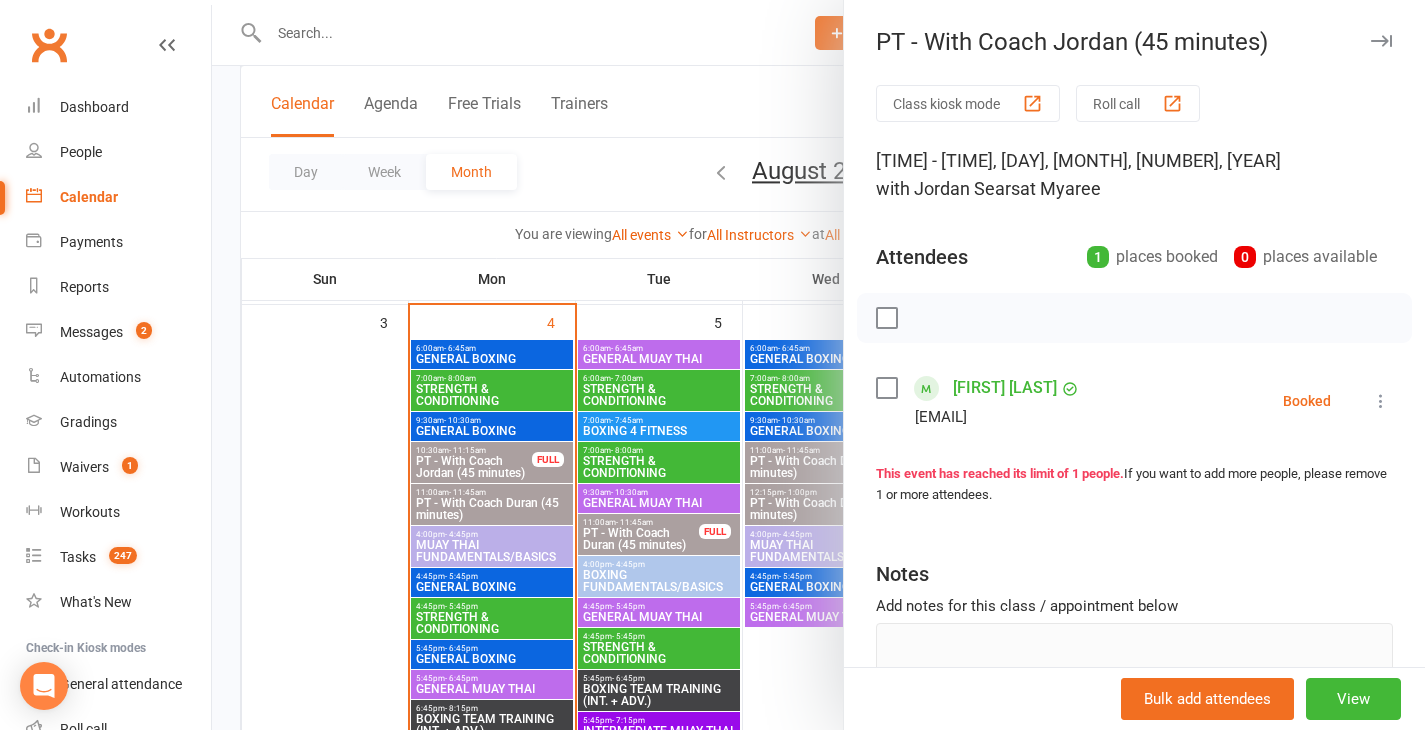 click at bounding box center (818, 365) 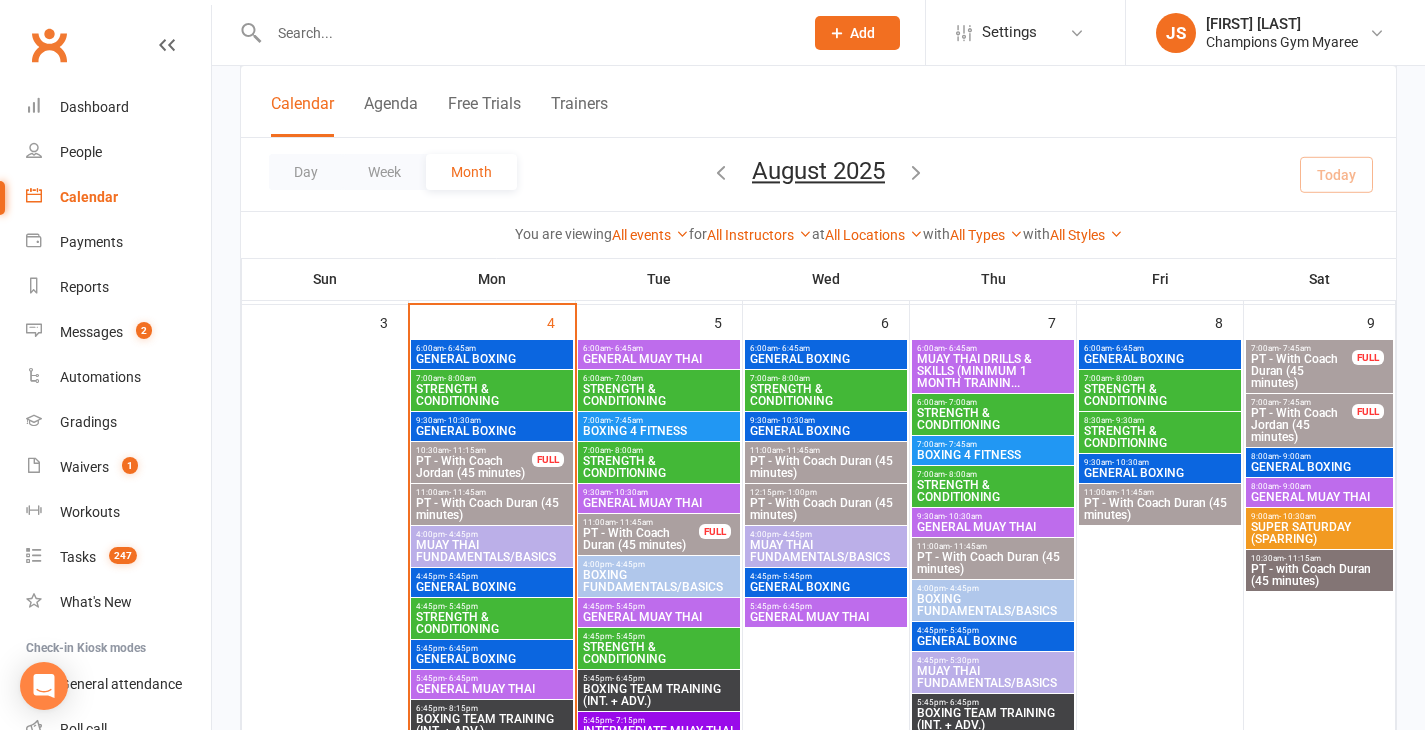 click on "PT - With Coach Jordan (45 minutes)" at bounding box center [1301, 425] 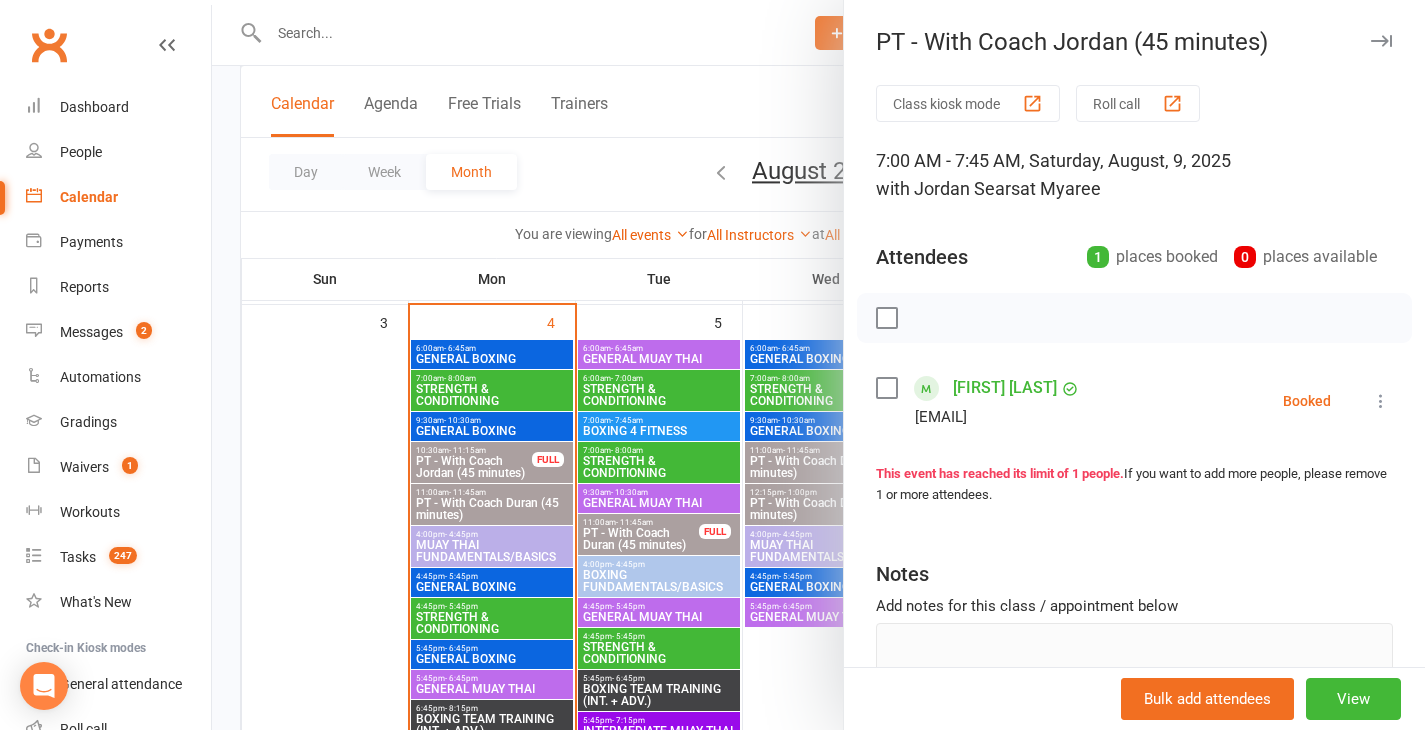 click at bounding box center (818, 365) 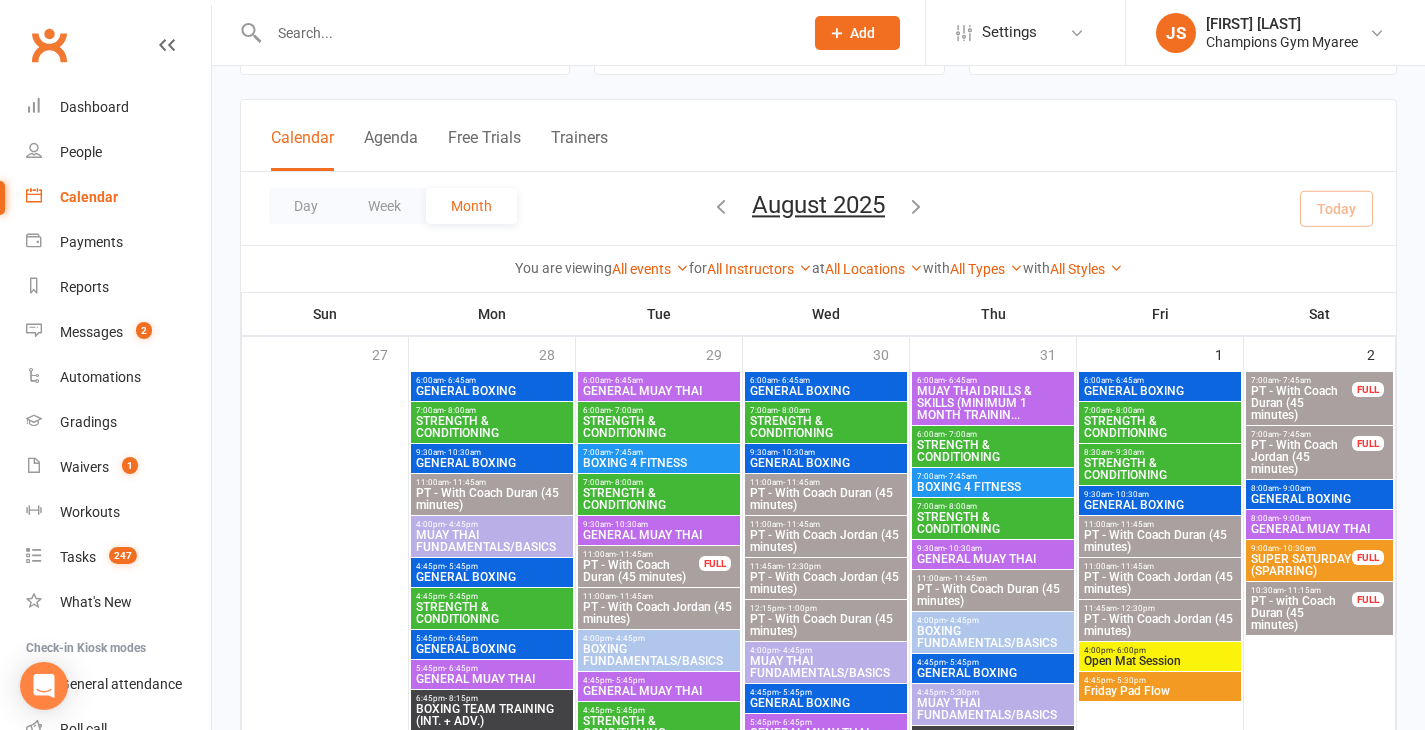 scroll, scrollTop: 108, scrollLeft: 0, axis: vertical 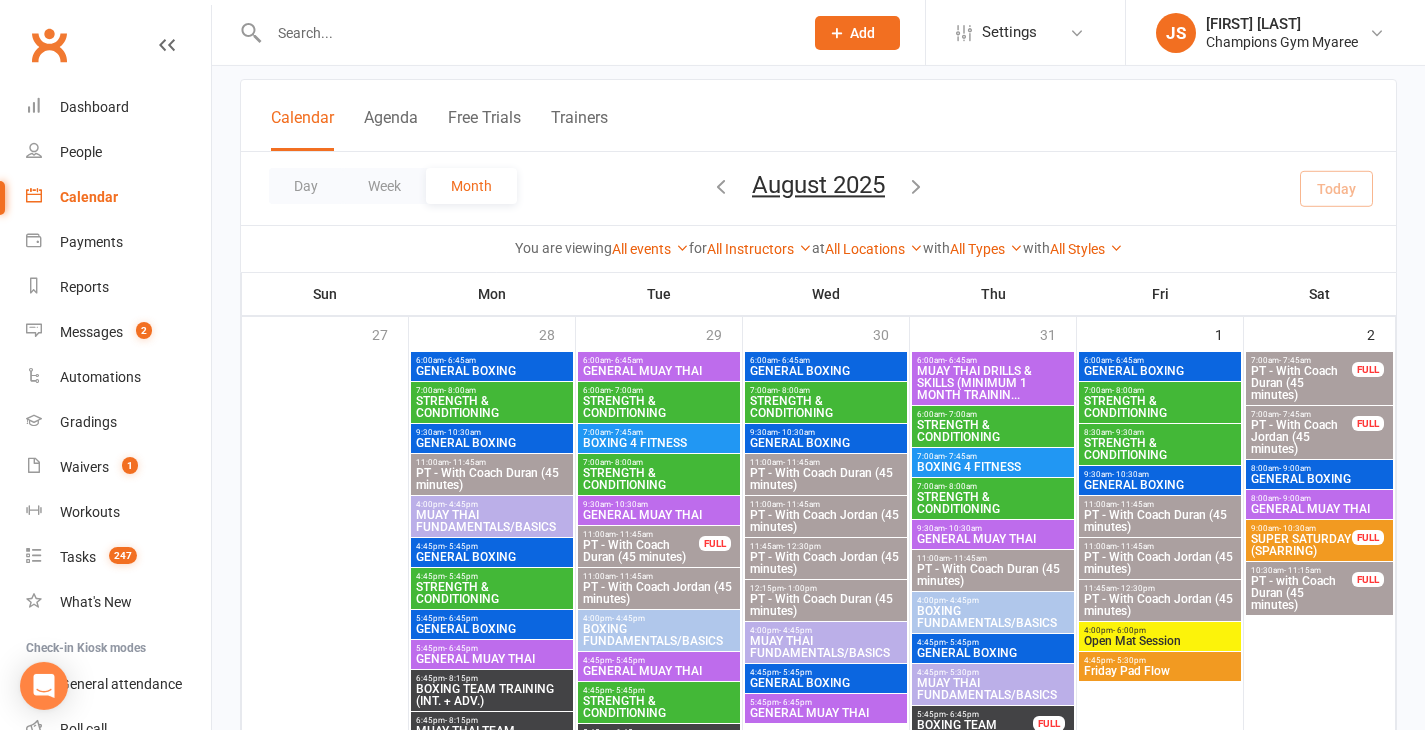 click at bounding box center (721, 186) 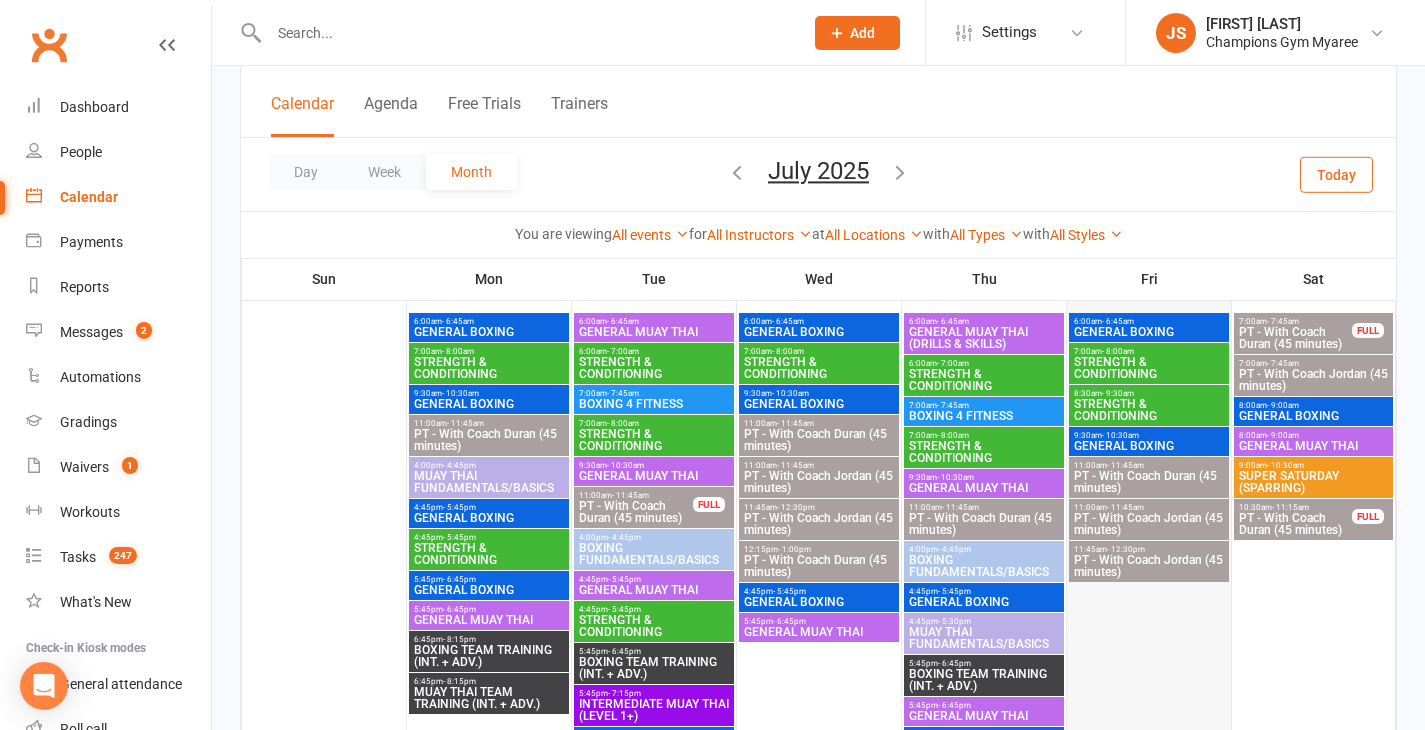 scroll, scrollTop: 146, scrollLeft: 0, axis: vertical 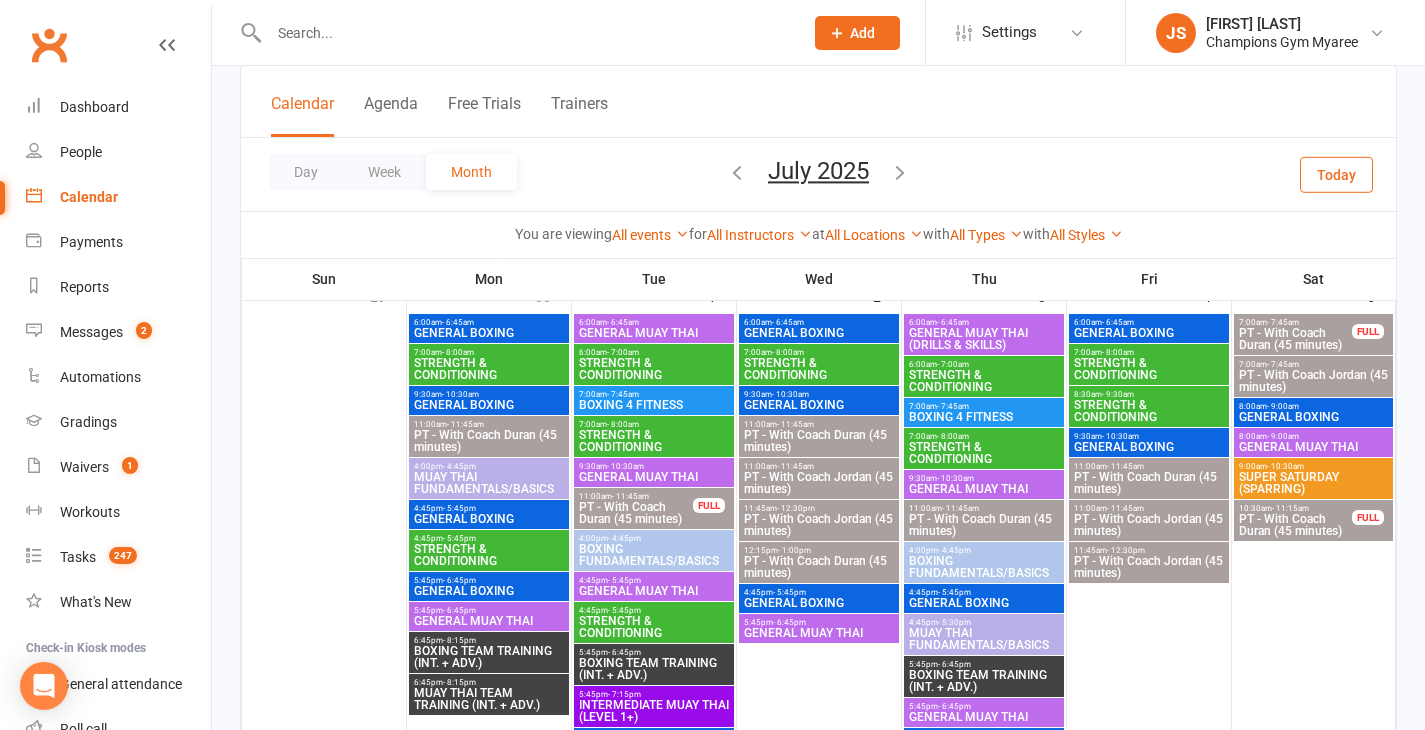 click at bounding box center (900, 172) 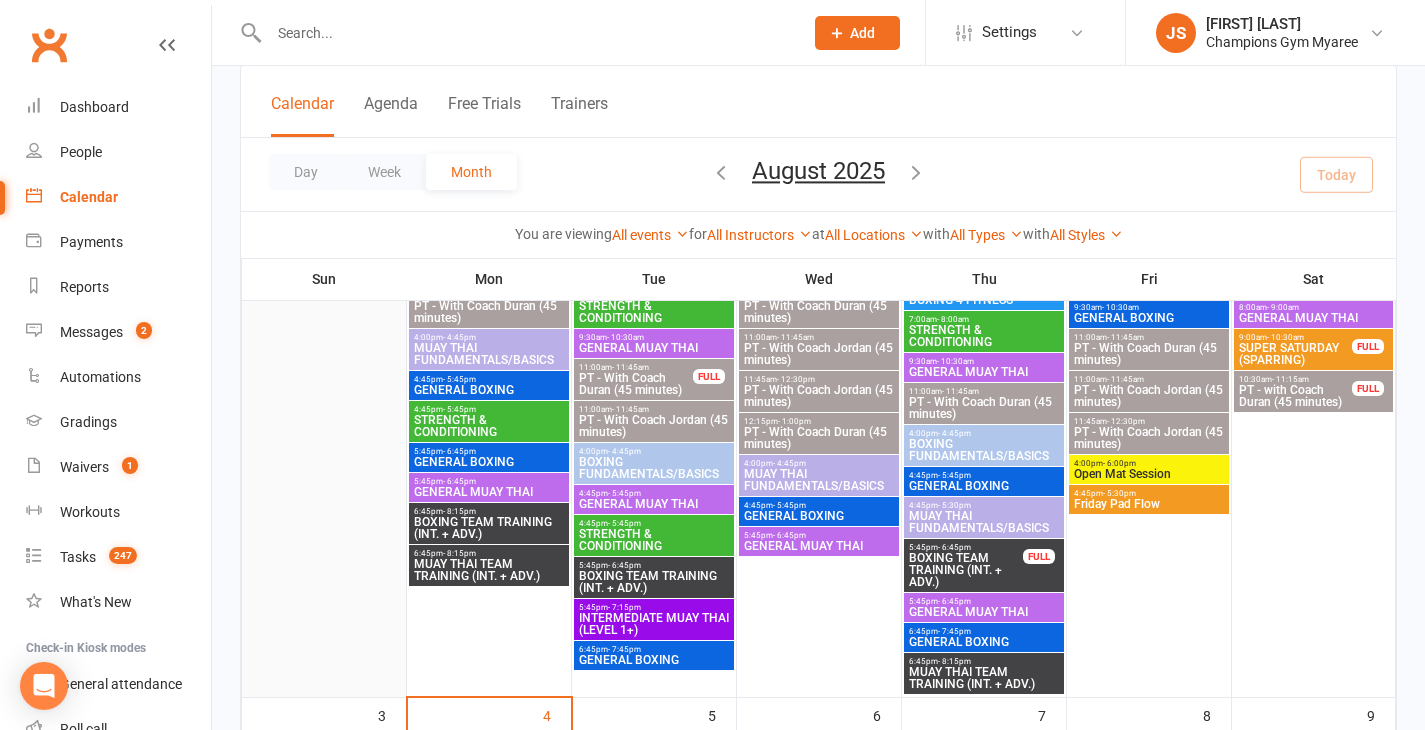 scroll, scrollTop: 276, scrollLeft: 0, axis: vertical 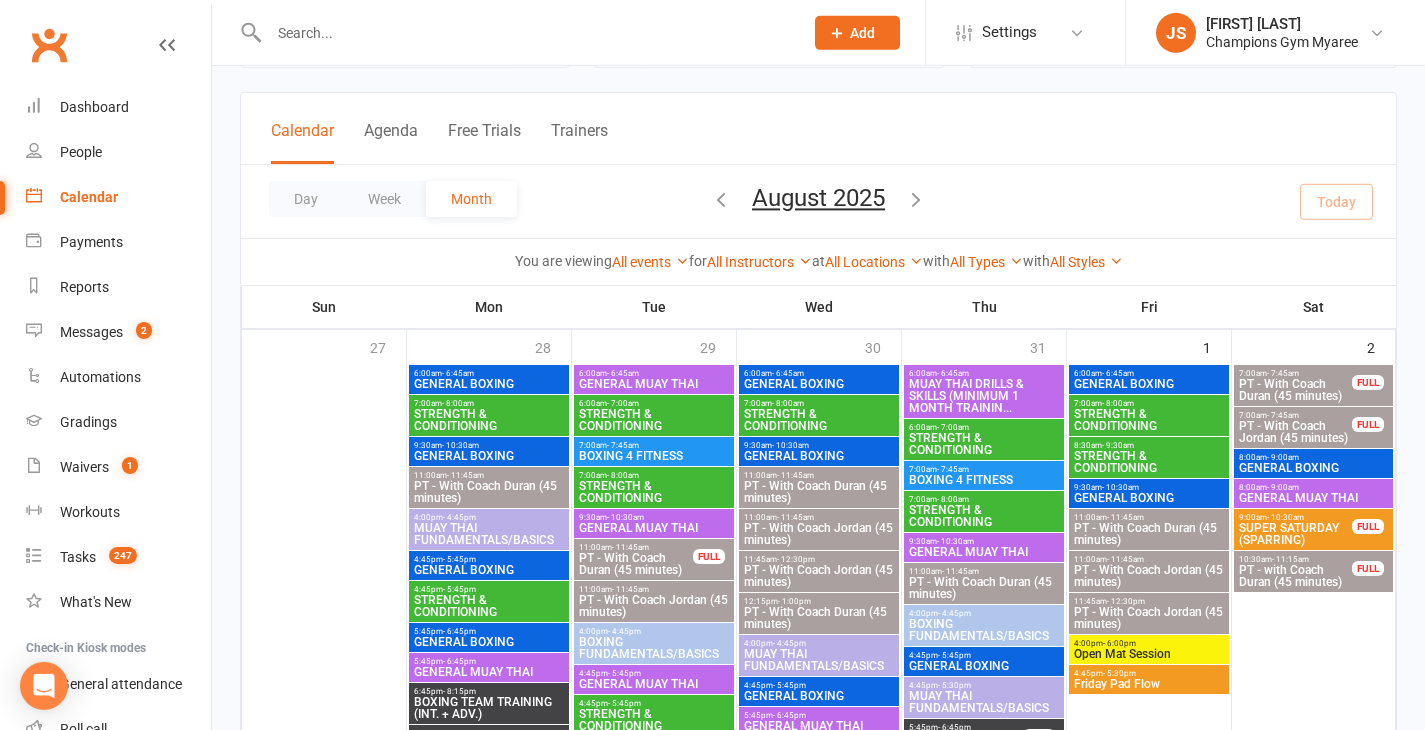 click at bounding box center [721, 199] 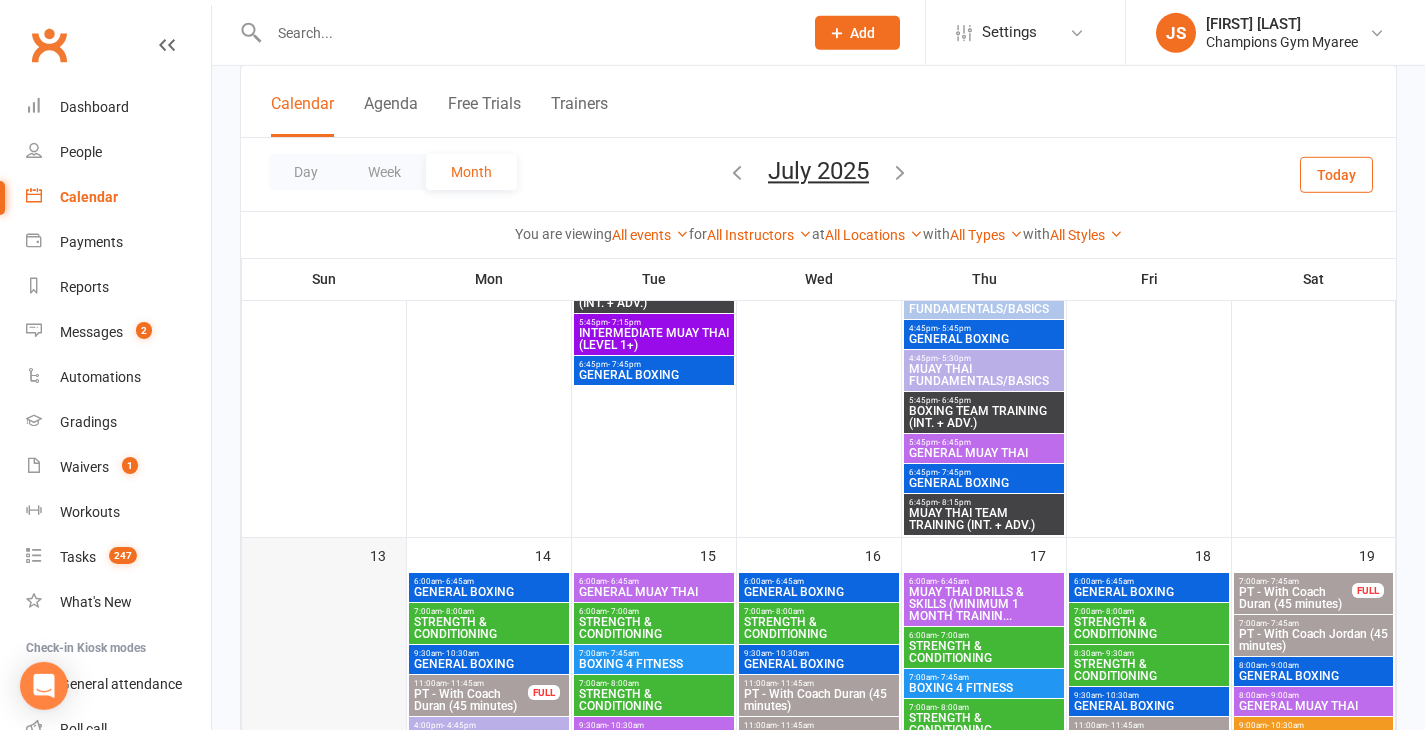 scroll, scrollTop: 1066, scrollLeft: 0, axis: vertical 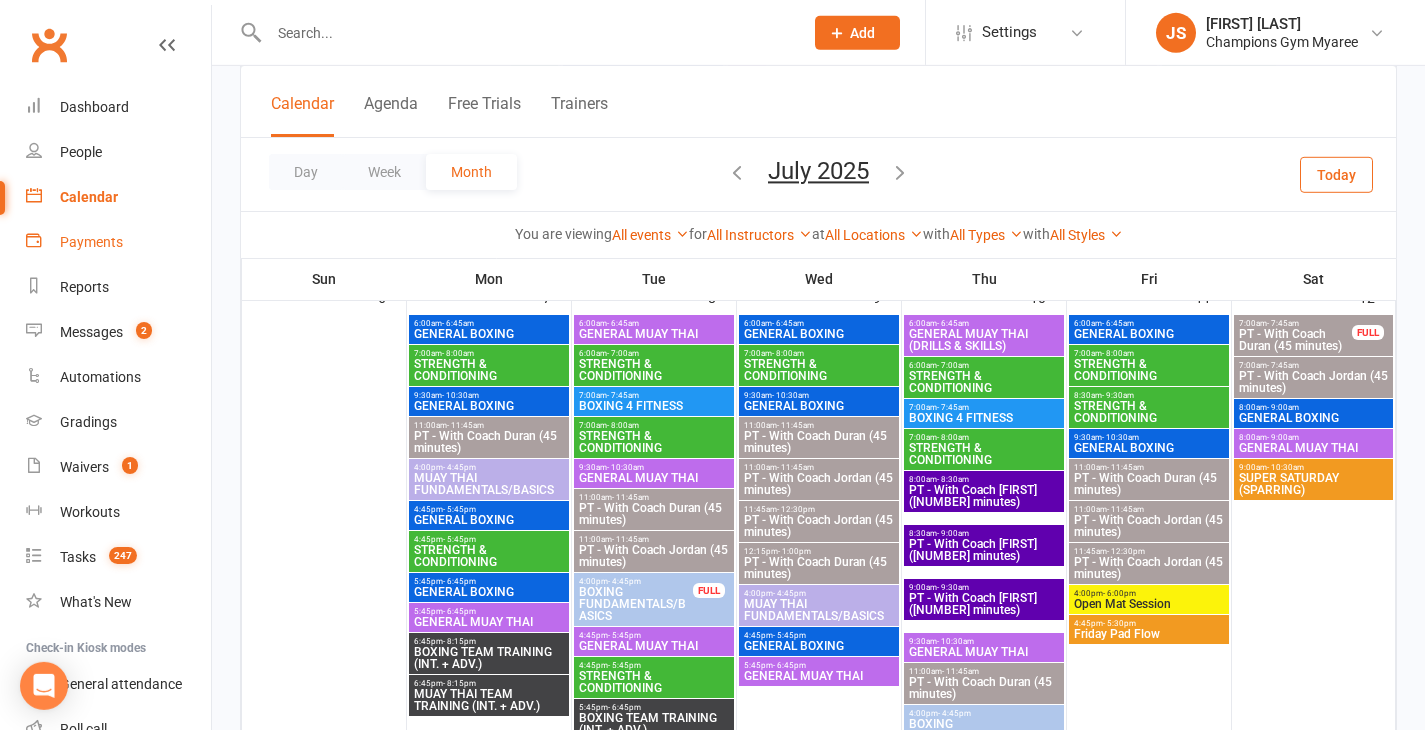 click on "Payments" at bounding box center [91, 242] 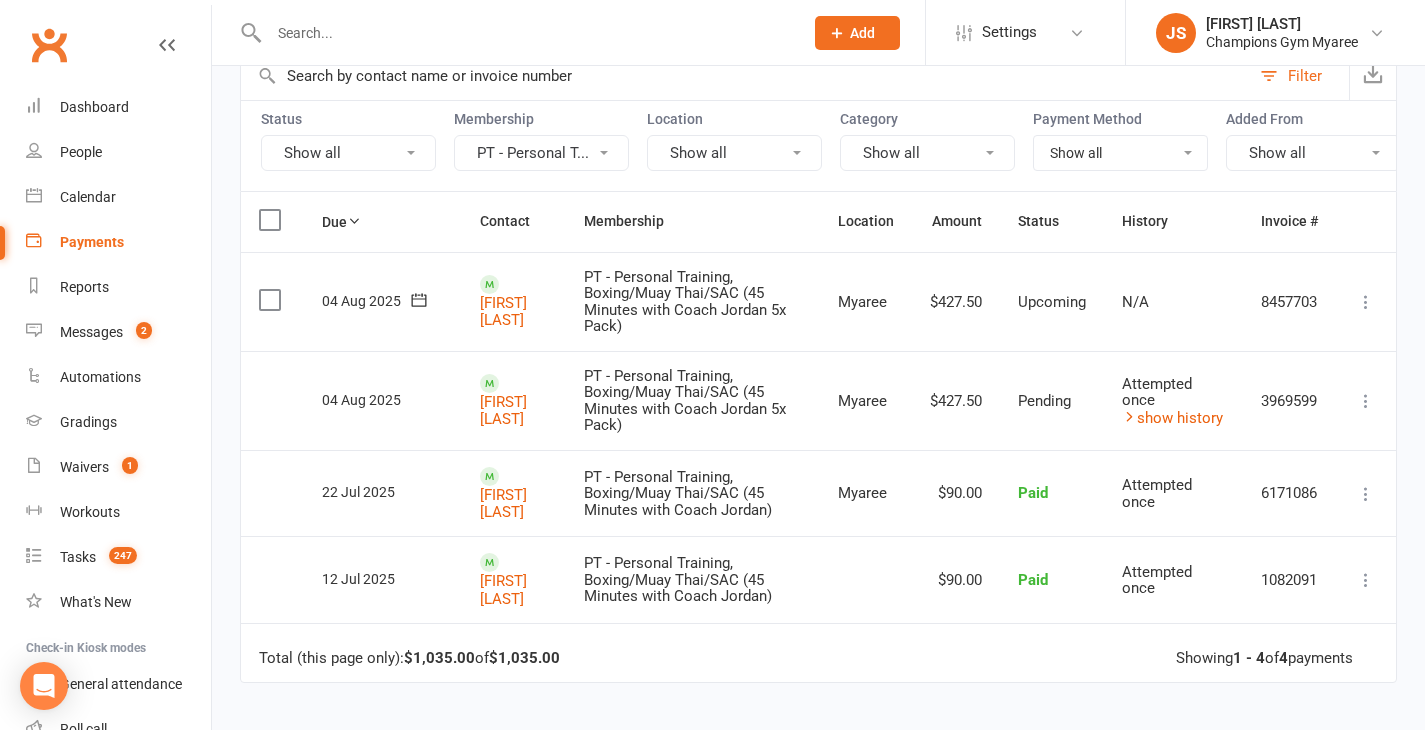 scroll, scrollTop: 162, scrollLeft: 0, axis: vertical 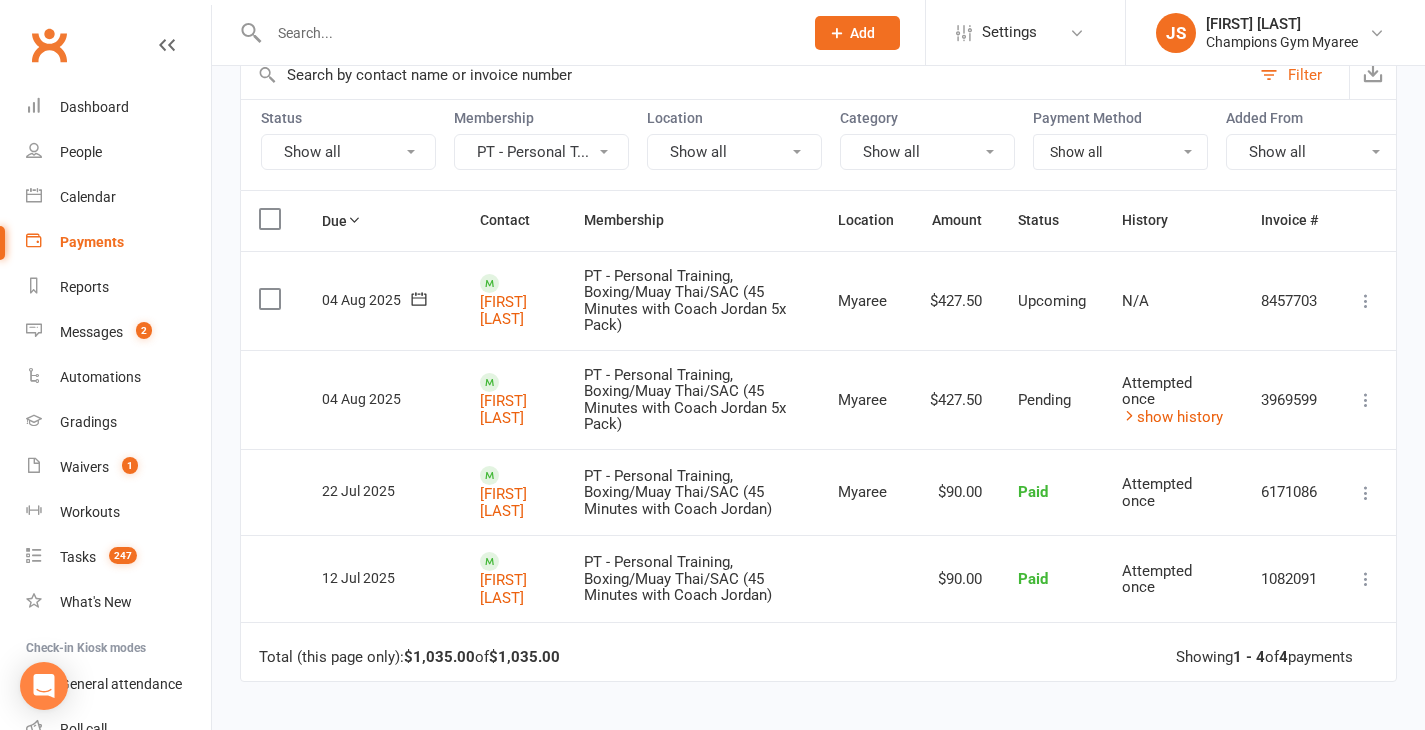 click at bounding box center (1366, 579) 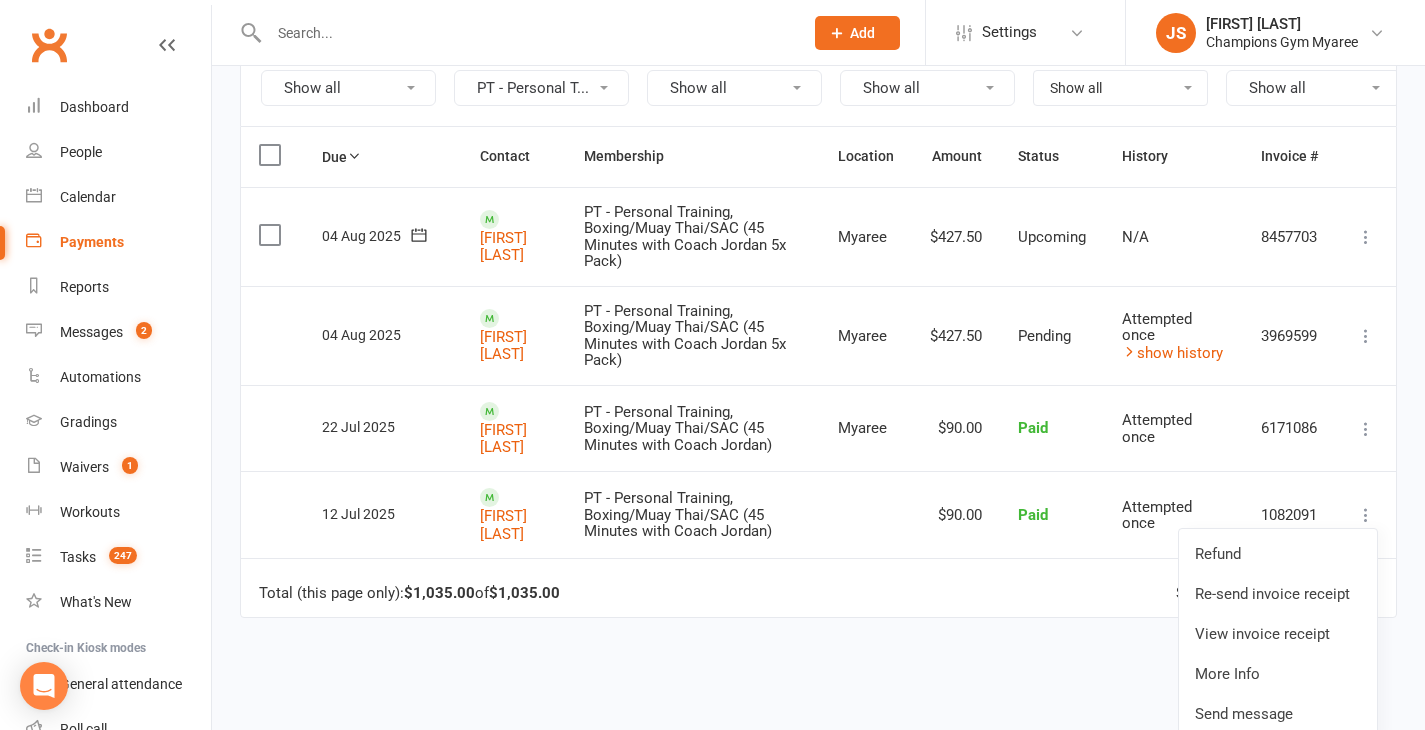 scroll, scrollTop: 225, scrollLeft: 0, axis: vertical 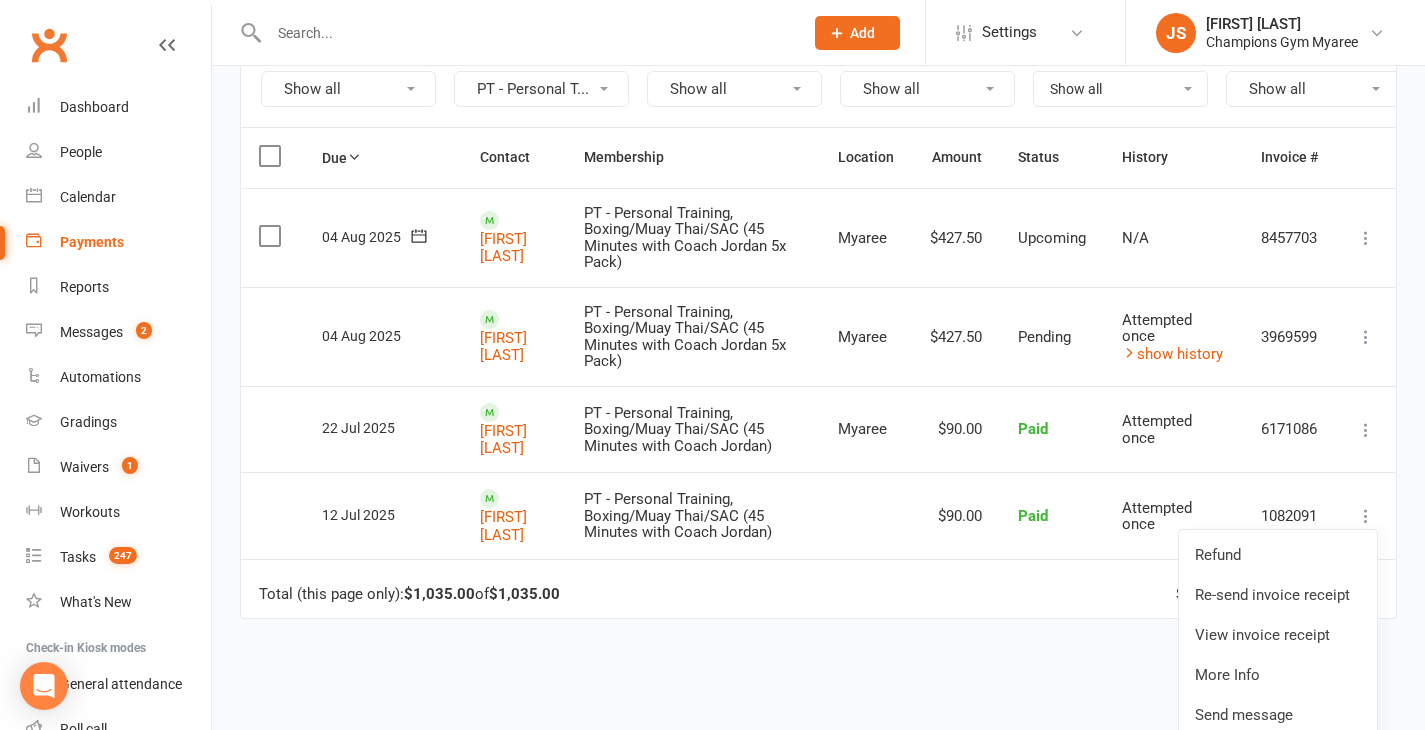 click on "Due  Contact  Membership Location Amount  Status History Invoice # Select this 04 Aug 2025
Sera Nguyen
PT - Personal Training, Boxing/Muay Thai/SAC (45 Minutes with Coach Jordan 5x Pack) Myaree $427.50 Upcoming N/A 8457703 Mark as Paid (Cash)  Mark as Paid (POS)  Mark as Paid (Other)  Skip  Apply credit  Process now More Info Send message Select this 04 Aug 2025
Hunter Pitts
PT - Personal Training, Boxing/Muay Thai/SAC (45 Minutes with Coach Jordan 5x Pack) Myaree $427.50 Pending Attempted once  show history 3969599 More Info Send message Select this 22 Jul 2025
Sera Nguyen
PT - Personal Training, Boxing/Muay Thai/SAC (45 Minutes with Coach Jordan) Myaree $90.00 Paid  Attempted once 6171086 Refund  Re-send invoice receipt  View invoice receipt More Info Send message Select this 12 Jul 2025
Urpinder Grewal
PT - Personal Training, Boxing/Muay Thai/SAC (45 Minutes with Coach Jordan) $90.00 Paid  Attempted once 1082091 Refund  Re-send invoice receipt  View invoice receipt 4" at bounding box center (818, 502) 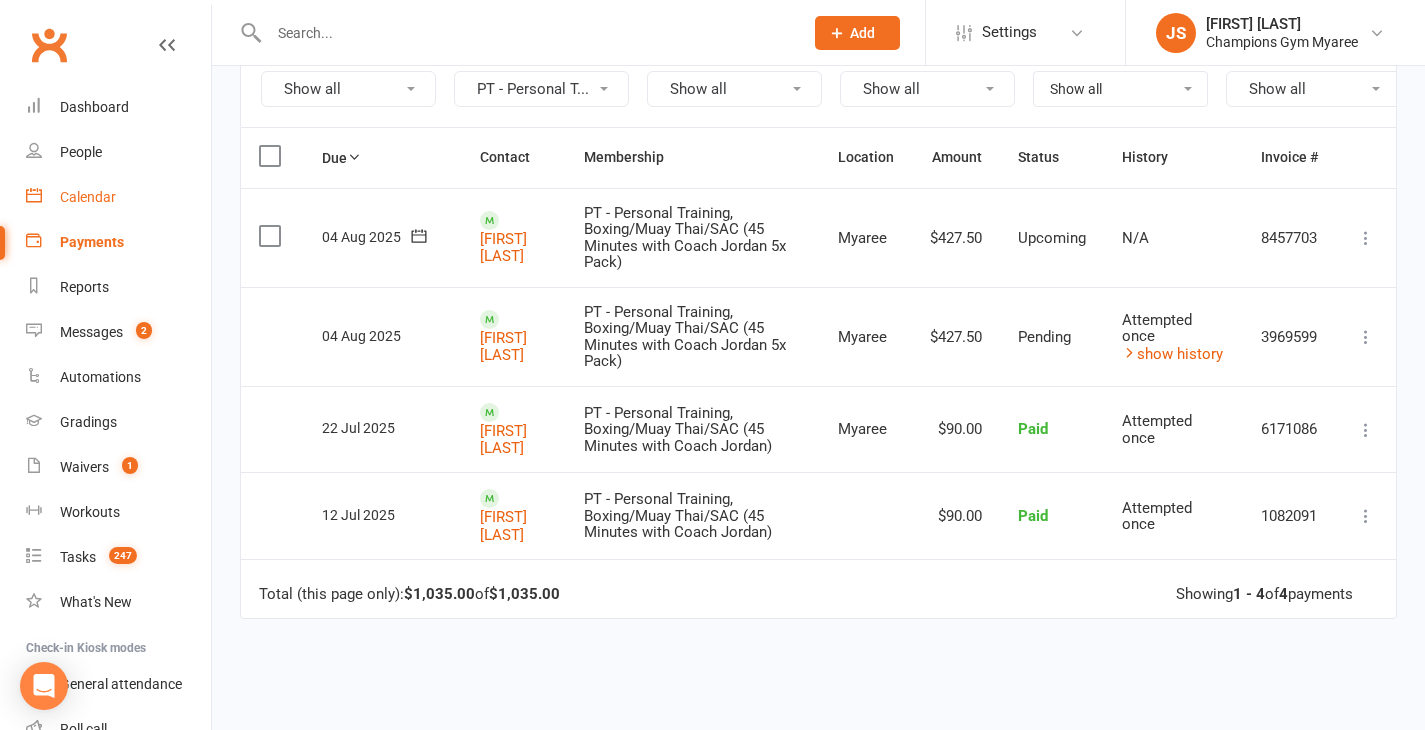 click on "Calendar" at bounding box center (88, 197) 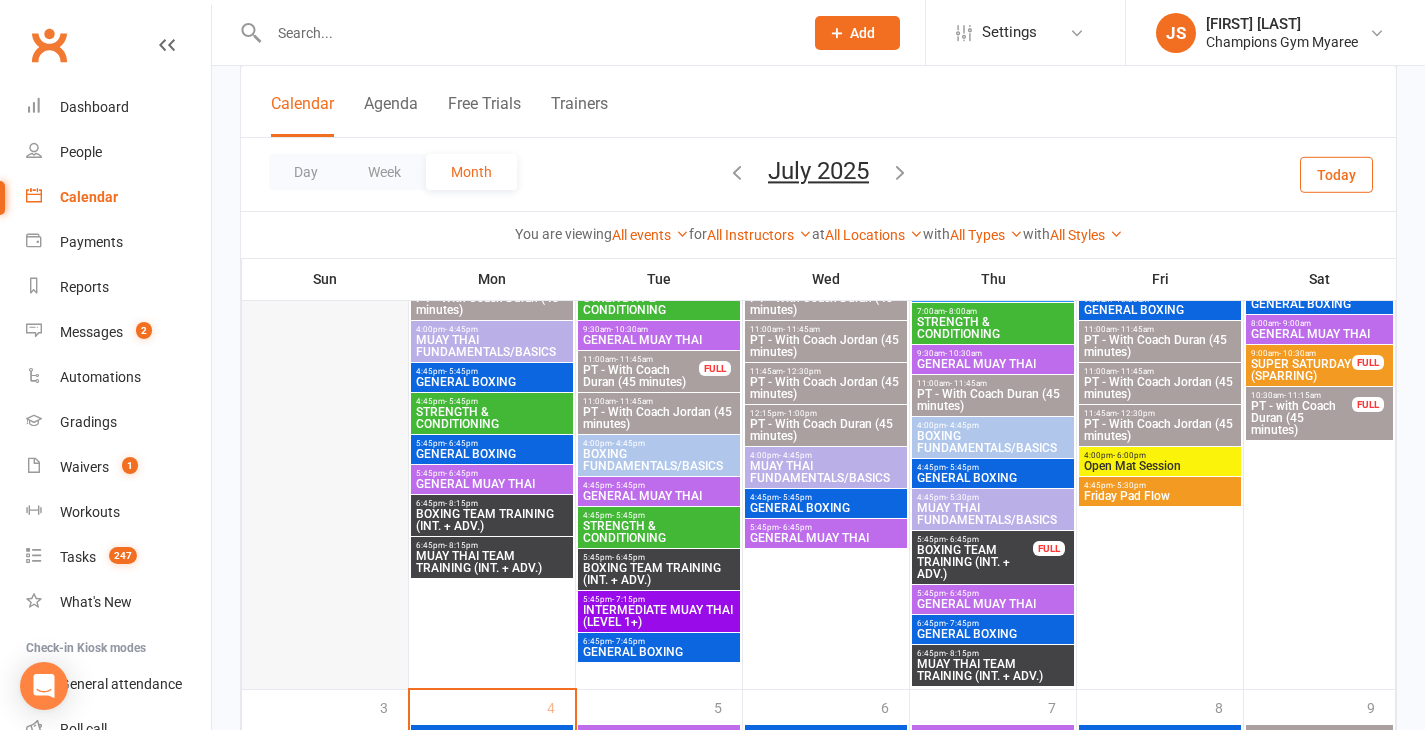 scroll, scrollTop: 2654, scrollLeft: 0, axis: vertical 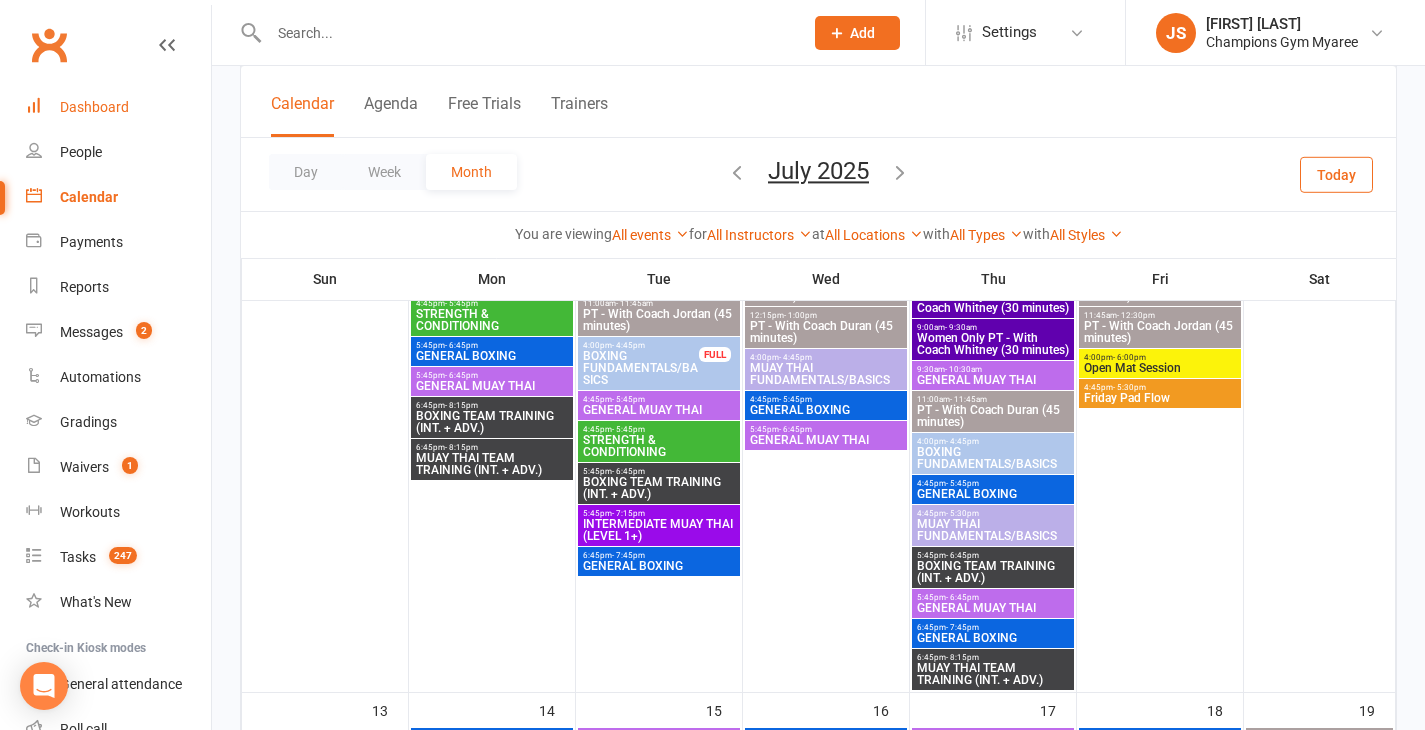 click on "Dashboard" at bounding box center (94, 107) 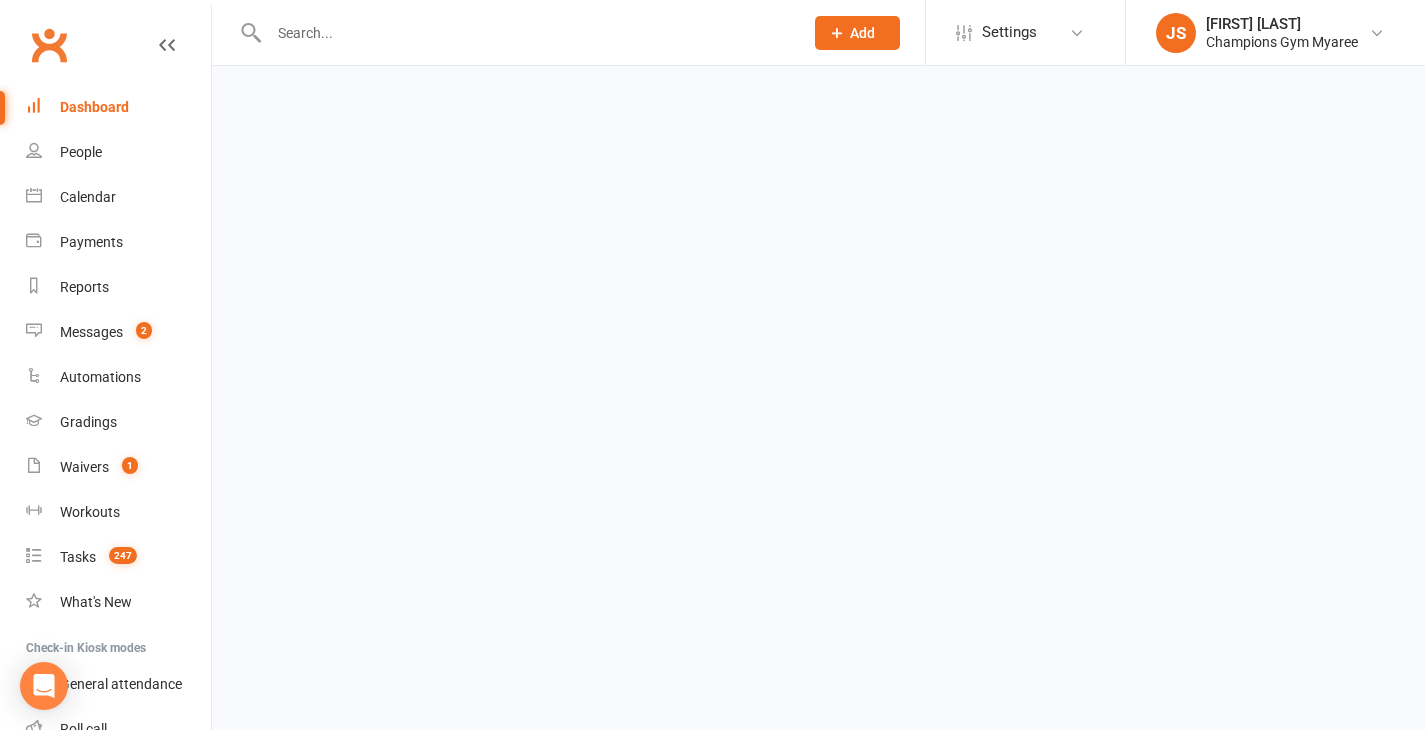 scroll, scrollTop: 0, scrollLeft: 0, axis: both 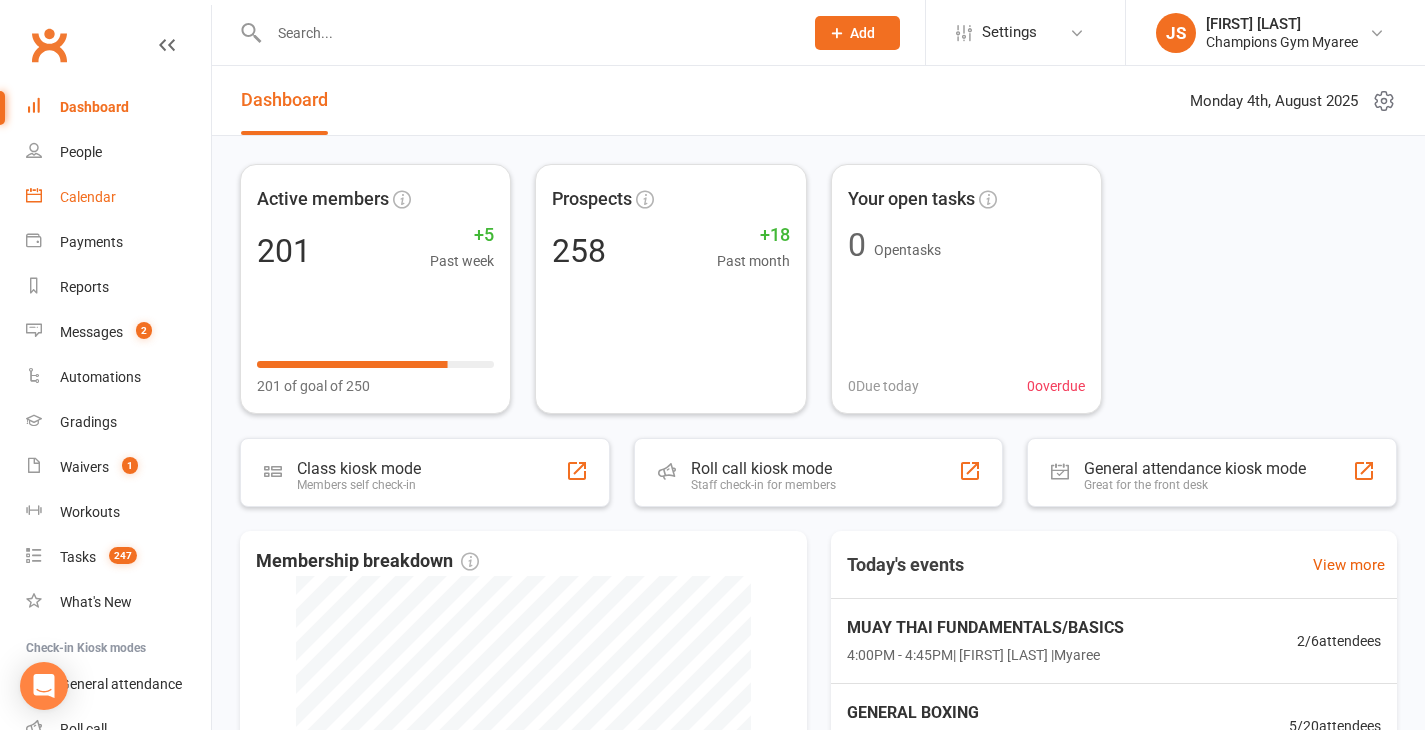 click on "Calendar" at bounding box center [88, 197] 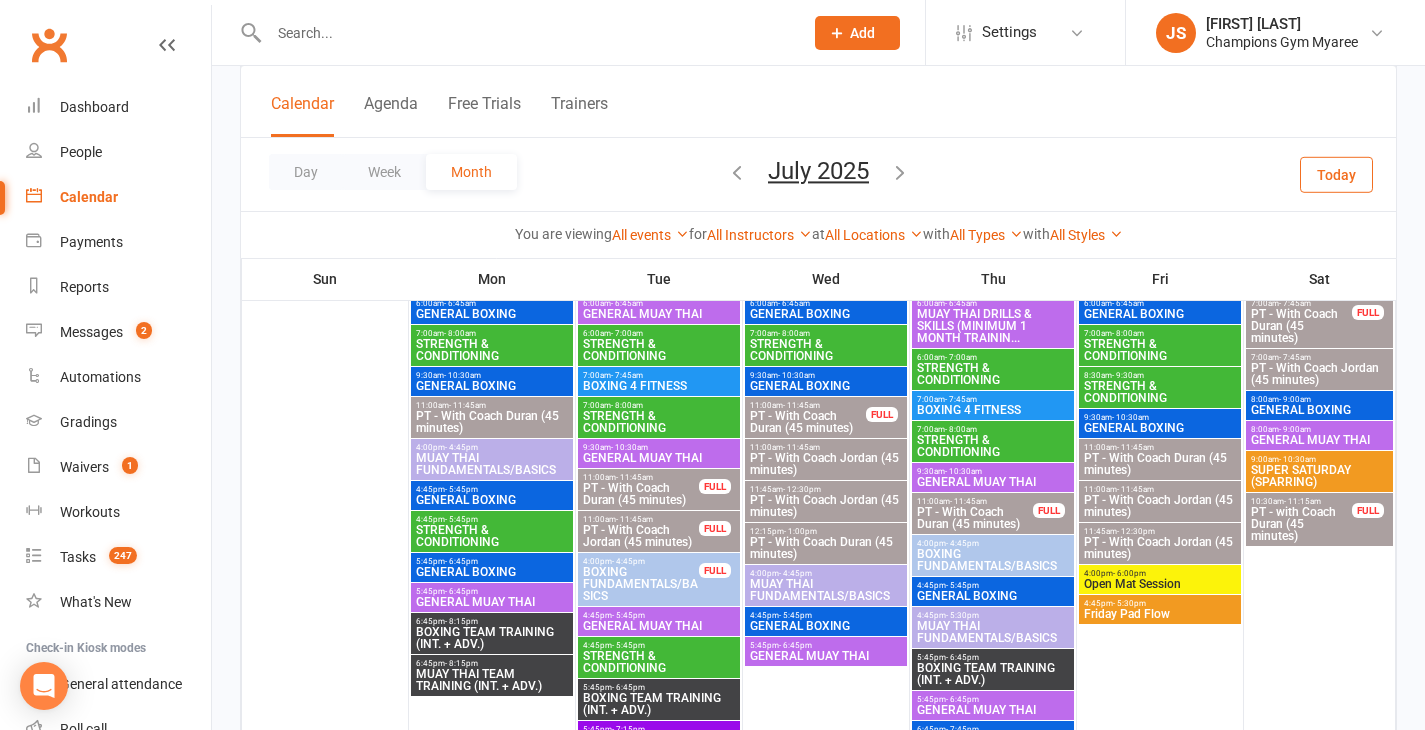 scroll, scrollTop: 1981, scrollLeft: 0, axis: vertical 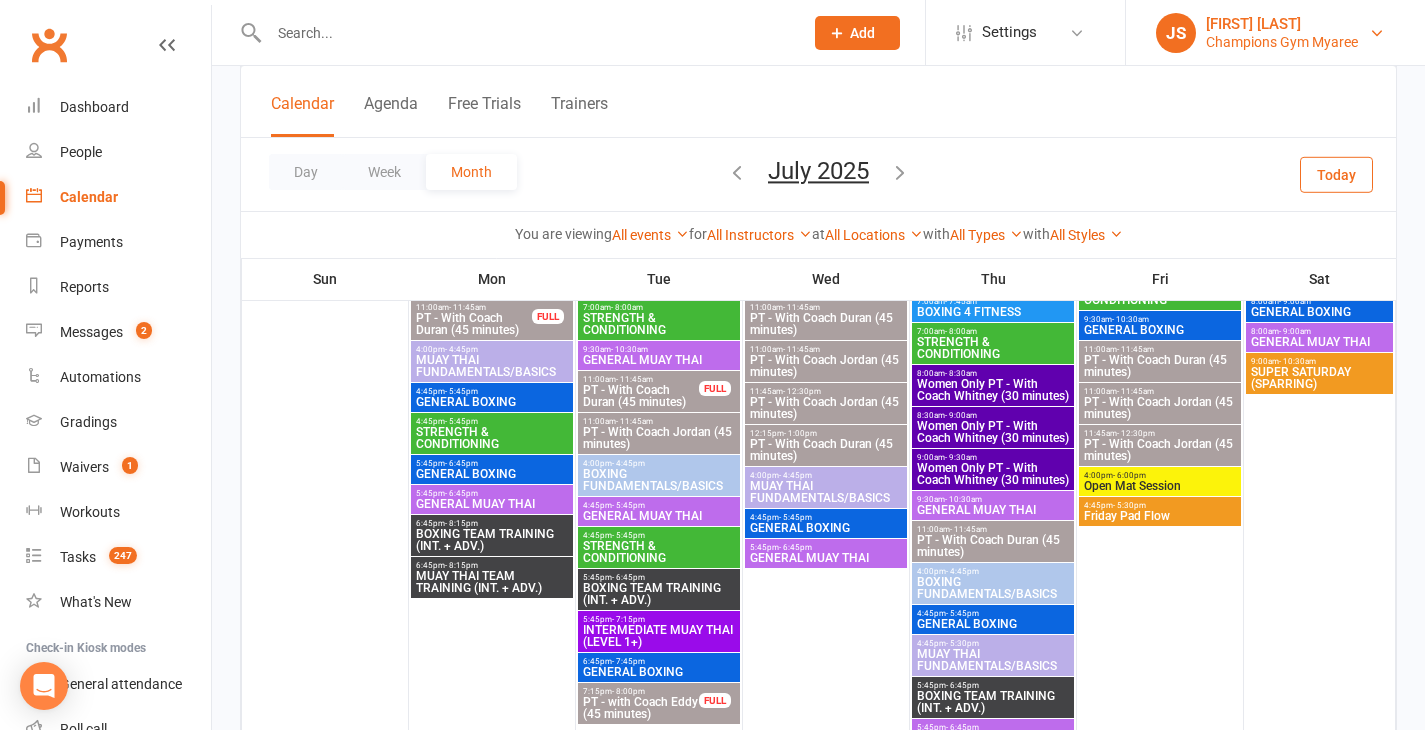 click on "[FIRST] [LAST] Champions Gym [CITY]" at bounding box center [1275, 33] 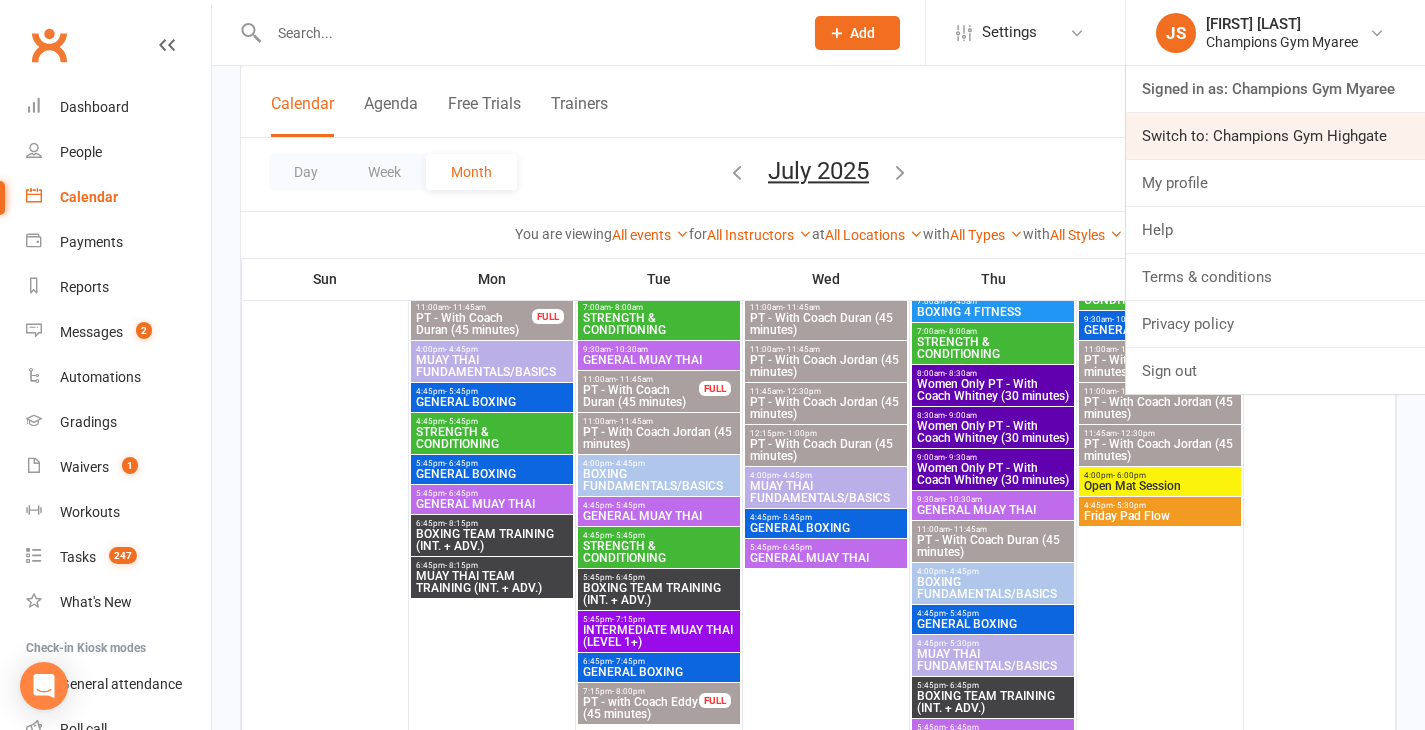 click on "Switch to: Champions Gym Highgate" at bounding box center [1275, 136] 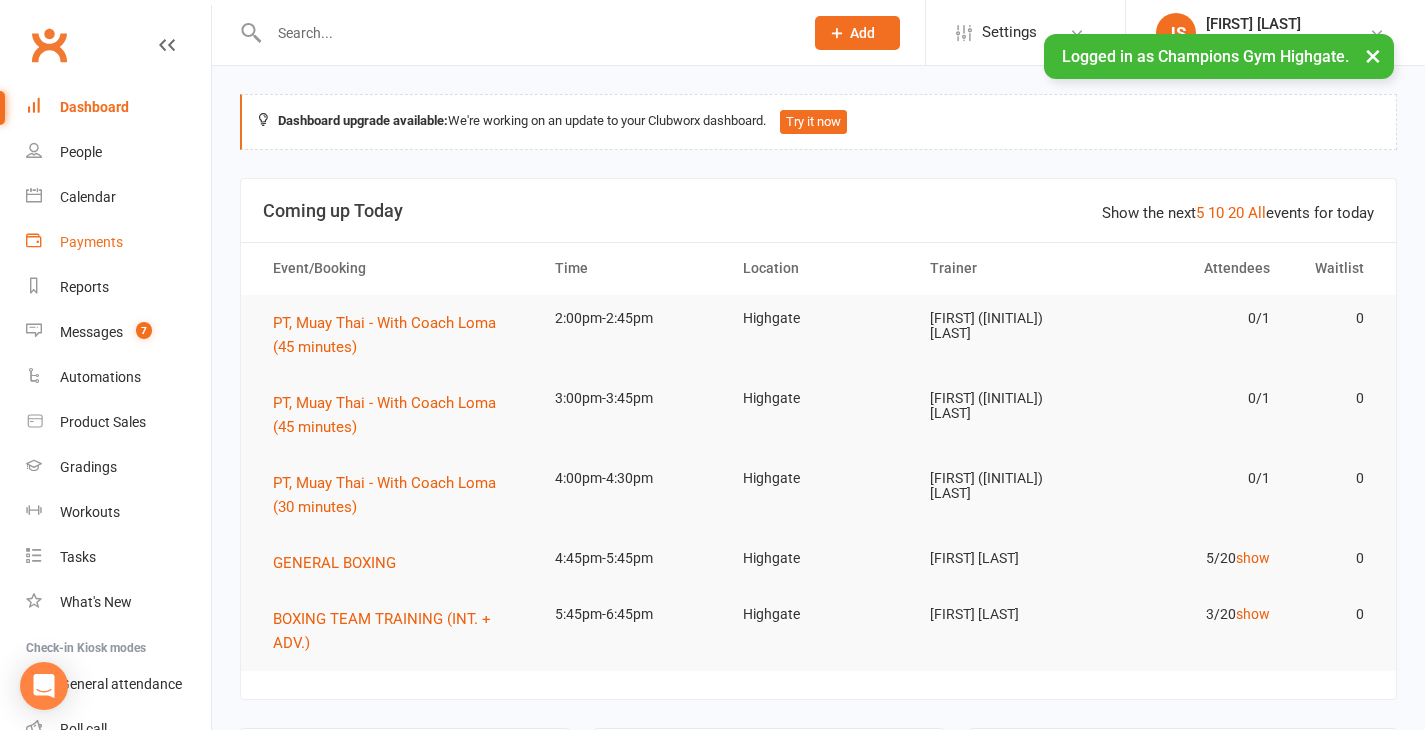 scroll, scrollTop: 0, scrollLeft: 0, axis: both 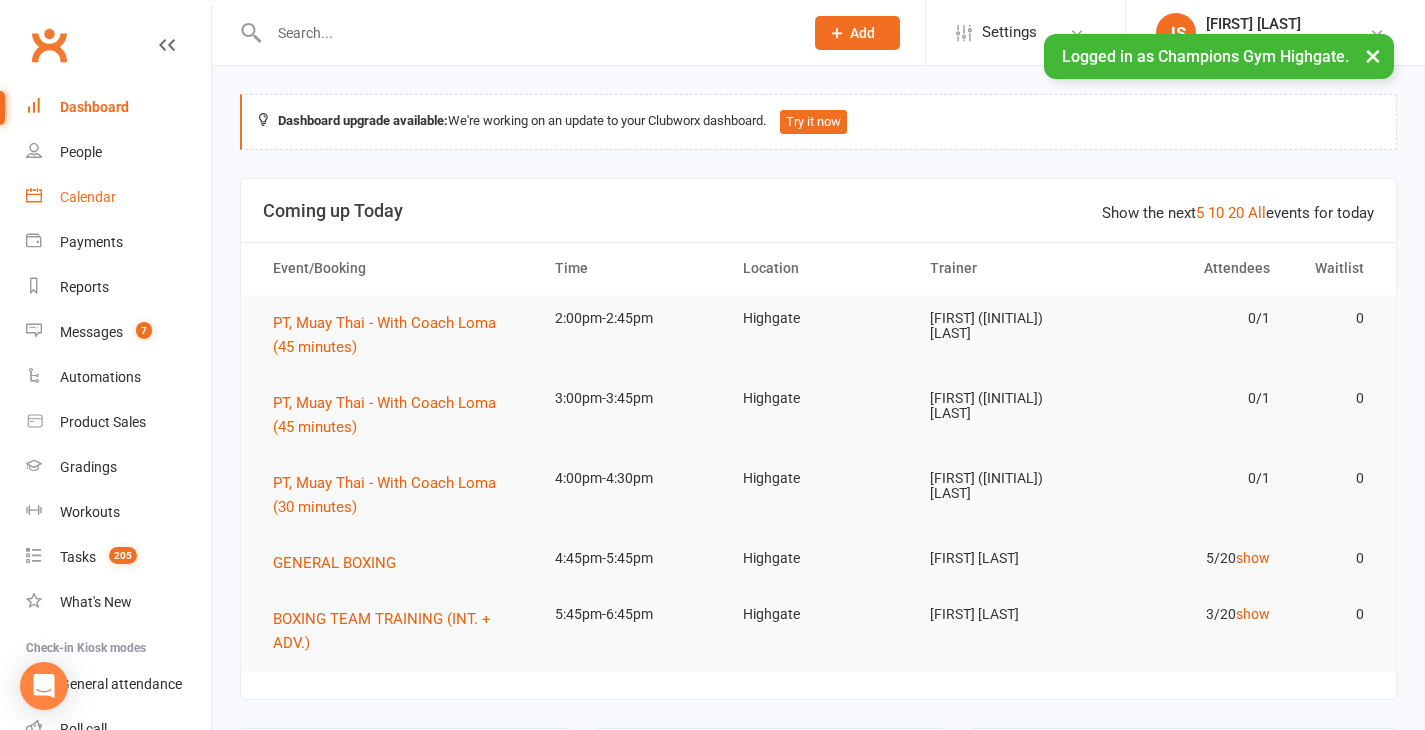 click on "Calendar" at bounding box center (118, 197) 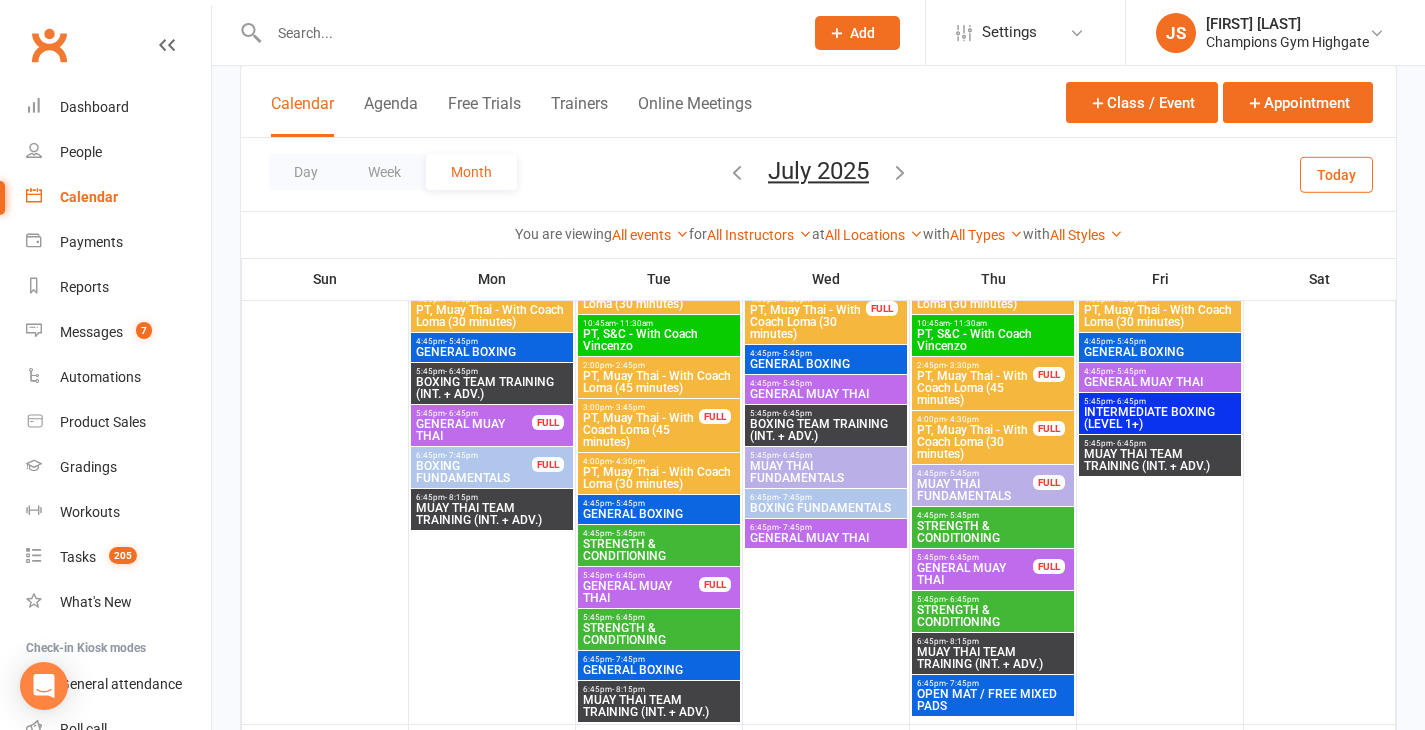 scroll, scrollTop: 3789, scrollLeft: 0, axis: vertical 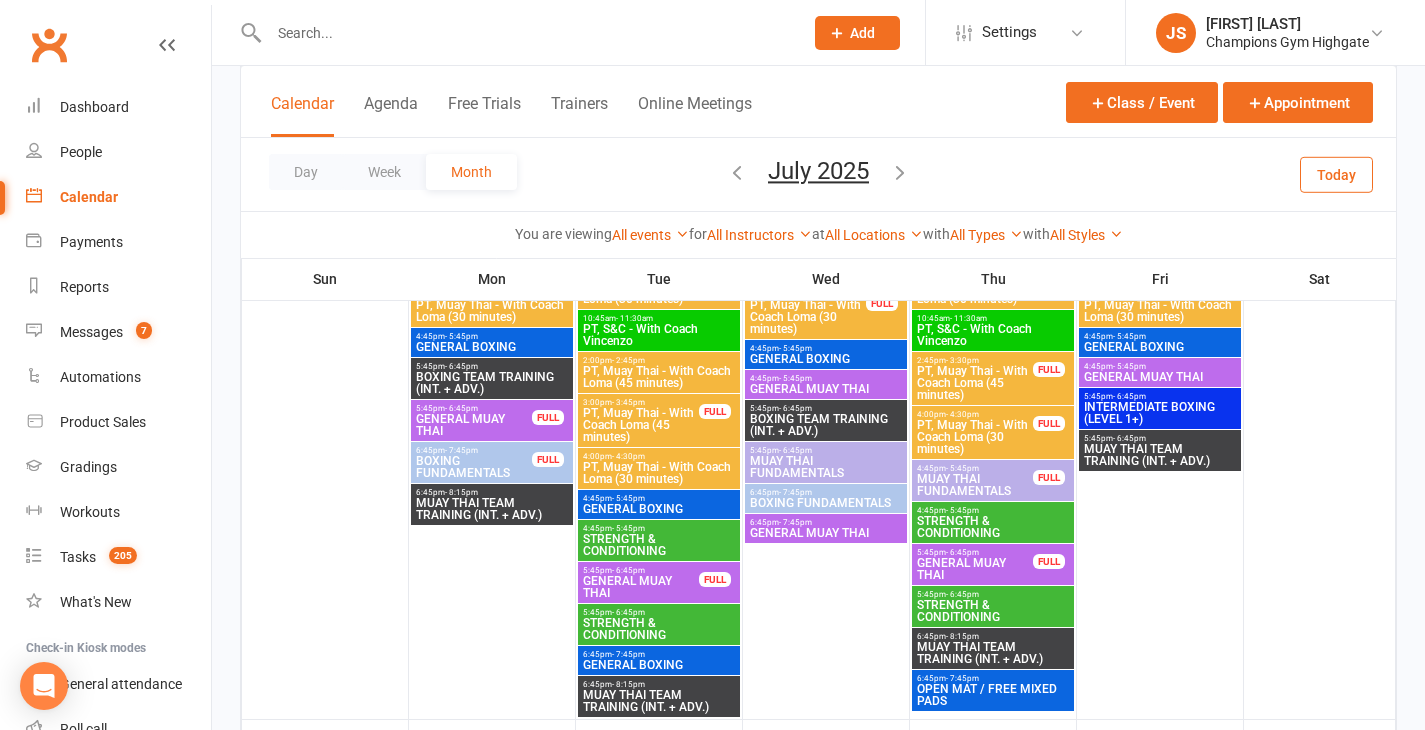 click at bounding box center (900, 172) 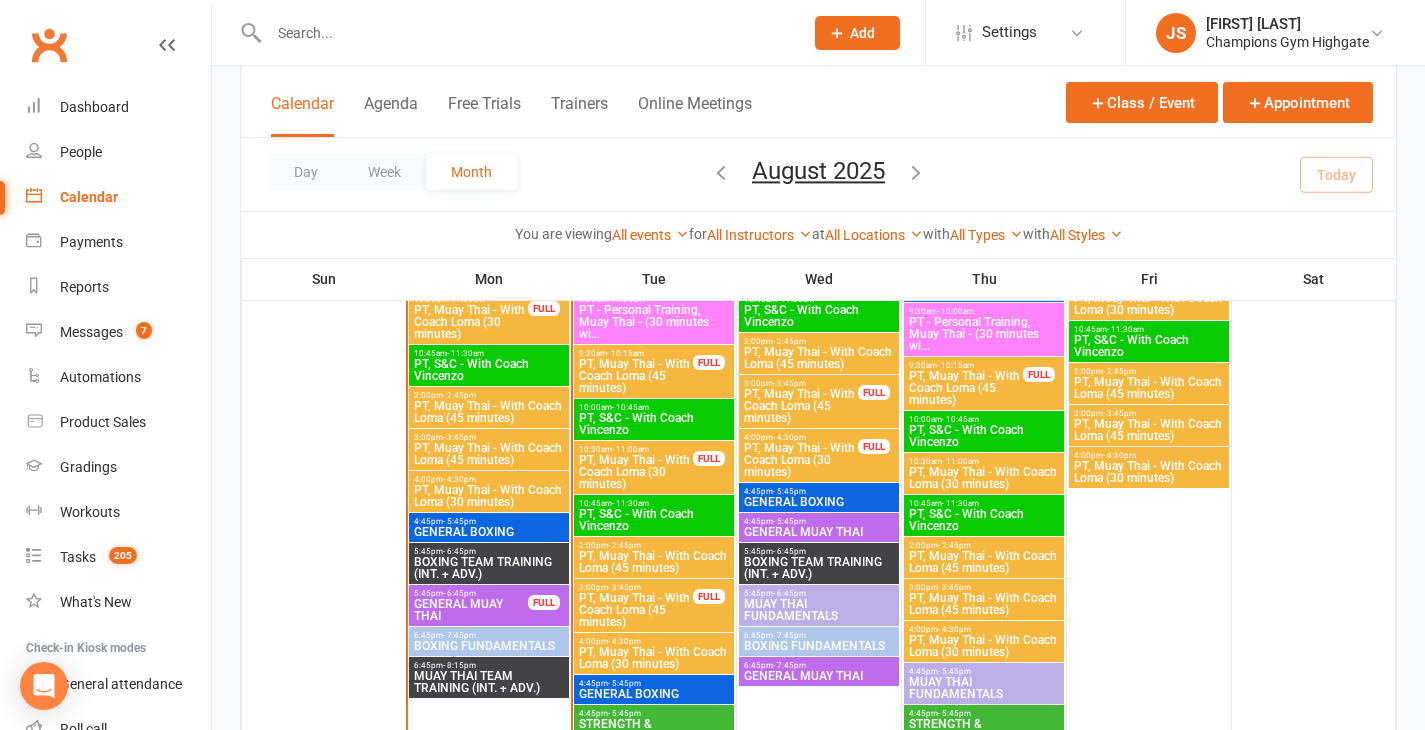 scroll, scrollTop: 1596, scrollLeft: 0, axis: vertical 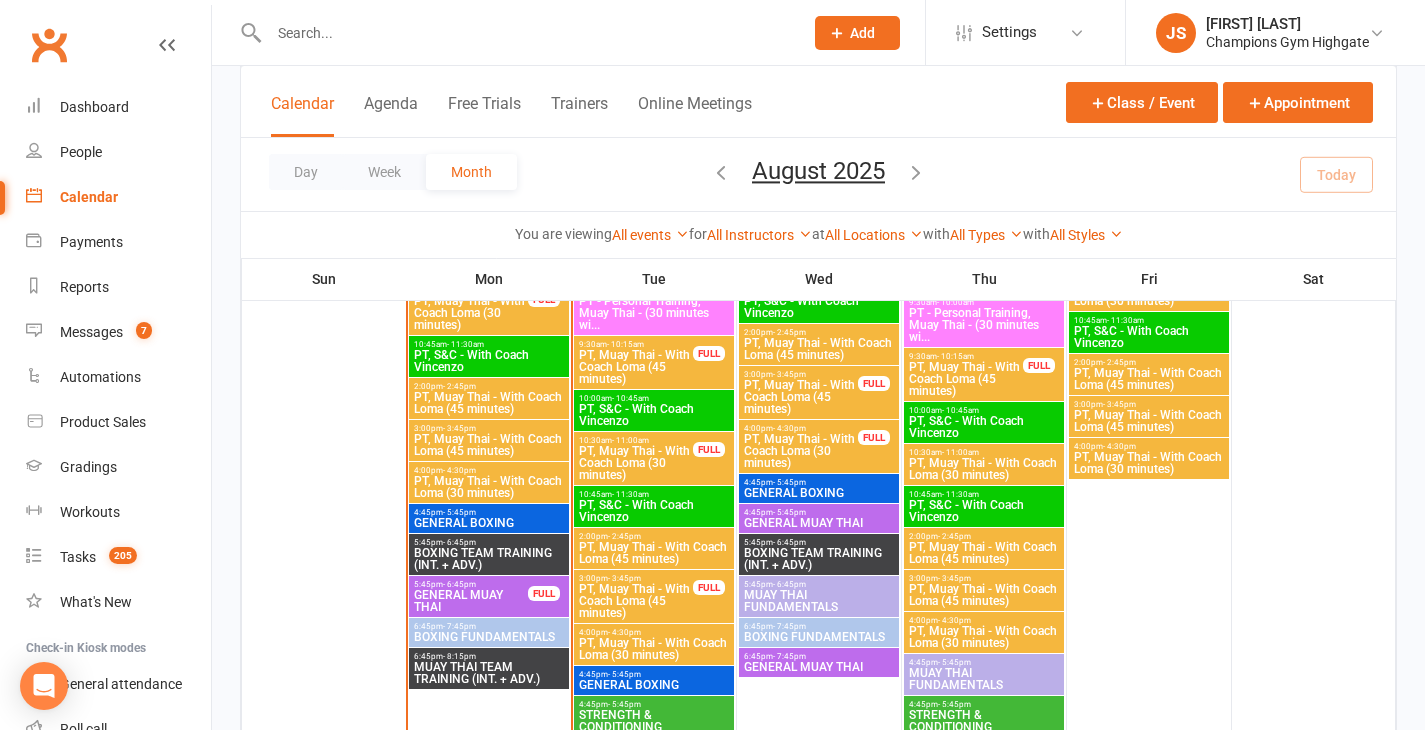 click on "GENERAL BOXING" at bounding box center [489, 523] 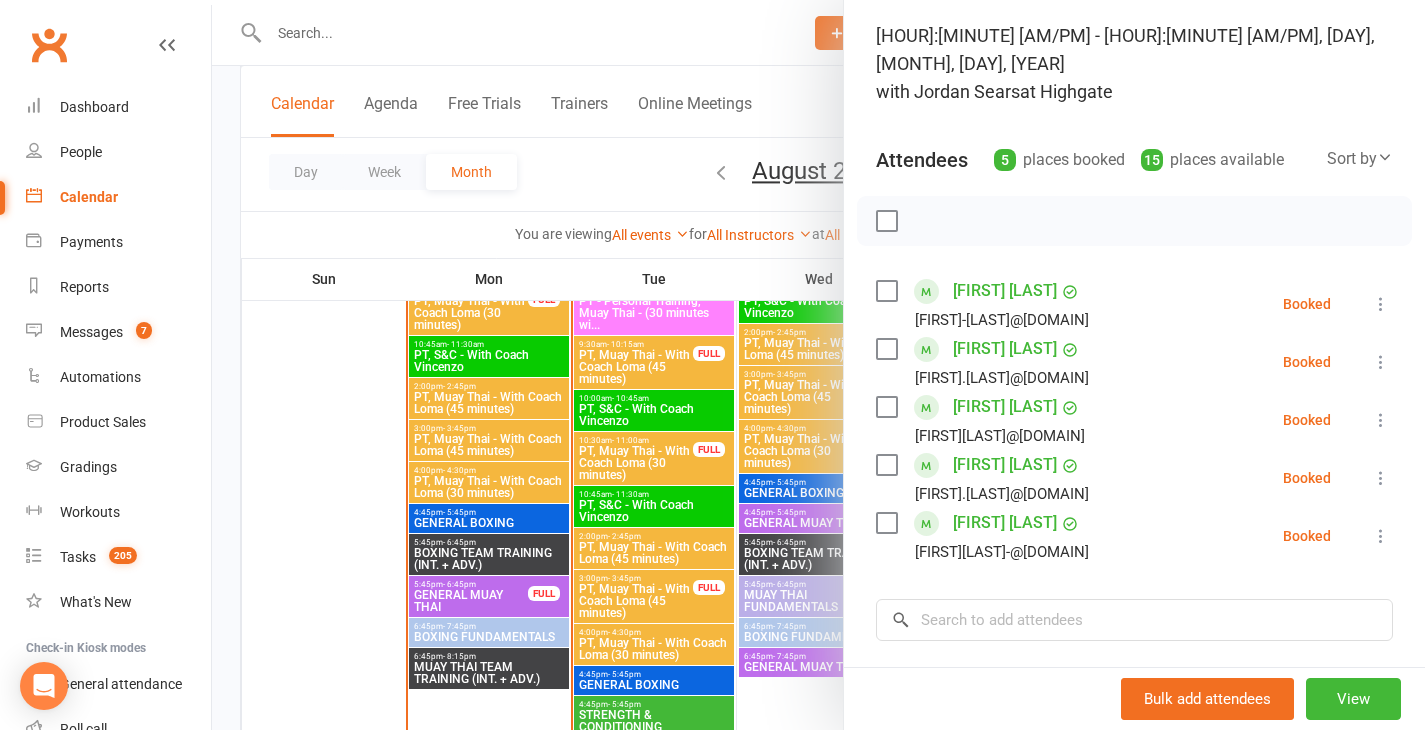 scroll, scrollTop: 128, scrollLeft: 0, axis: vertical 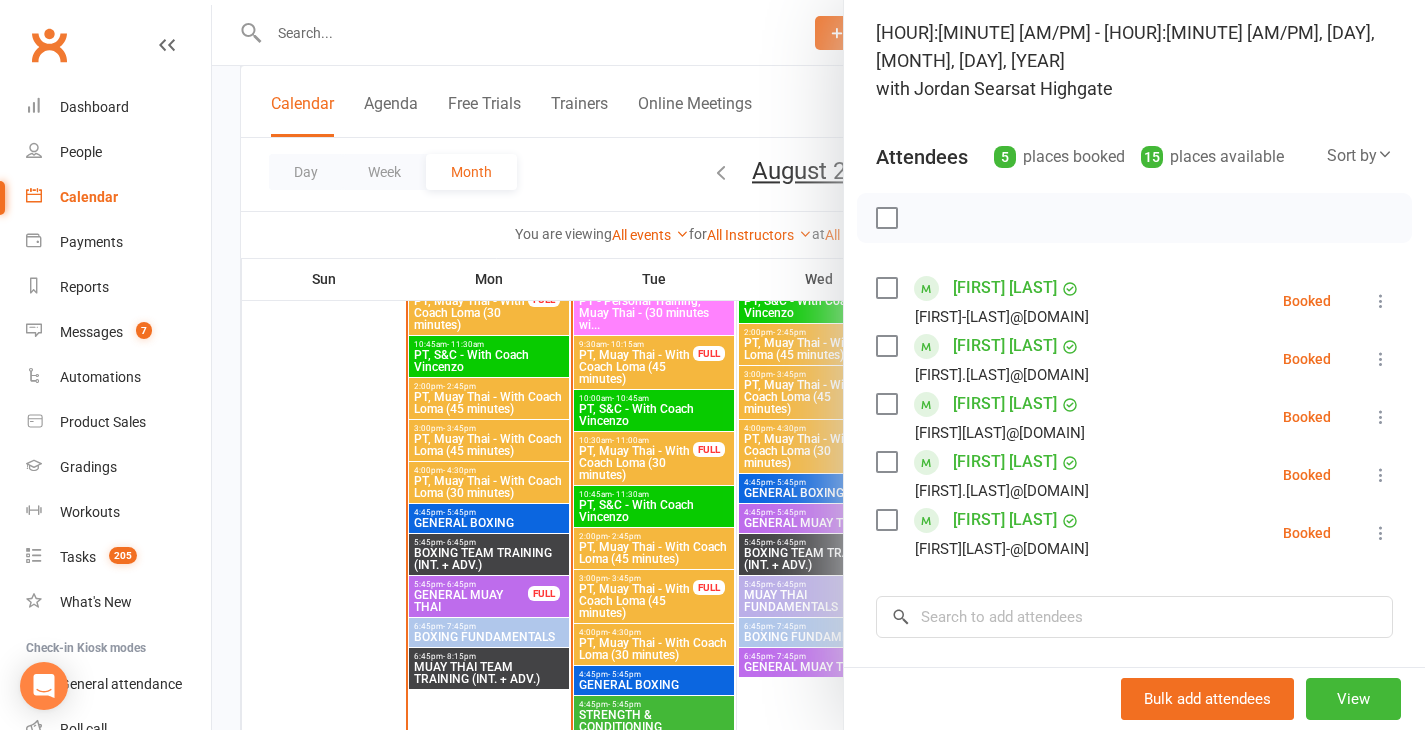 click at bounding box center [818, 365] 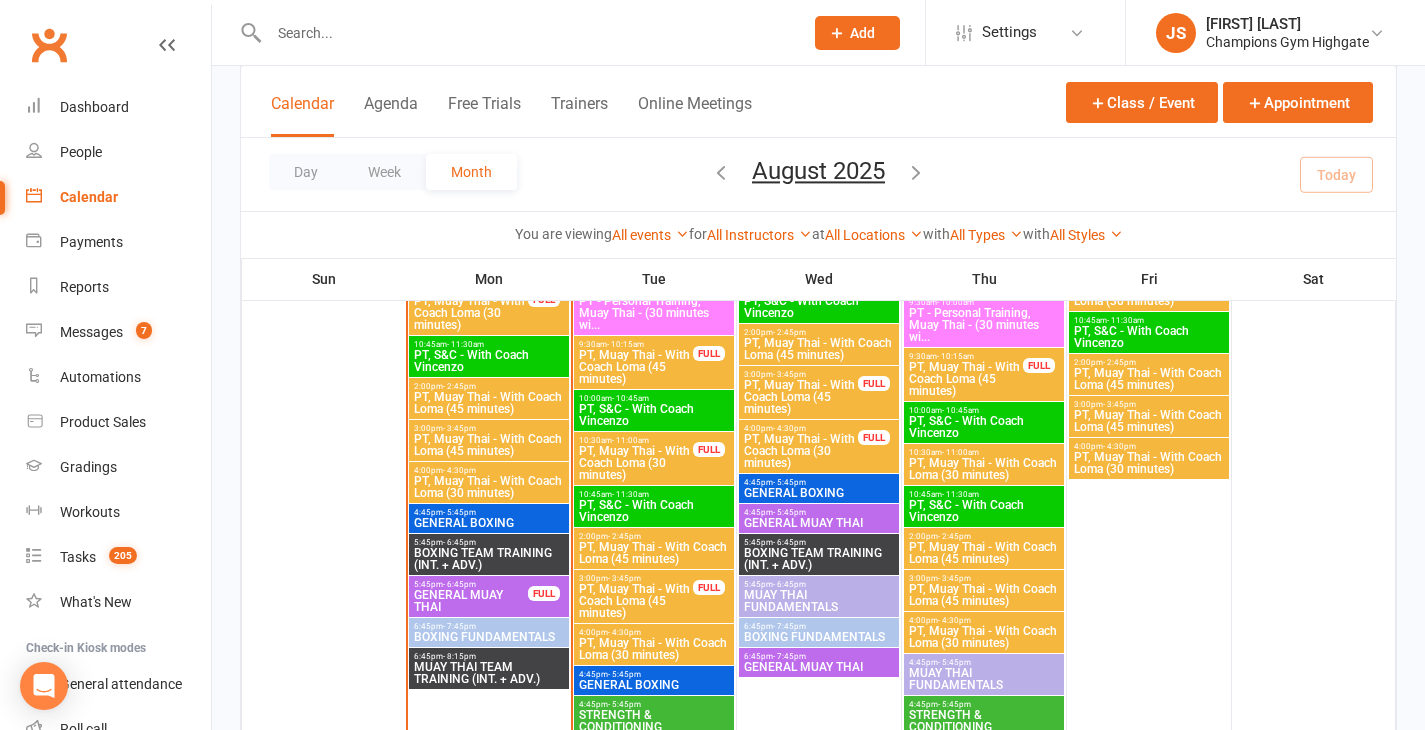click on "BOXING TEAM TRAINING (INT. + ADV.)" at bounding box center (489, 559) 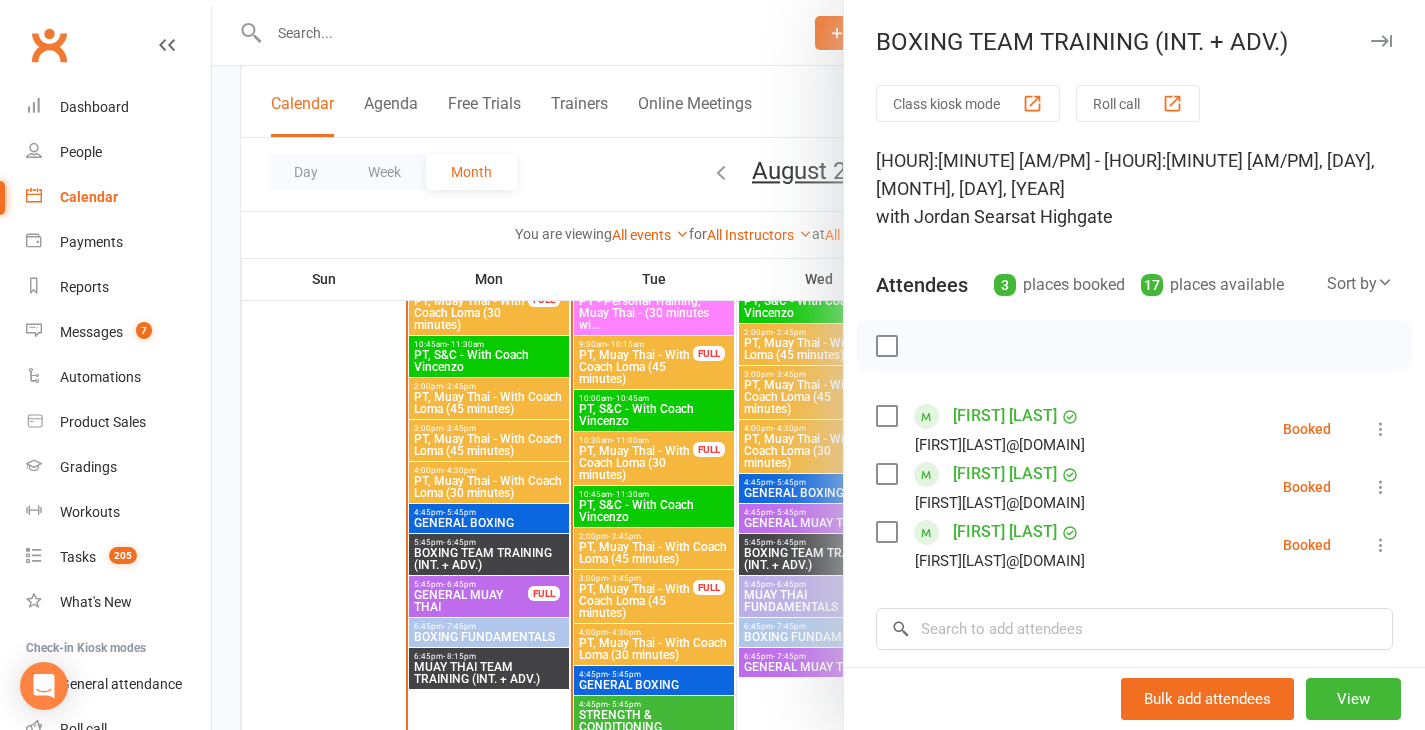 click at bounding box center (818, 365) 